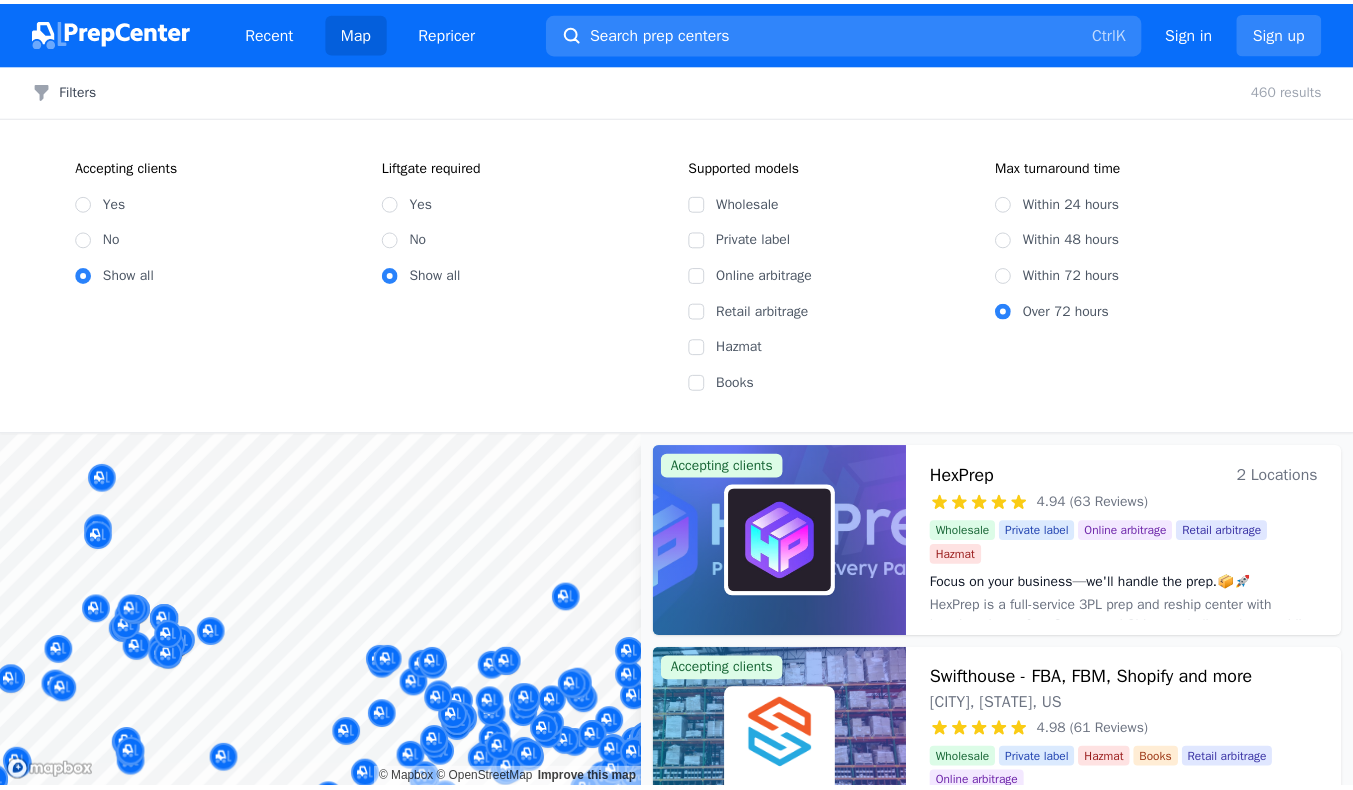 scroll, scrollTop: 0, scrollLeft: 0, axis: both 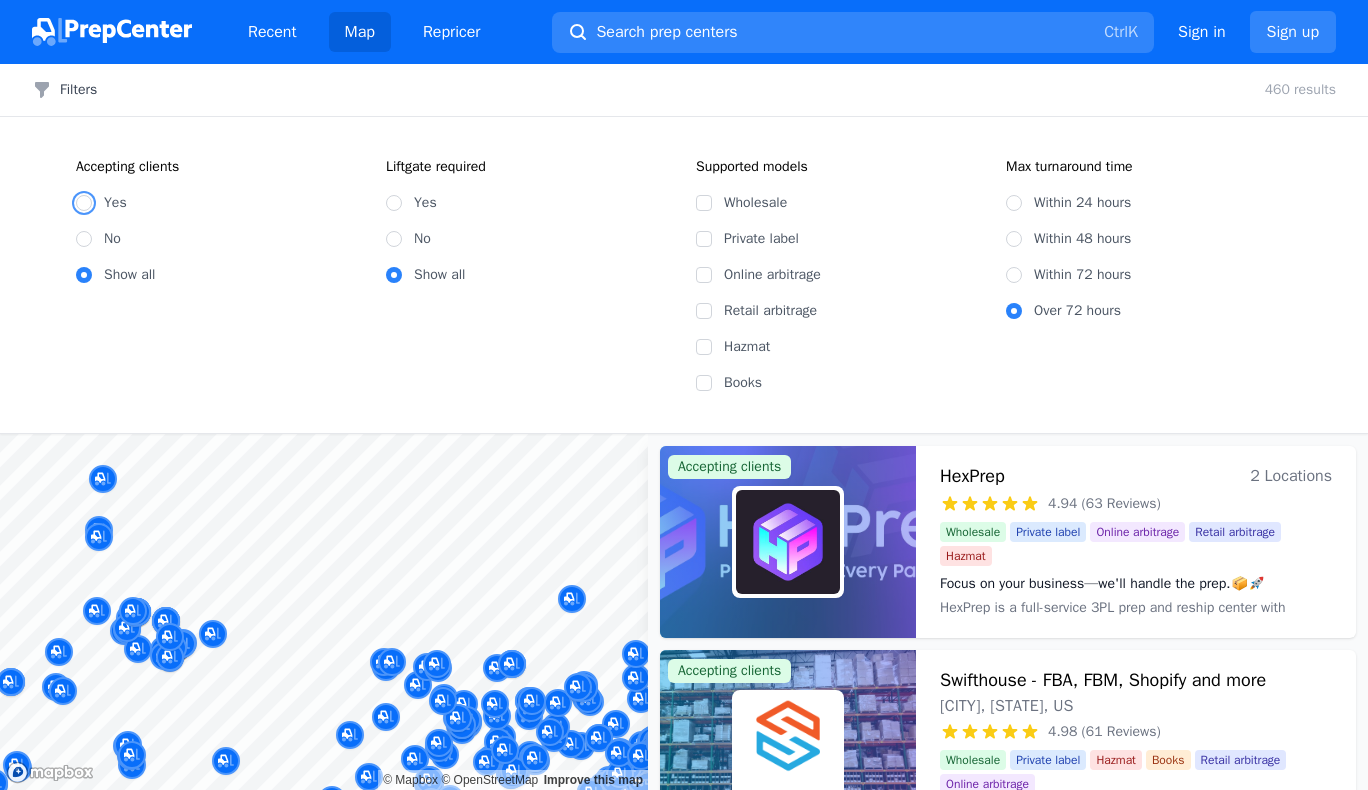 click on "Yes" at bounding box center [84, 203] 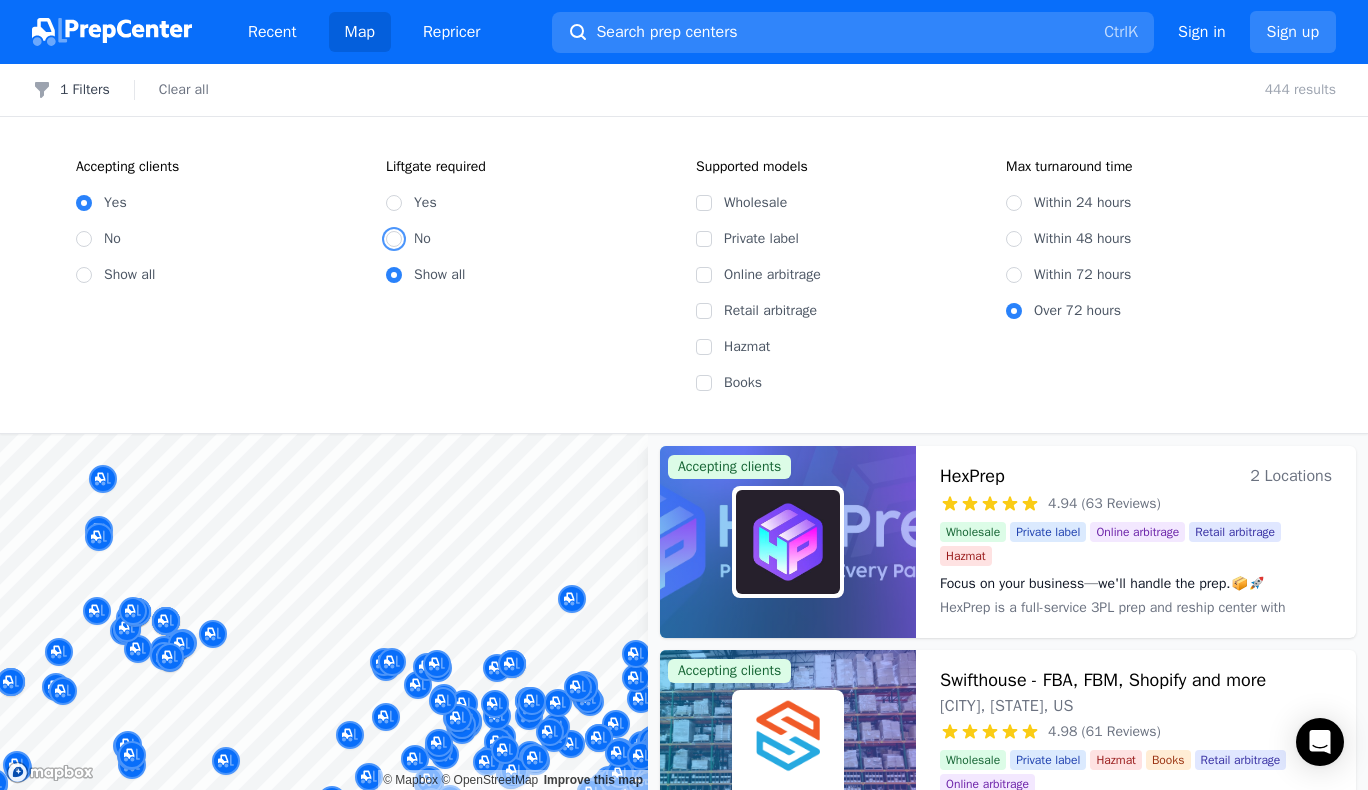 click on "No" at bounding box center [394, 239] 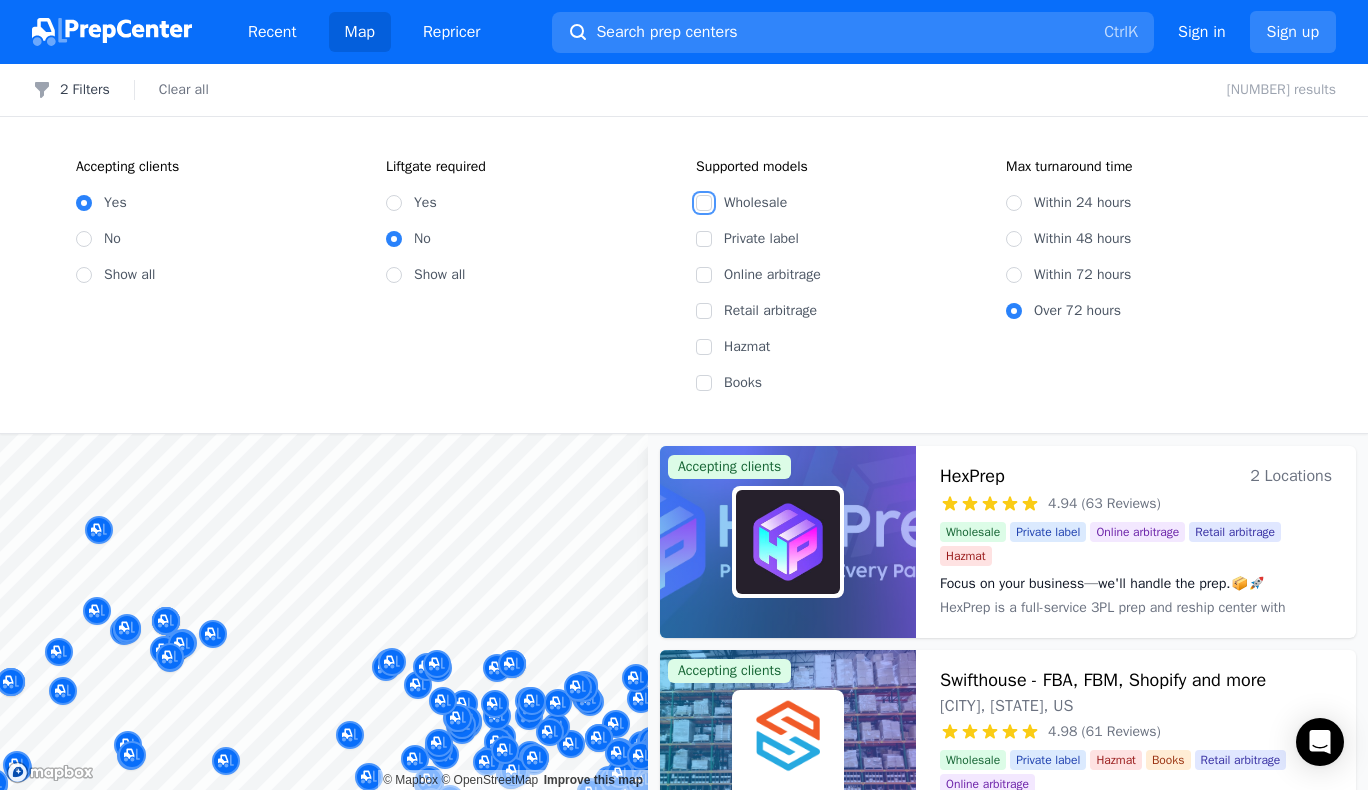 click on "Wholesale" at bounding box center [704, 203] 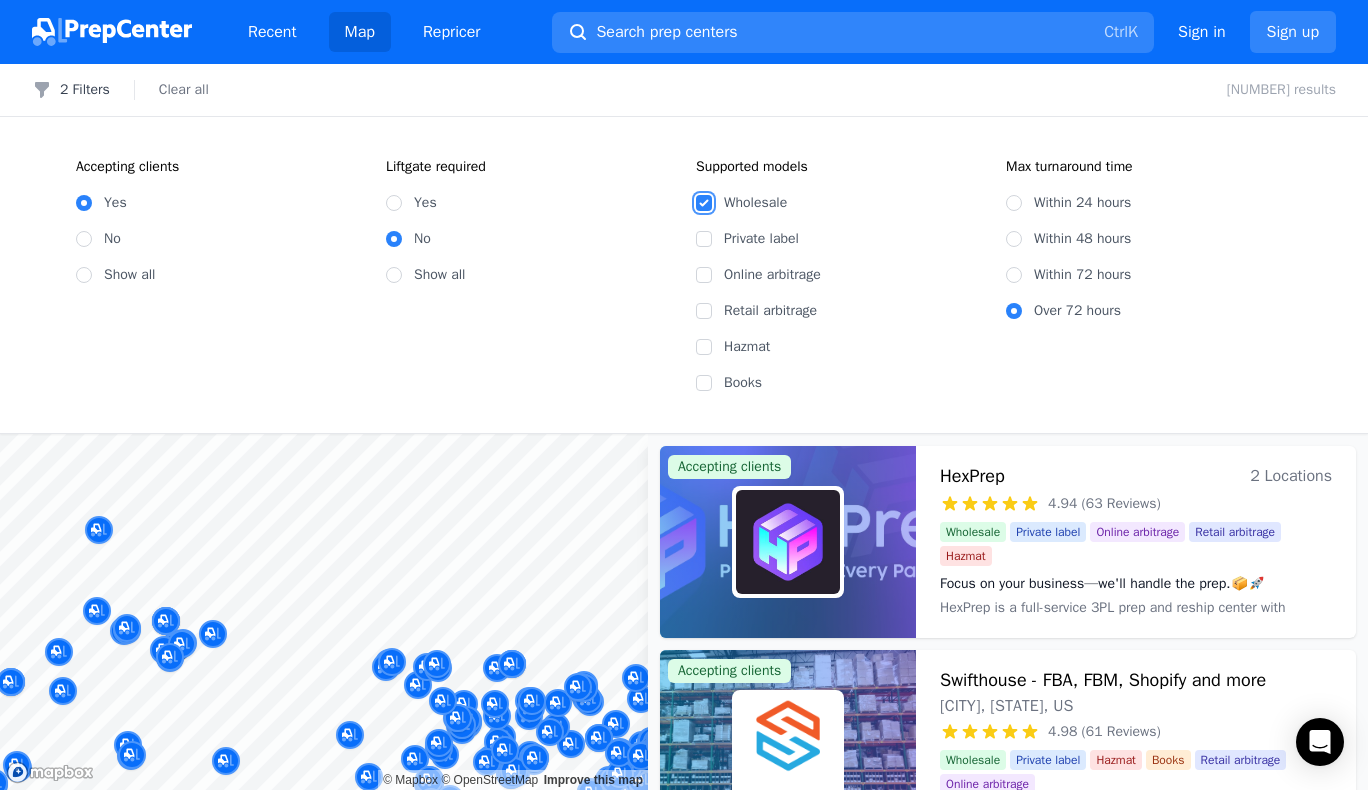 checkbox on "true" 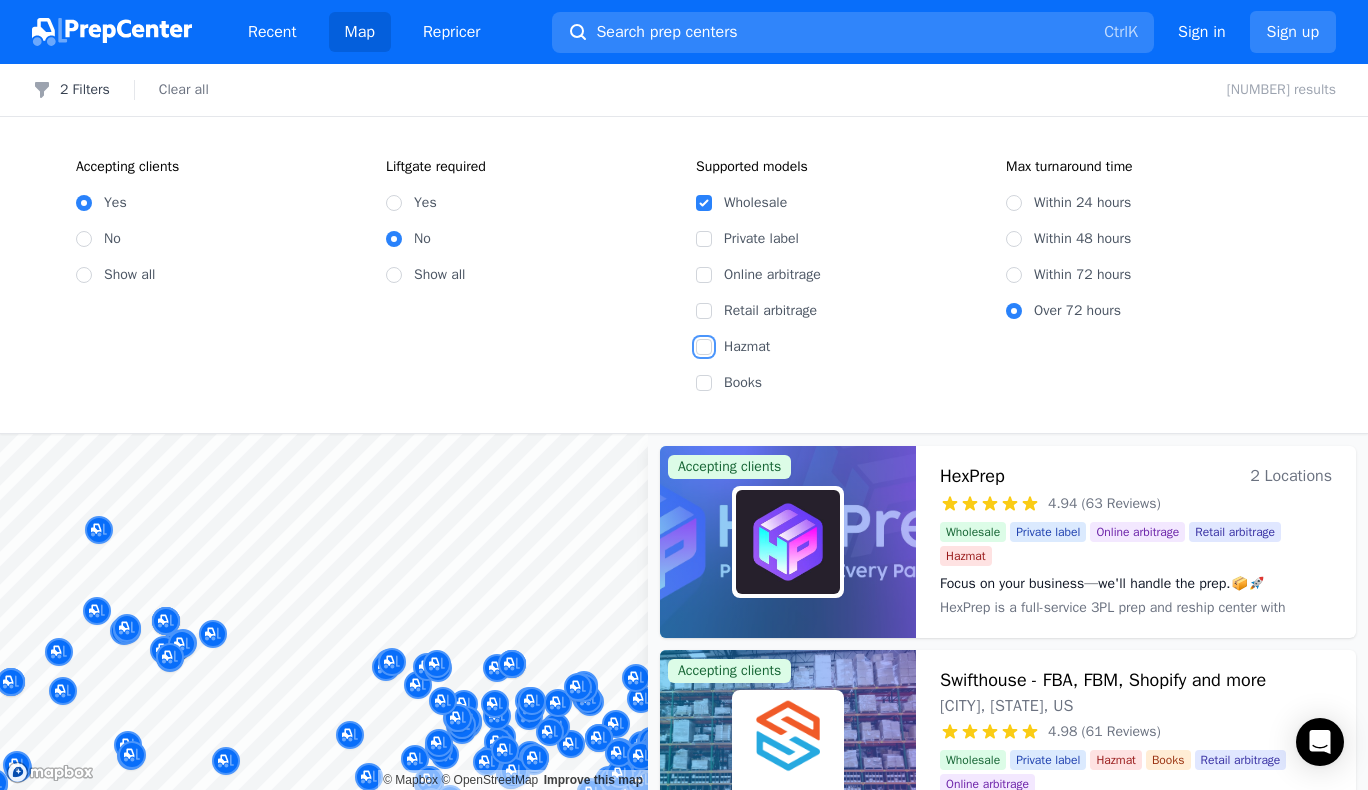 click on "Hazmat" at bounding box center [704, 347] 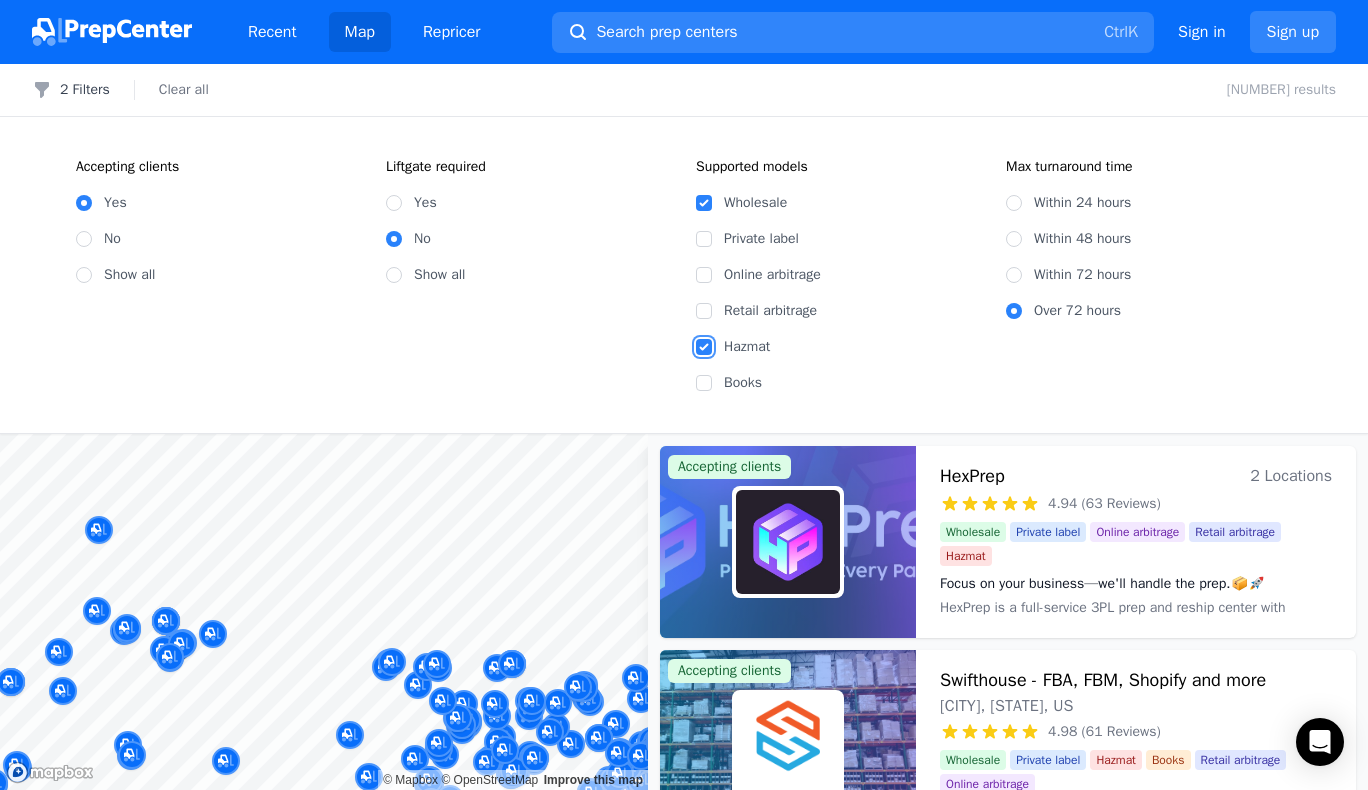 checkbox on "true" 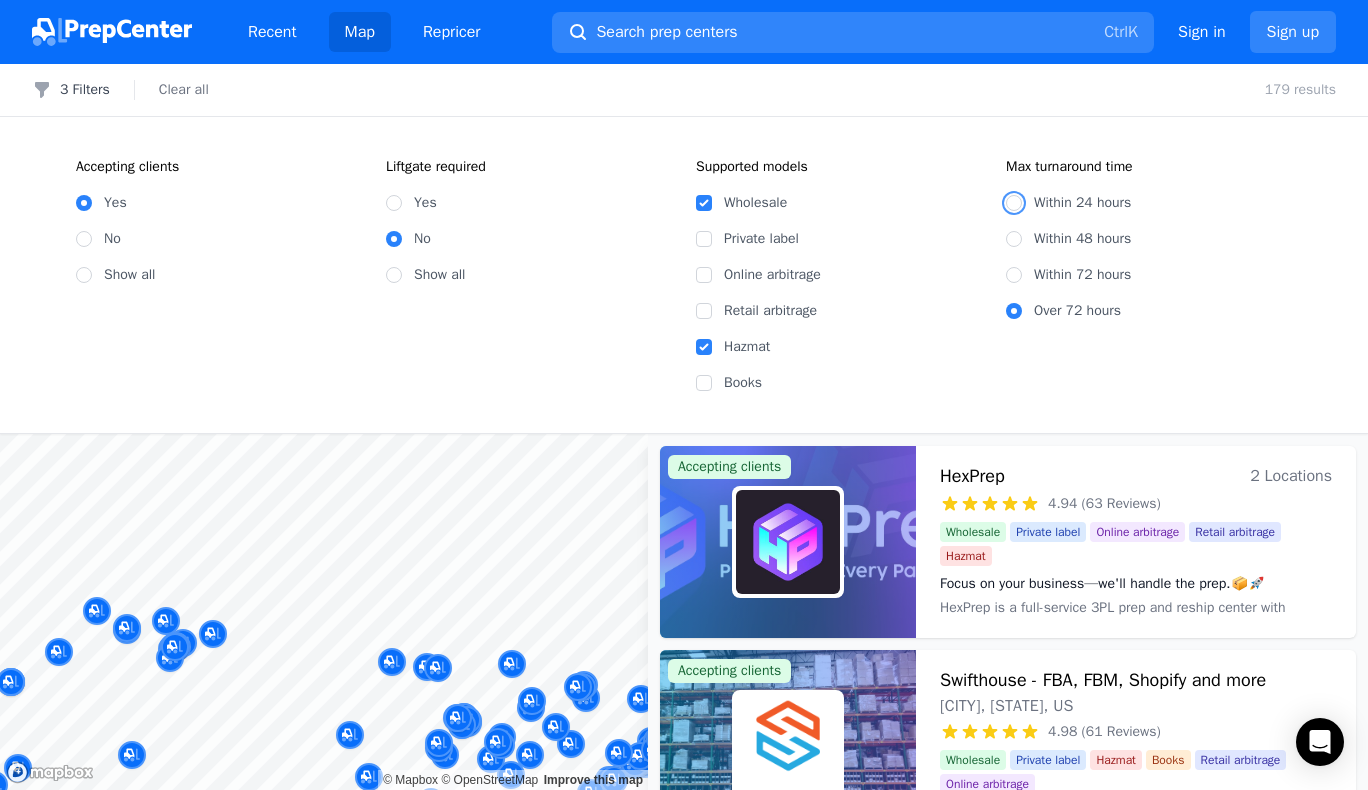 click on "Within 24 hours" at bounding box center [1014, 203] 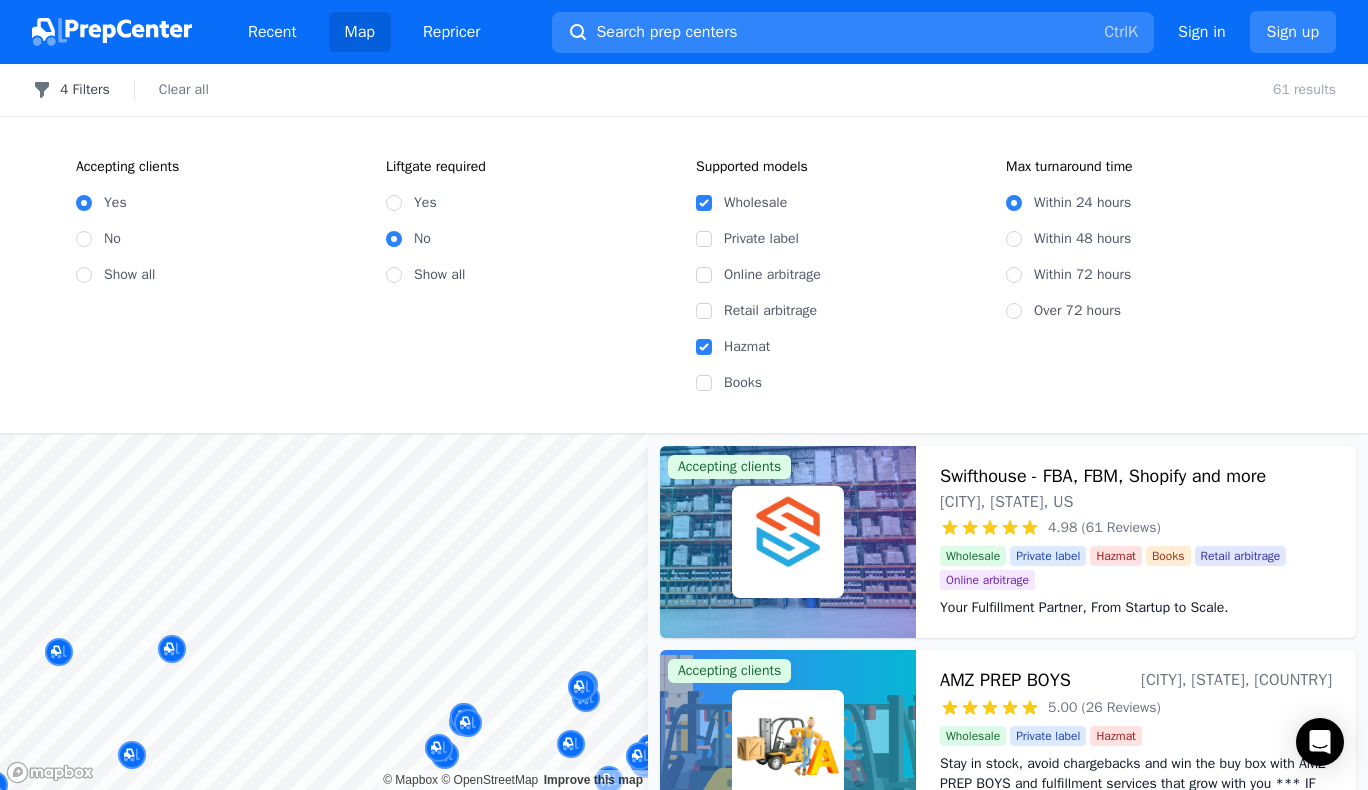click on "4 Filters" at bounding box center [71, 90] 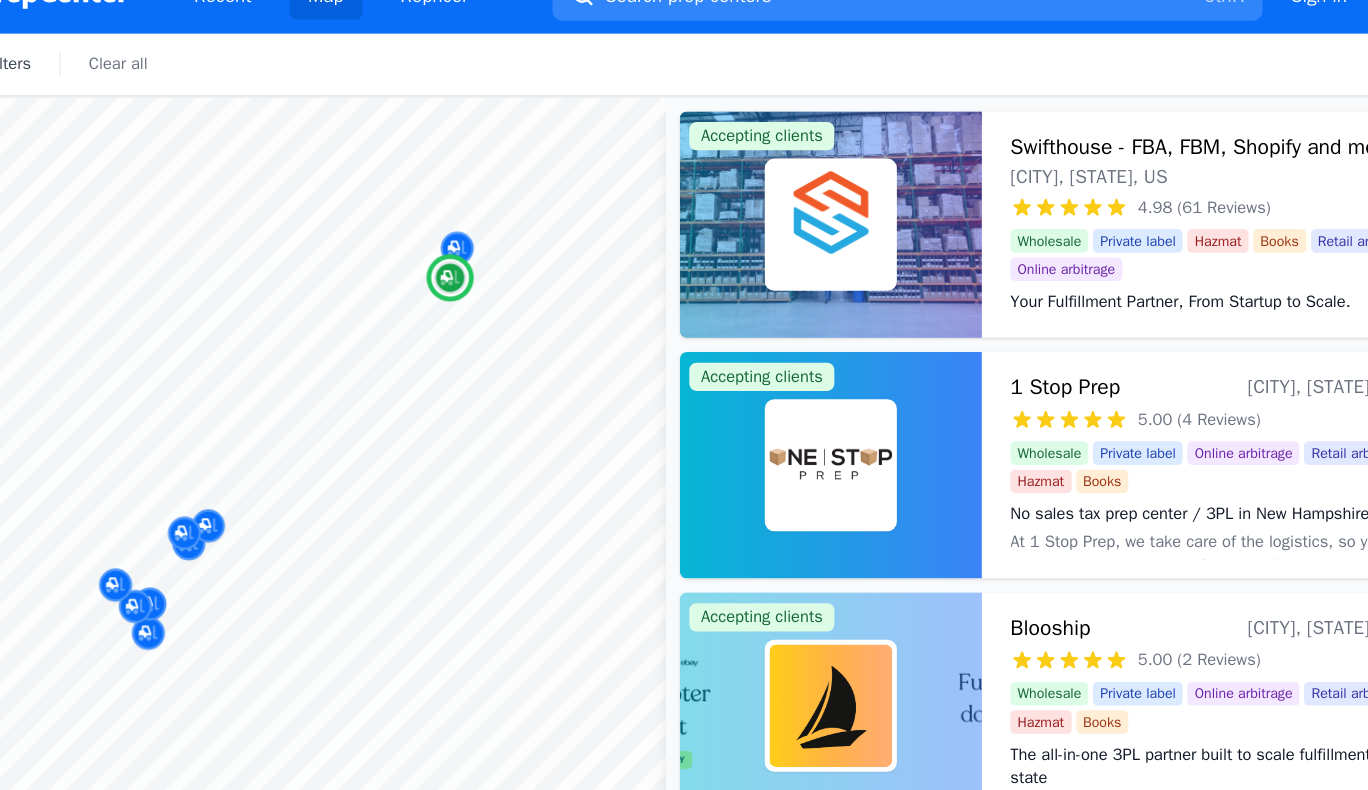 click on "Map © Mapbox   © OpenStreetMap   Improve this map Accepting clients Swifthouse - FBA, FBM, Shopify and more KING OF PRUSSIA, PA - Pennsylvania, US 4.98 (61 Reviews) Your Fulfillment Partner, From Startup to Scale. Wholesale Private label Hazmat Books Retail arbitrage Online arbitrage Your Fulfillment Partner, From Startup to Scale. Accepting clients 1 Stop Prep Nashua, NH, US 5.00 (4 Reviews) No sales tax prep center / 3PL in New Hampshire Wholesale Private label Online arbitrage Retail arbitrage Hazmat Books No sales tax prep center / 3PL in New Hampshire Accepting clients Blooship Auburn, New Hampshire, US 5.00 (2 Reviews) The all-in-one 3PL partner built to scale fulfillment - Tax-free state Wholesale Private label Online arbitrage Retail arbitrage Hazmat Books The all-in-one 3PL partner built to scale fulfillment - Tax-free state Accepting clients PacKKo - Fulfillment center Richmond, Virginia, US 5.00 (2 Reviews) Wholesale Private label Online arbitrage Retail arbitrage Hazmat Books Accepting clients" at bounding box center (684, 454) 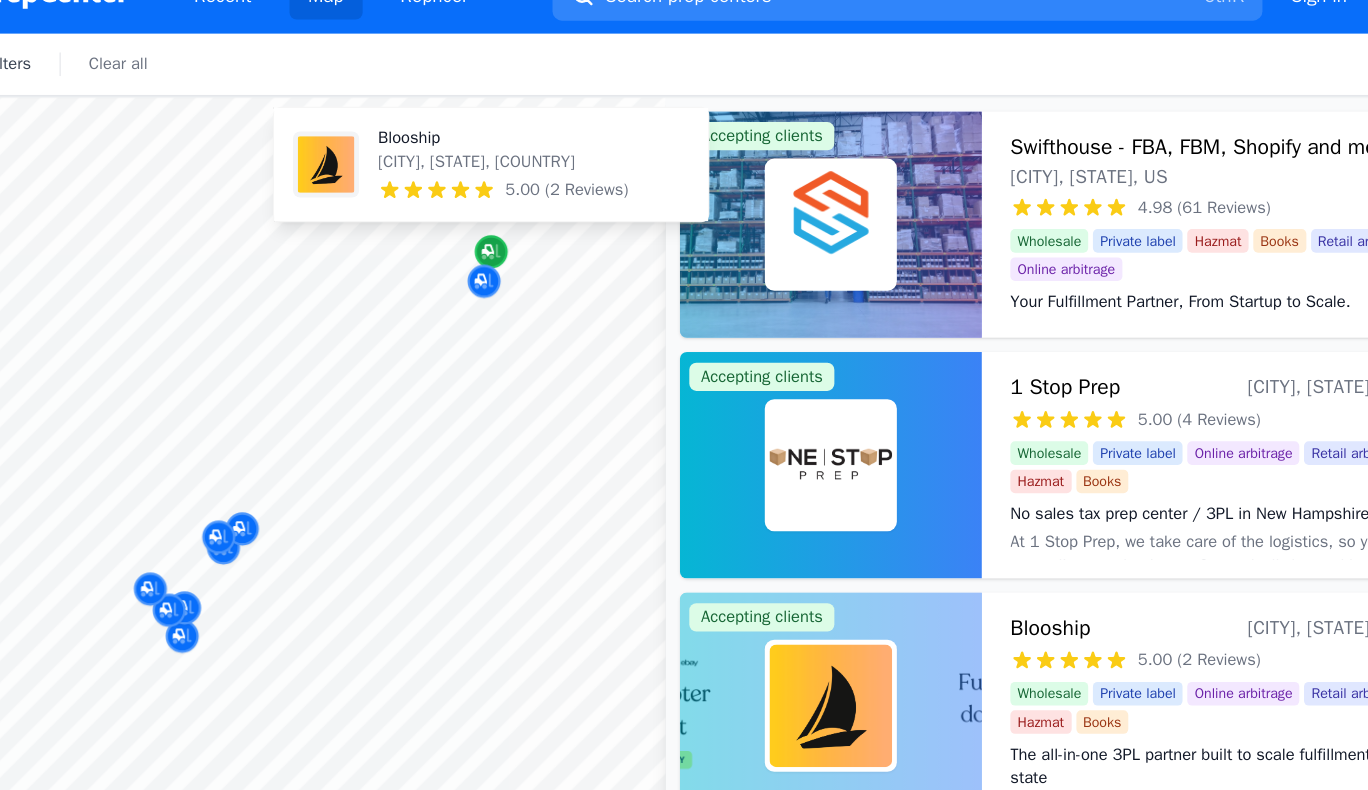 click at bounding box center [500, 249] 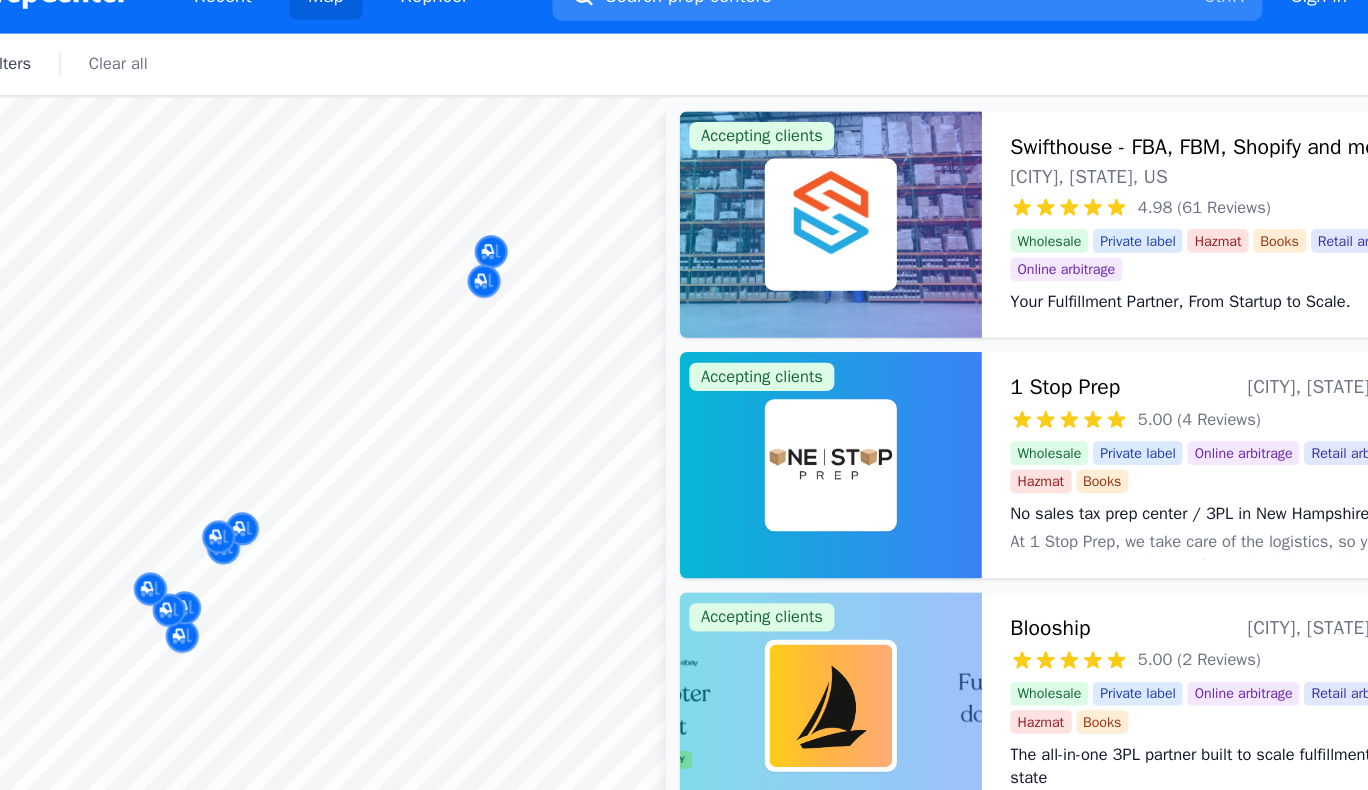 click at bounding box center (494, 252) 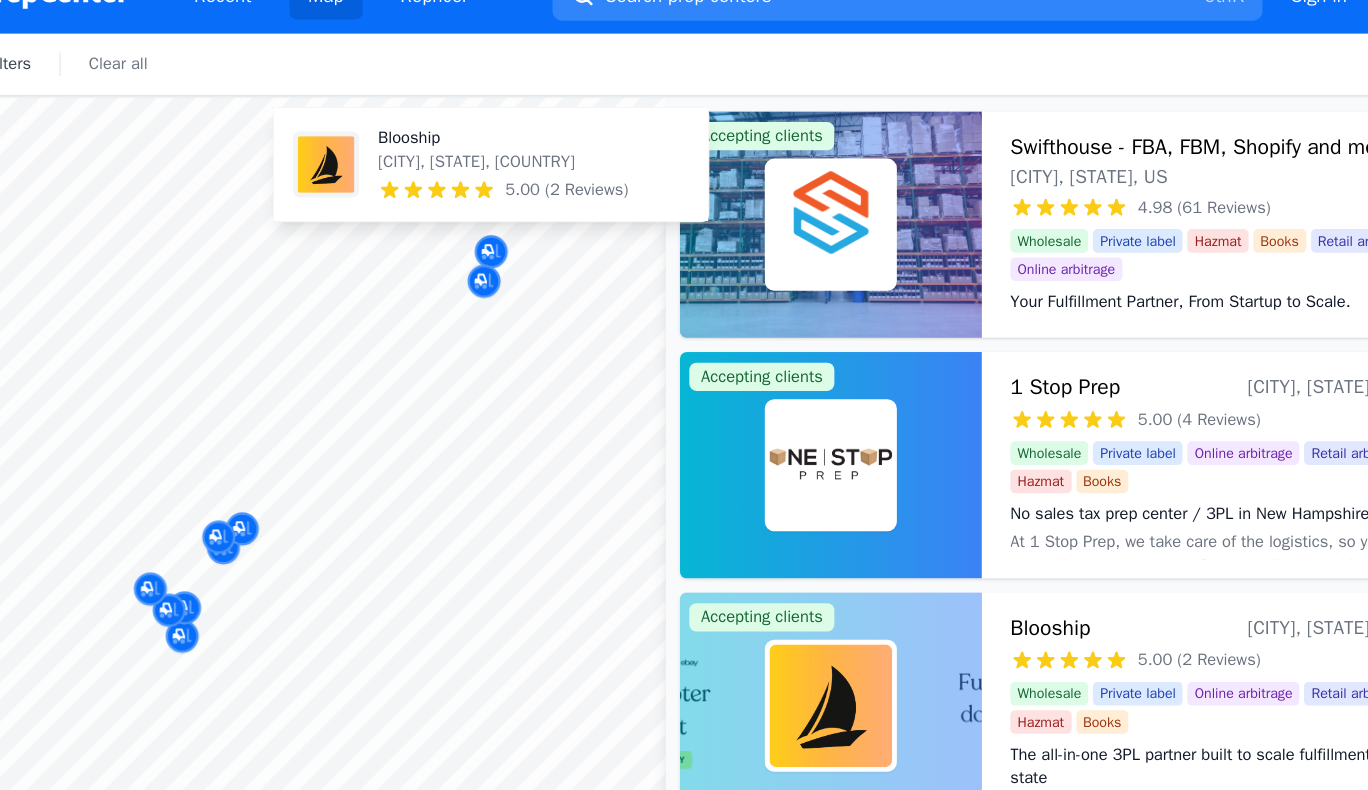 click on "Loremi, Dol Sitametco, AD" at bounding box center [510, 173] 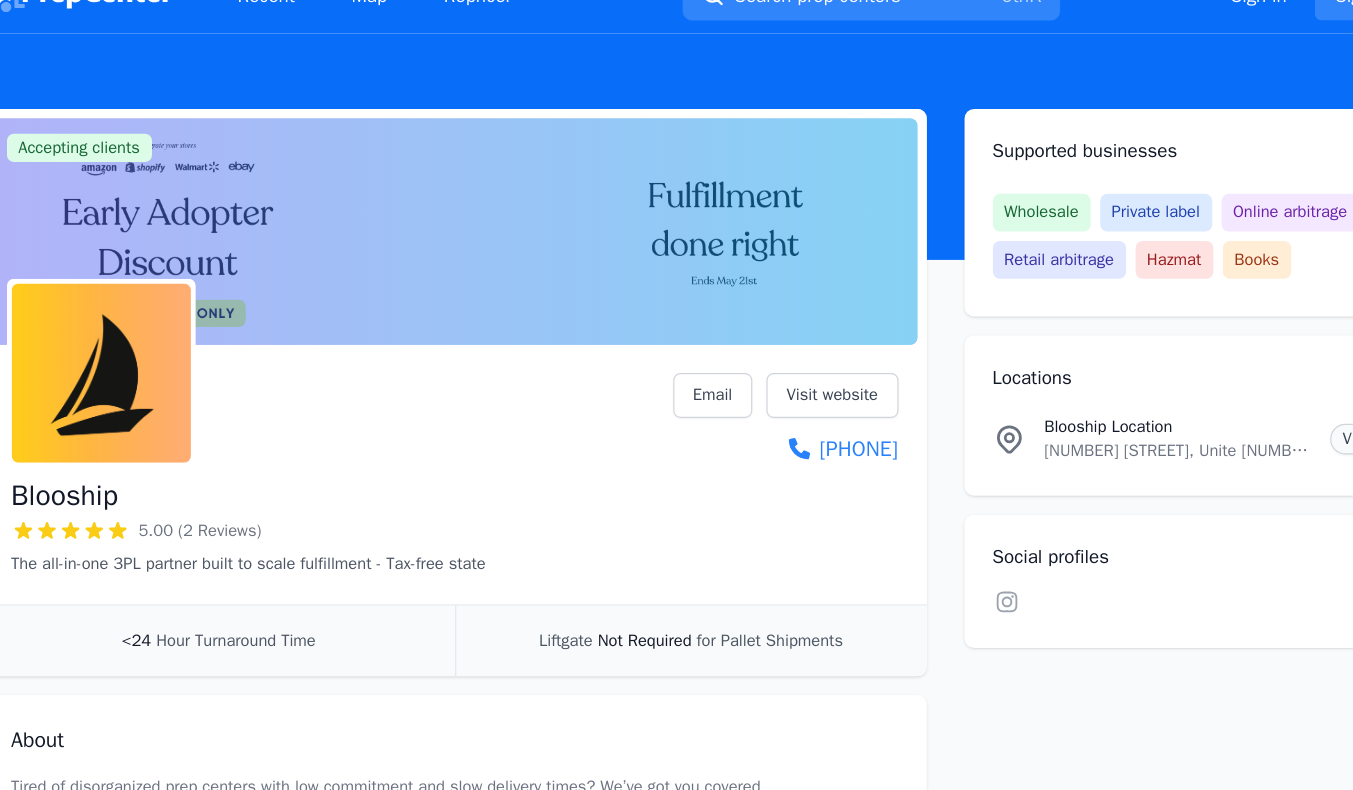 click on "View" at bounding box center (1236, 408) 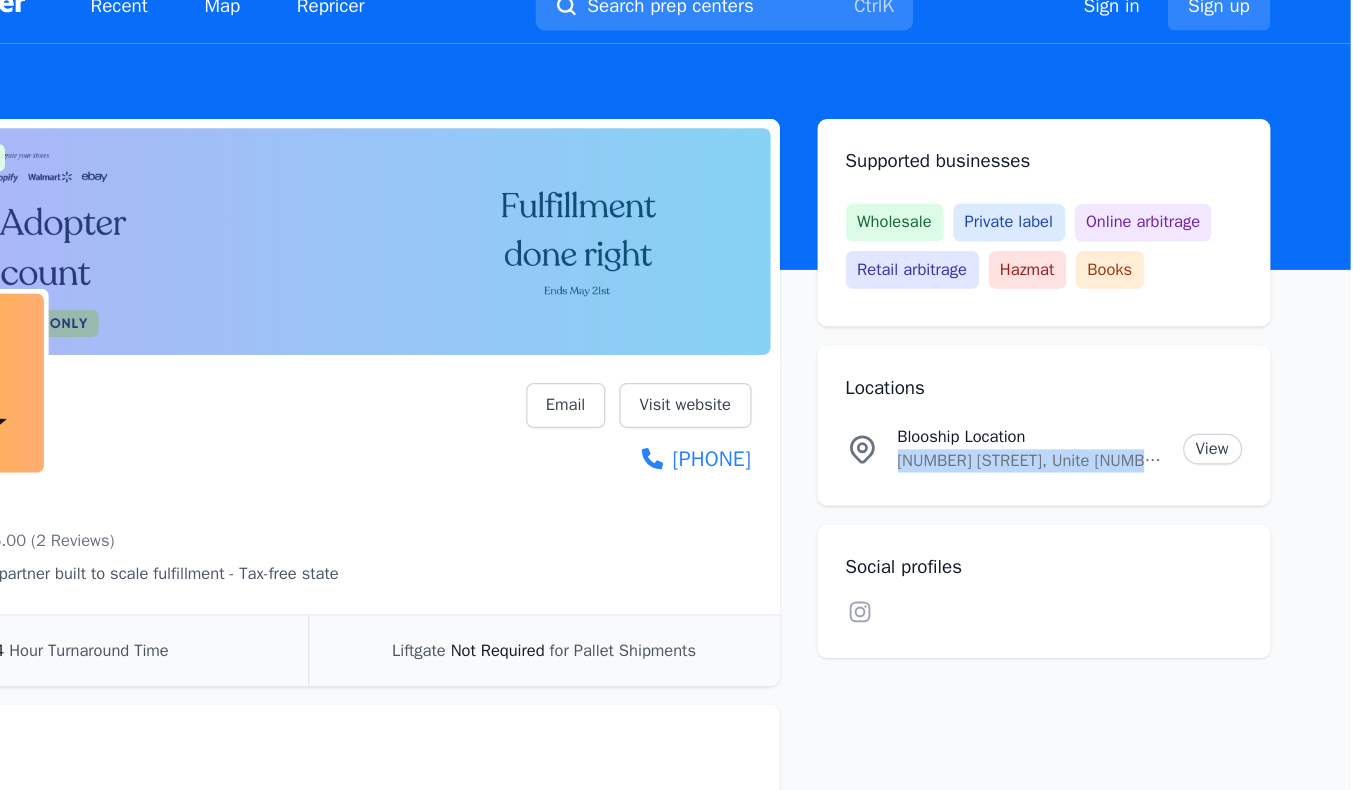 drag, startPoint x: 964, startPoint y: 420, endPoint x: 1178, endPoint y: 423, distance: 214.02103 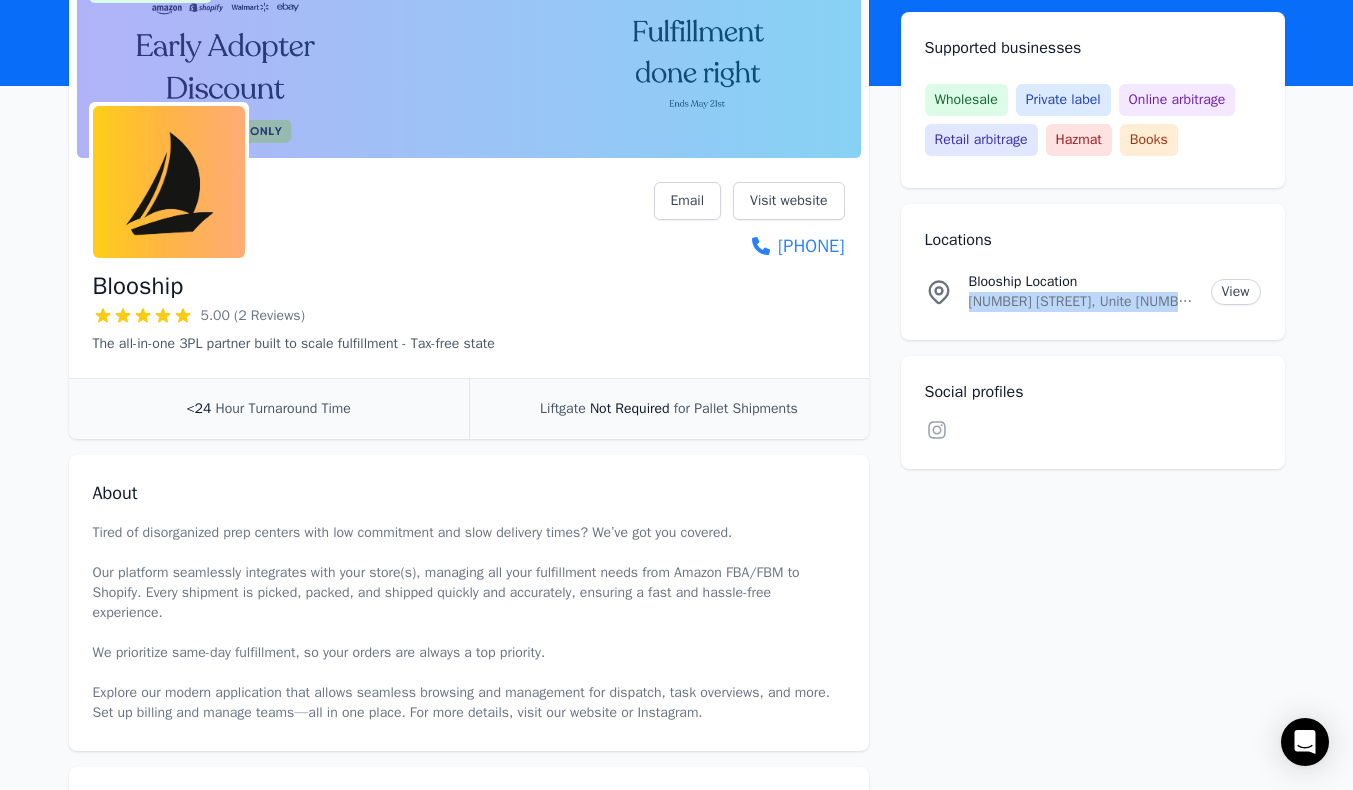 scroll, scrollTop: 173, scrollLeft: 0, axis: vertical 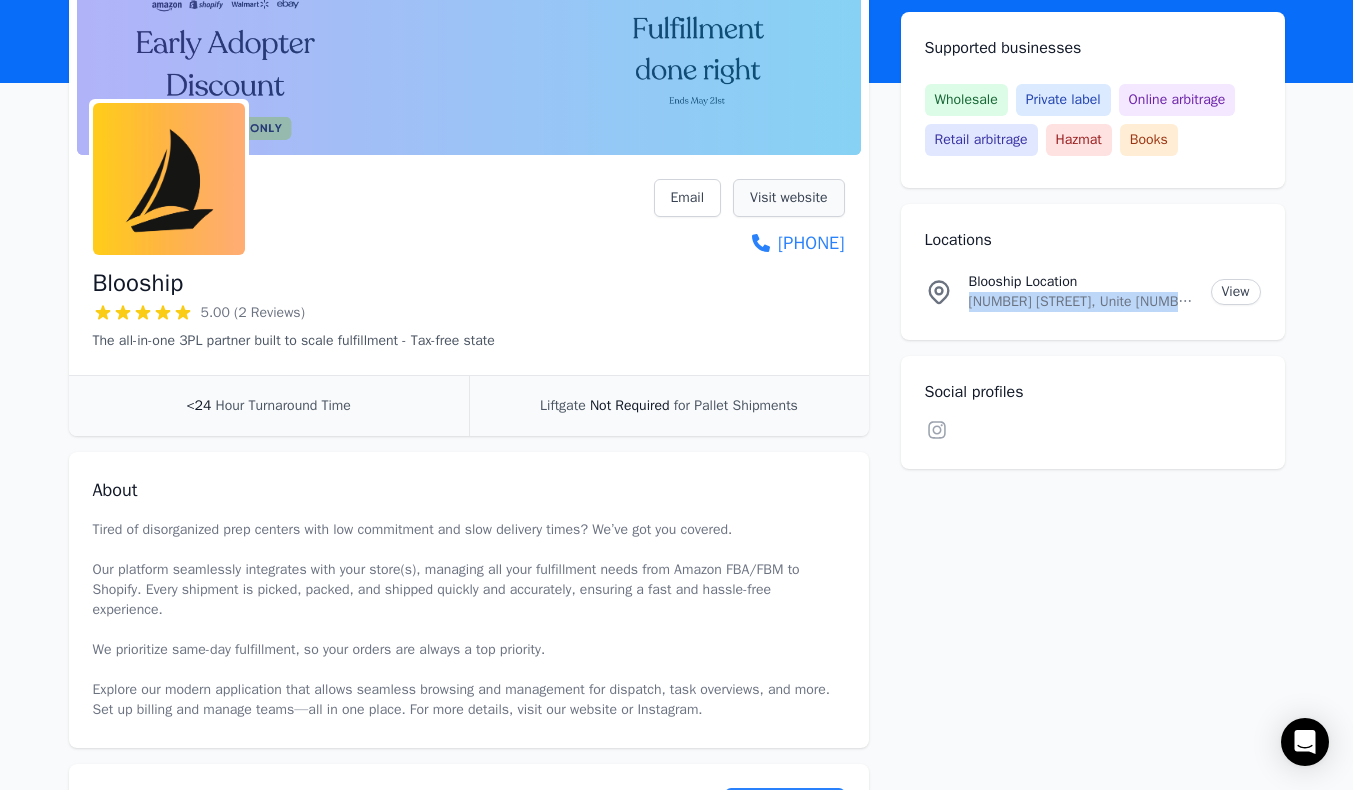 click on "Visit website" at bounding box center [788, 198] 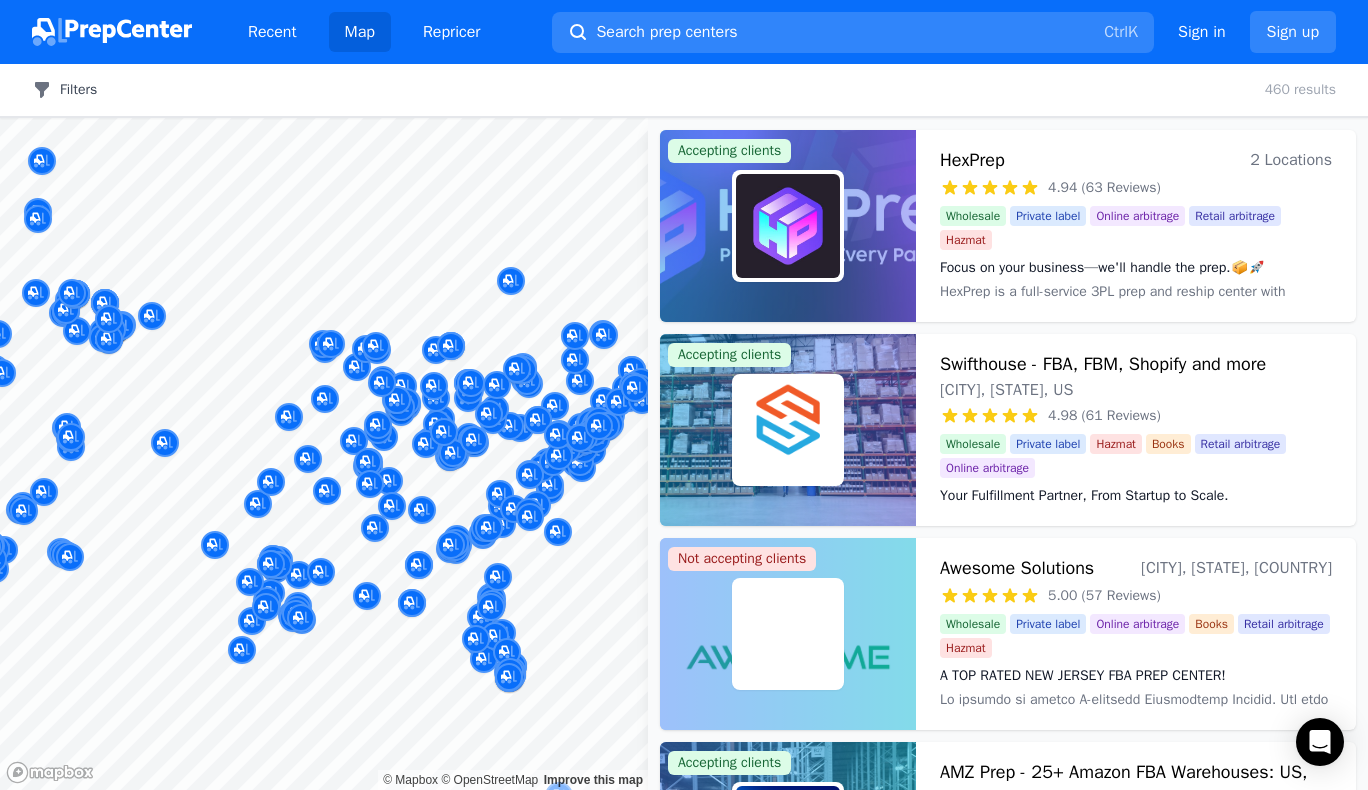 click on "Filters" at bounding box center [64, 90] 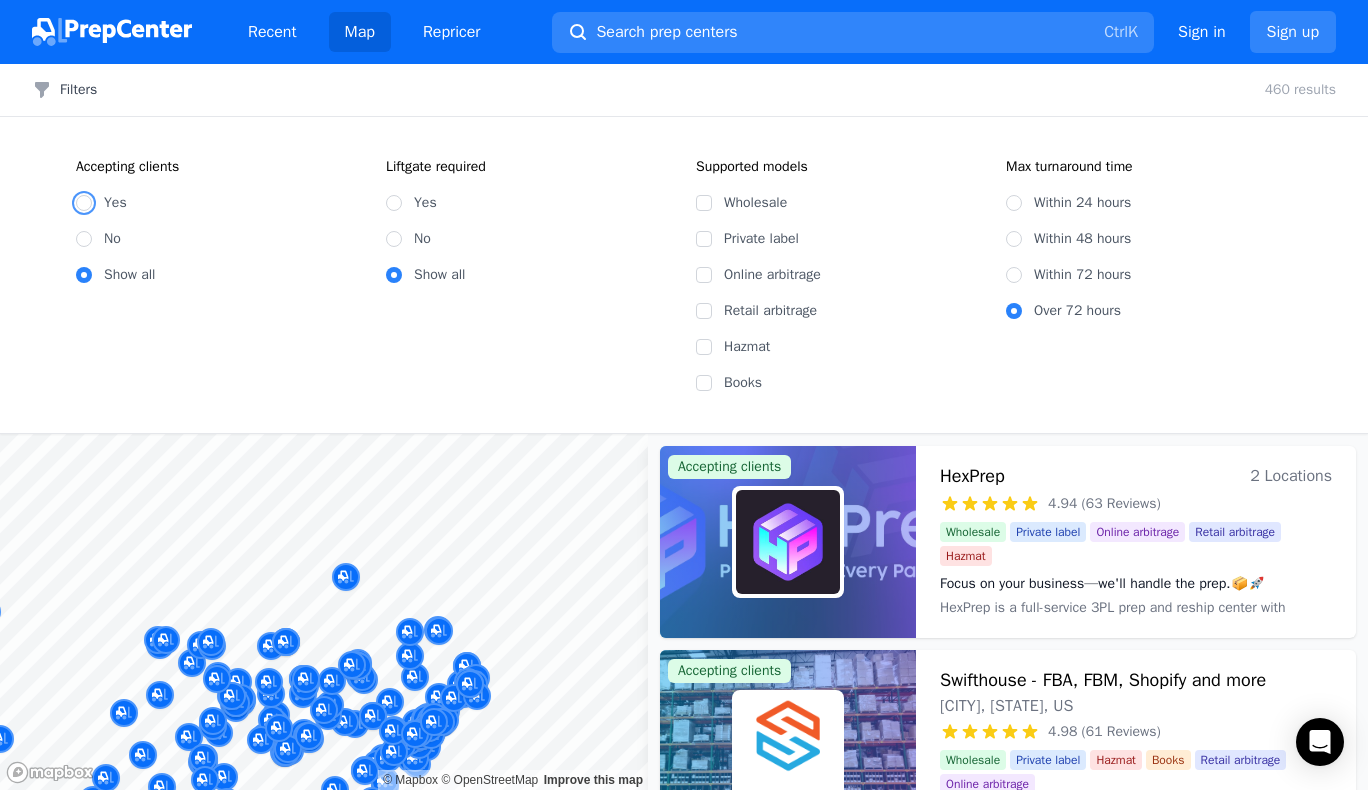 click on "Yes" at bounding box center [84, 203] 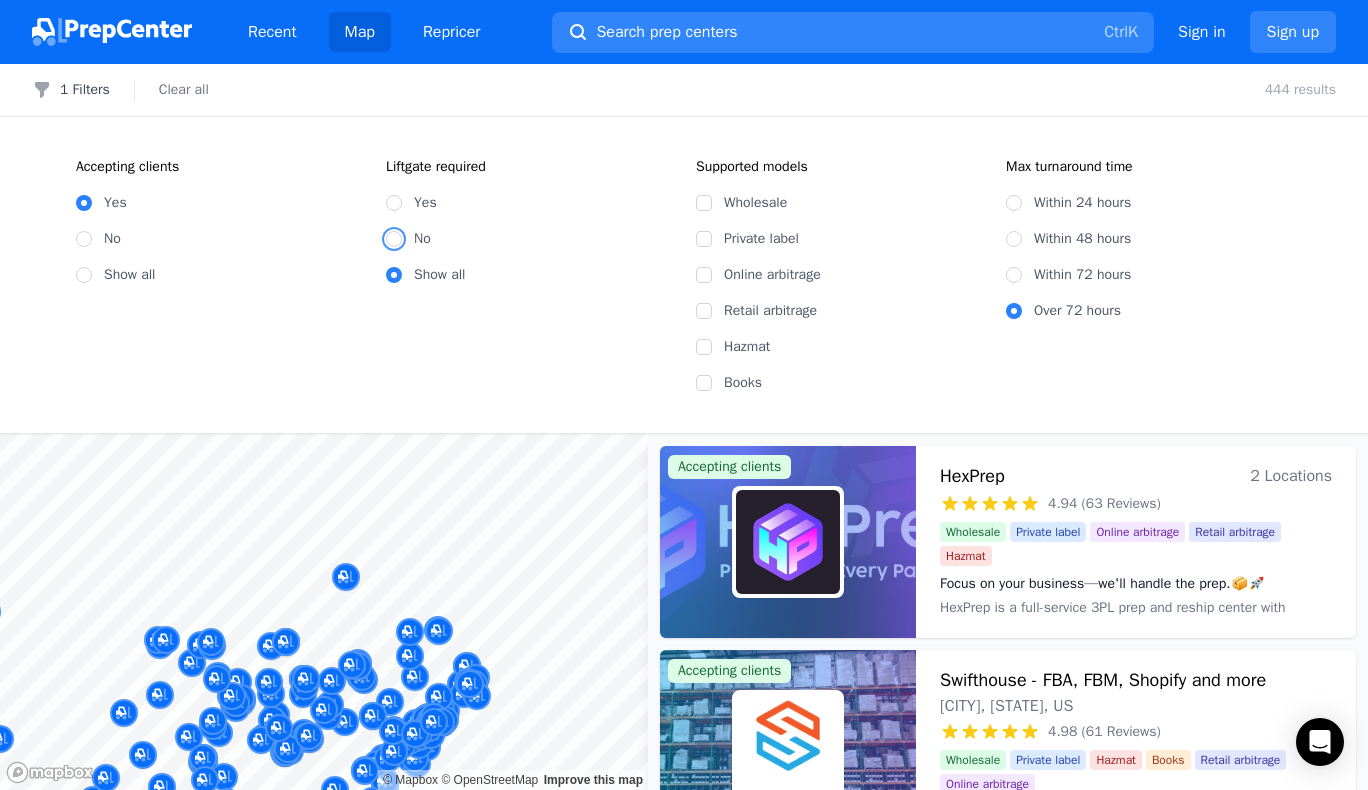click on "No" at bounding box center [394, 239] 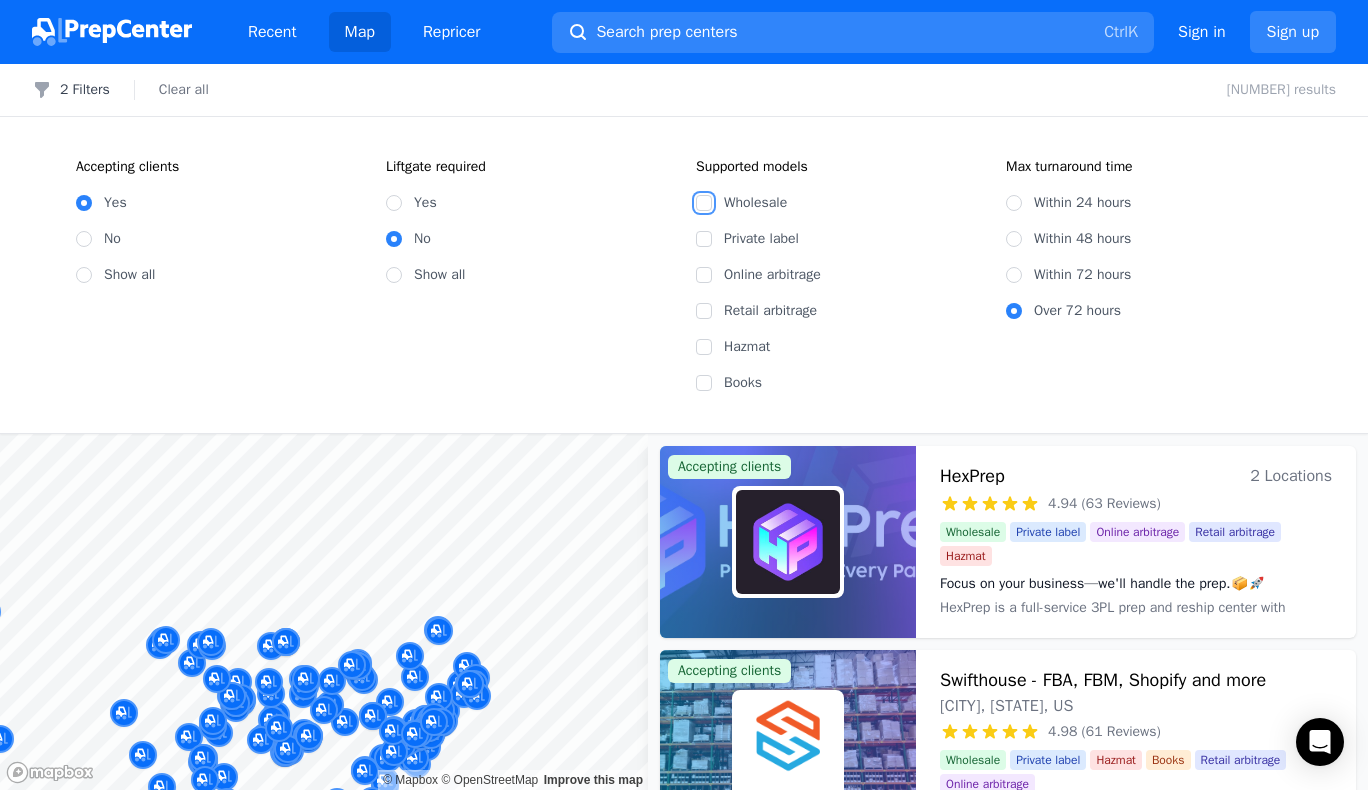 click on "Wholesale" at bounding box center [704, 203] 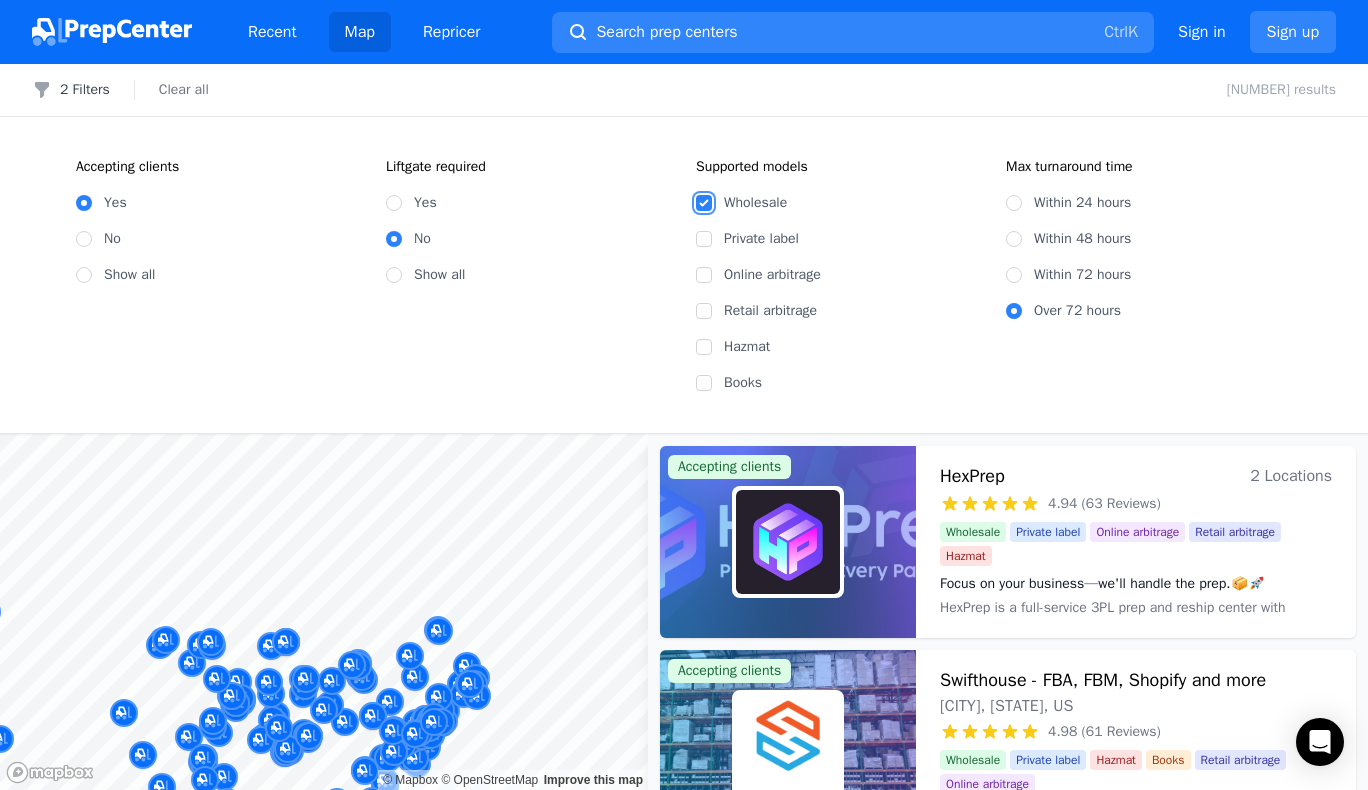 checkbox on "true" 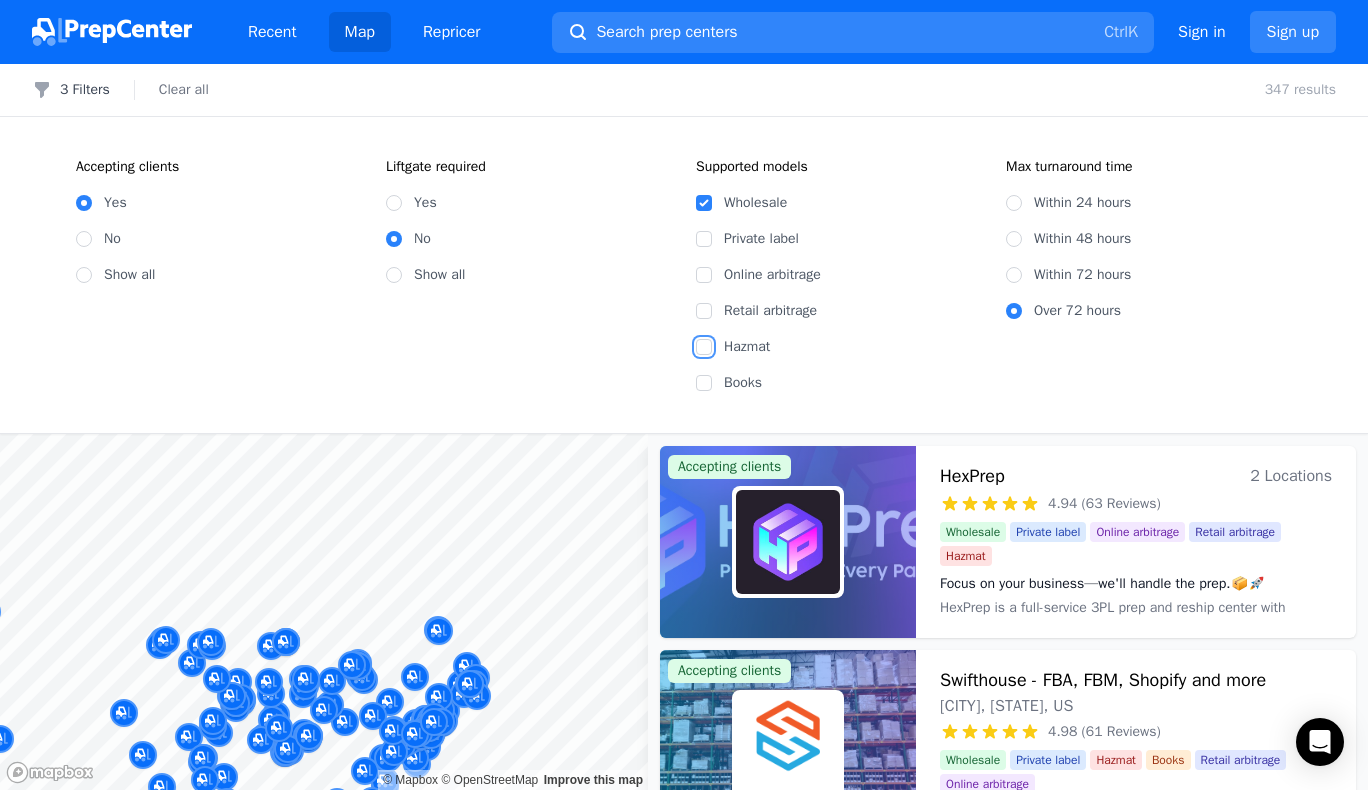 click on "Hazmat" at bounding box center (704, 347) 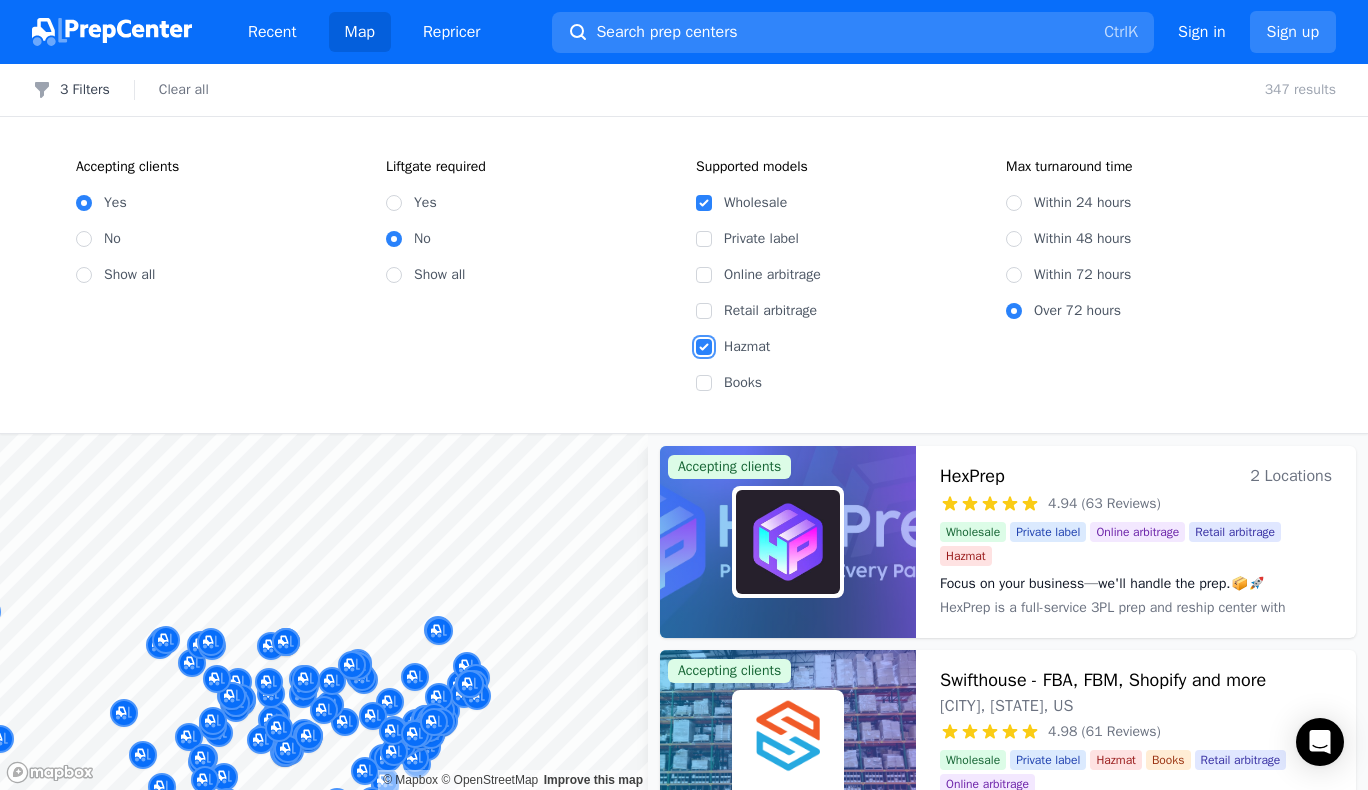 checkbox on "true" 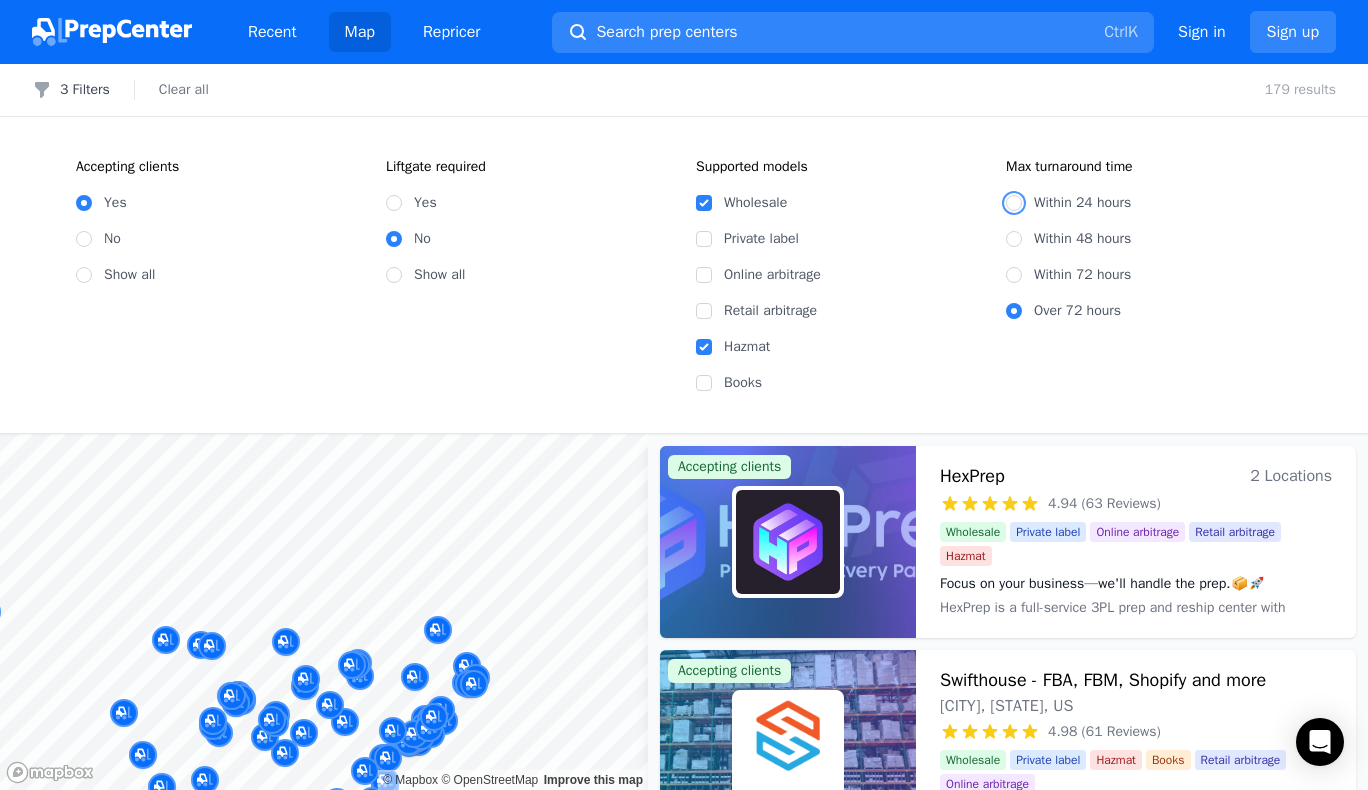 click on "Within 24 hours" at bounding box center (1014, 203) 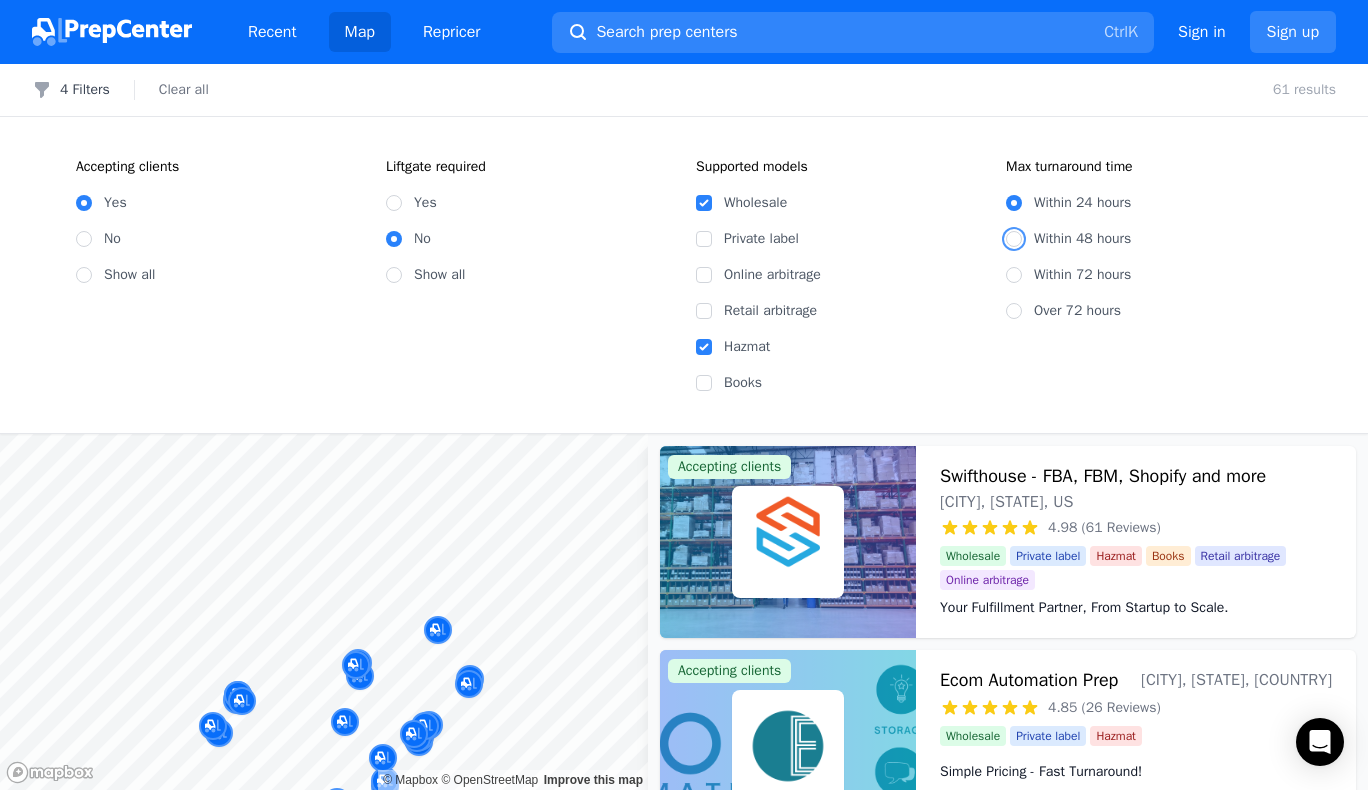 click on "Within 48 hours" at bounding box center (1014, 239) 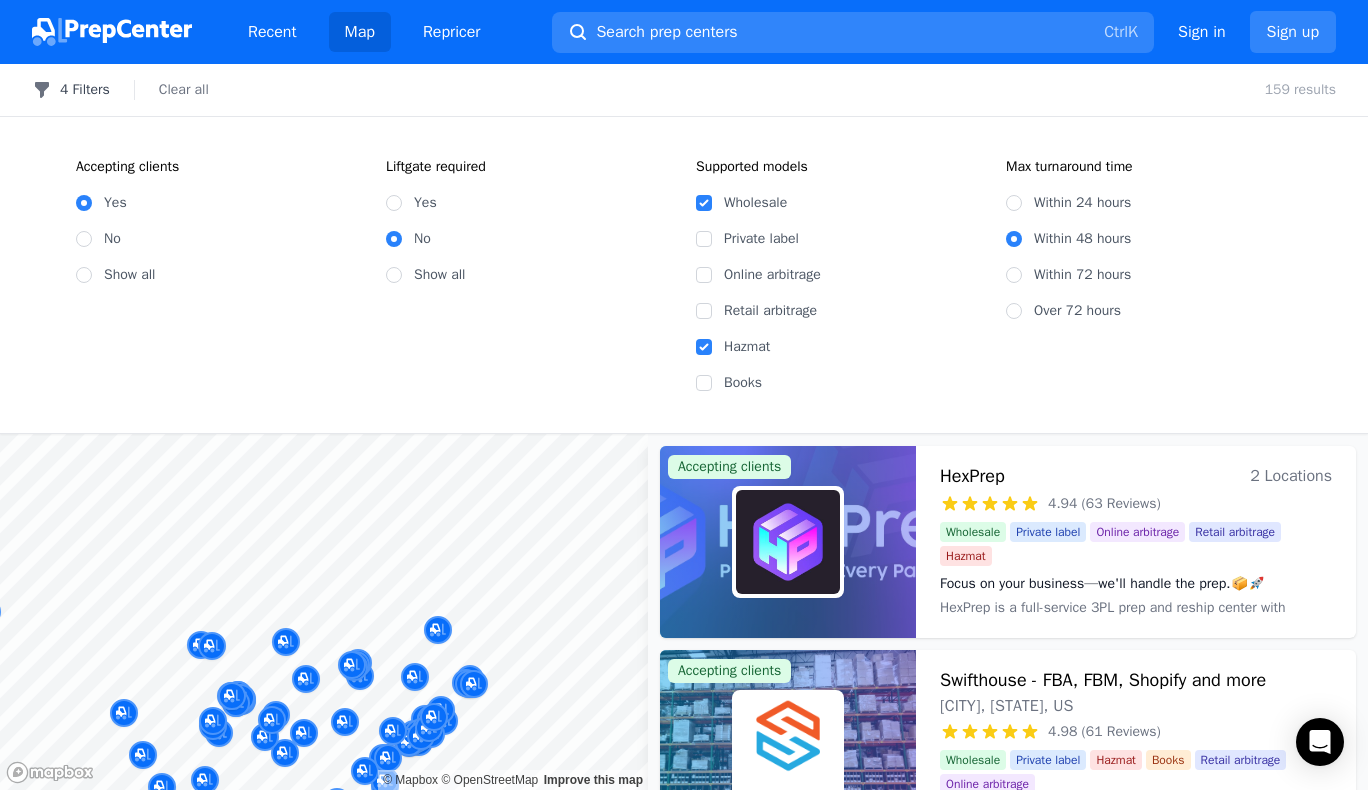 click on "4 Filters" at bounding box center (71, 90) 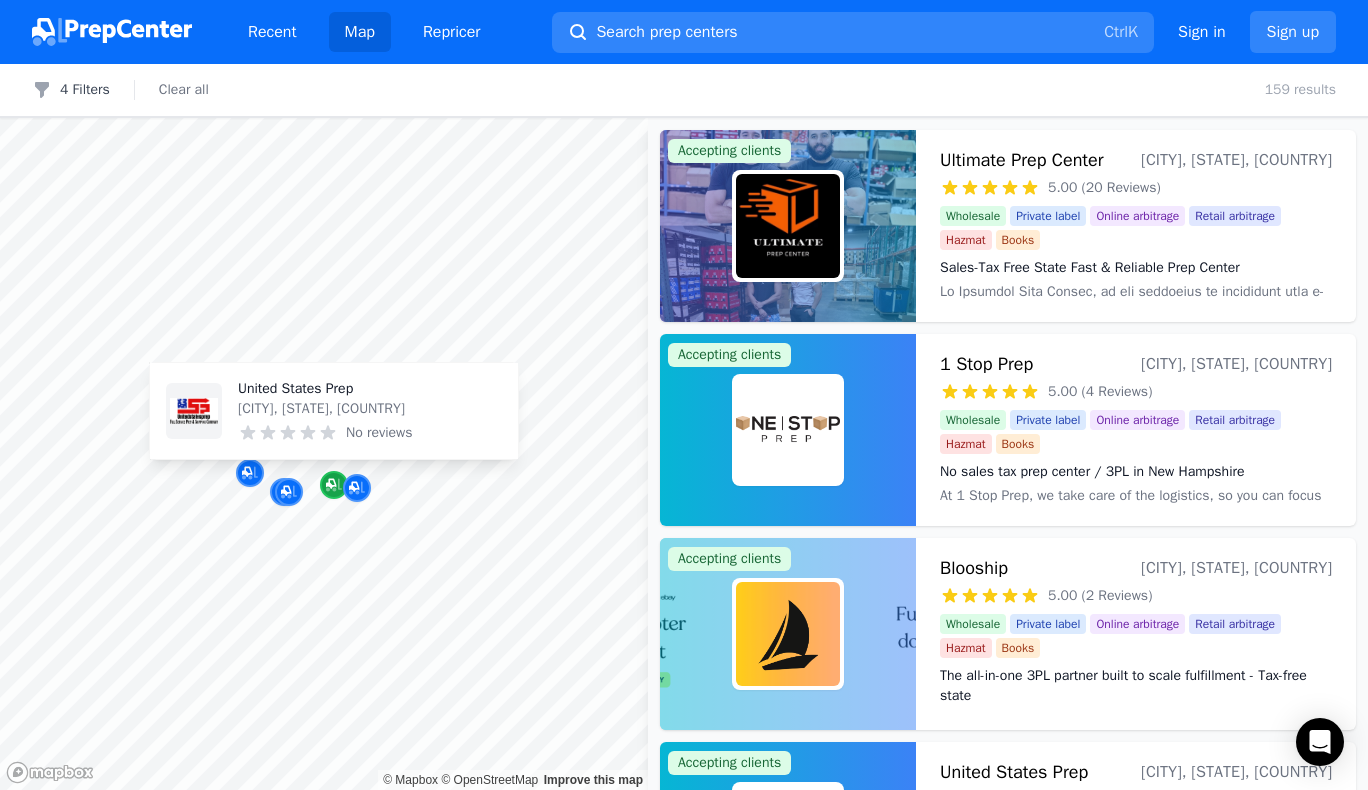 click at bounding box center [334, 485] 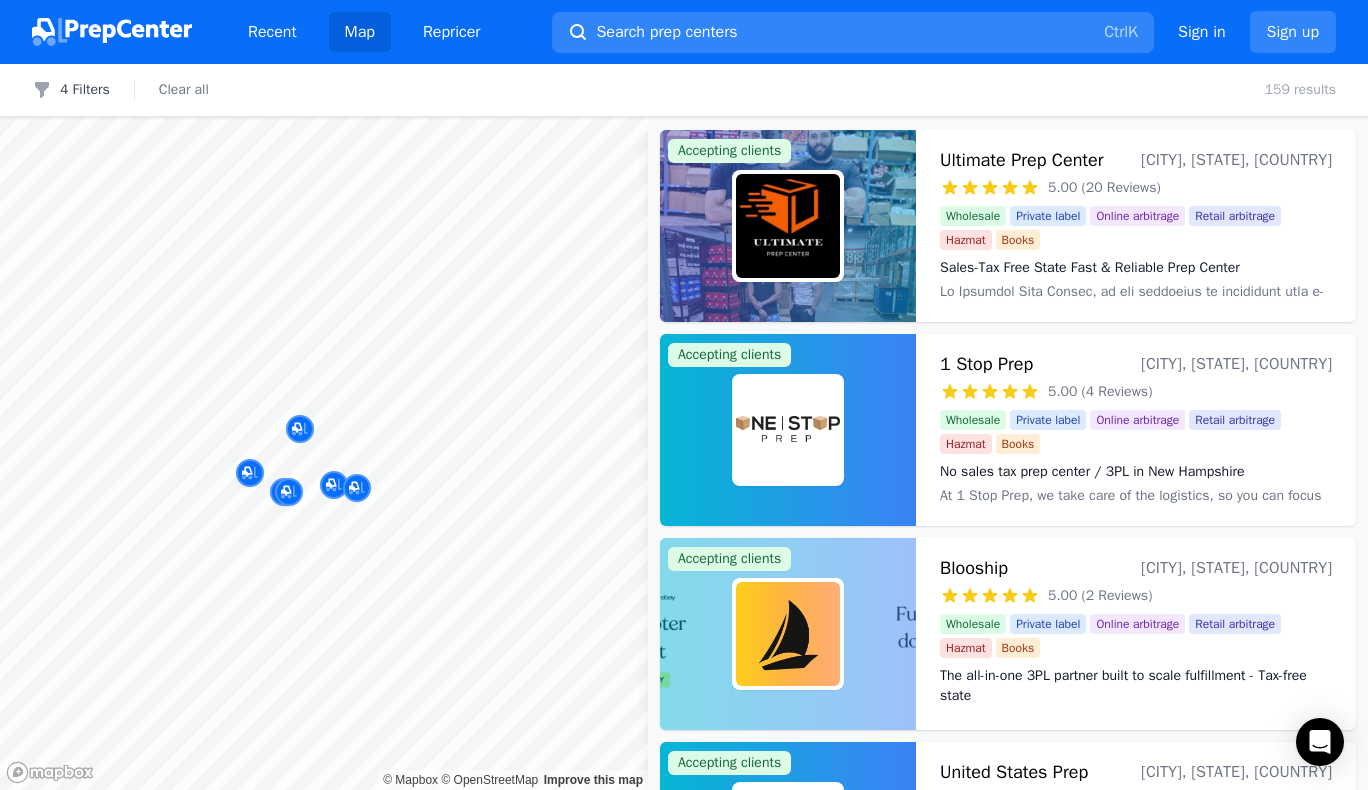 click at bounding box center (192, 417) 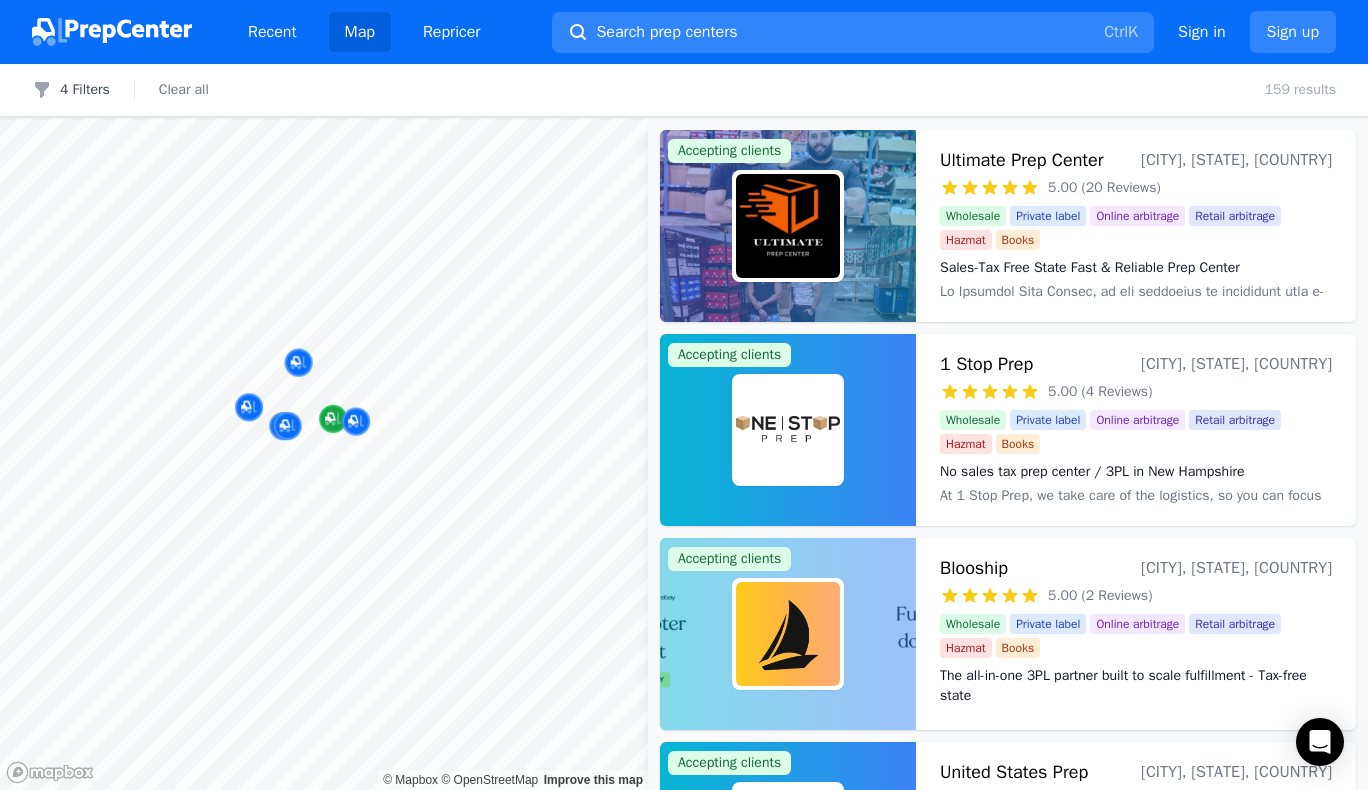 drag, startPoint x: 330, startPoint y: 492, endPoint x: 329, endPoint y: 430, distance: 62.008064 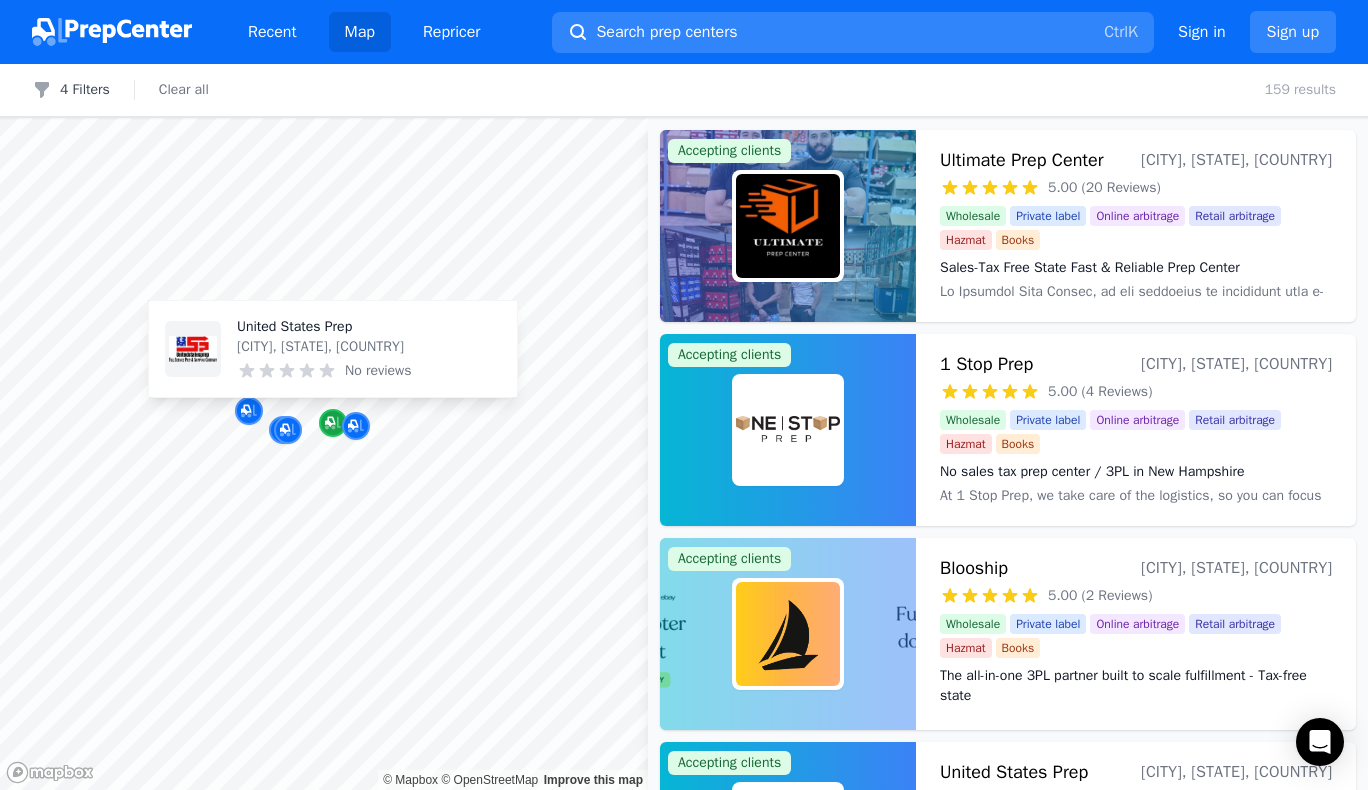 click at bounding box center [333, 423] 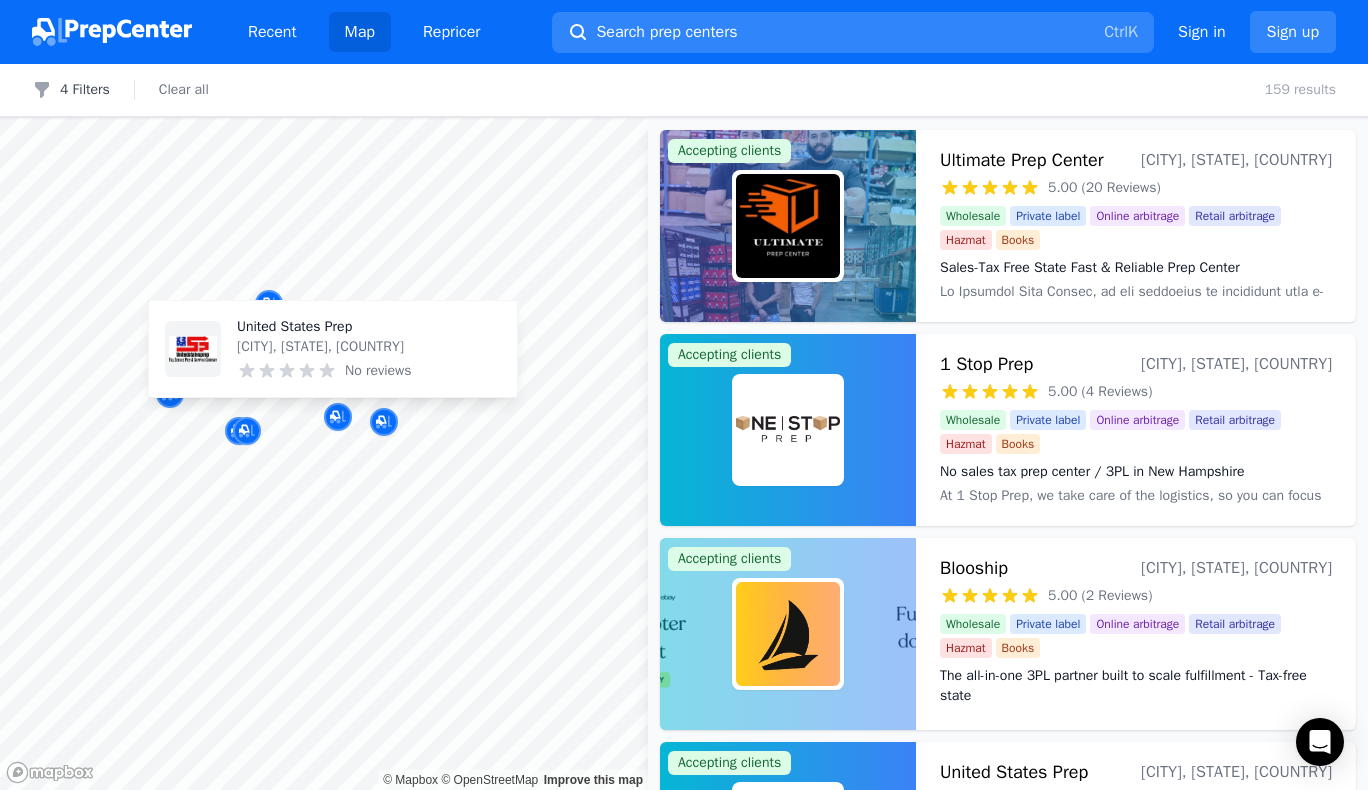click on "United States Prep" at bounding box center [324, 327] 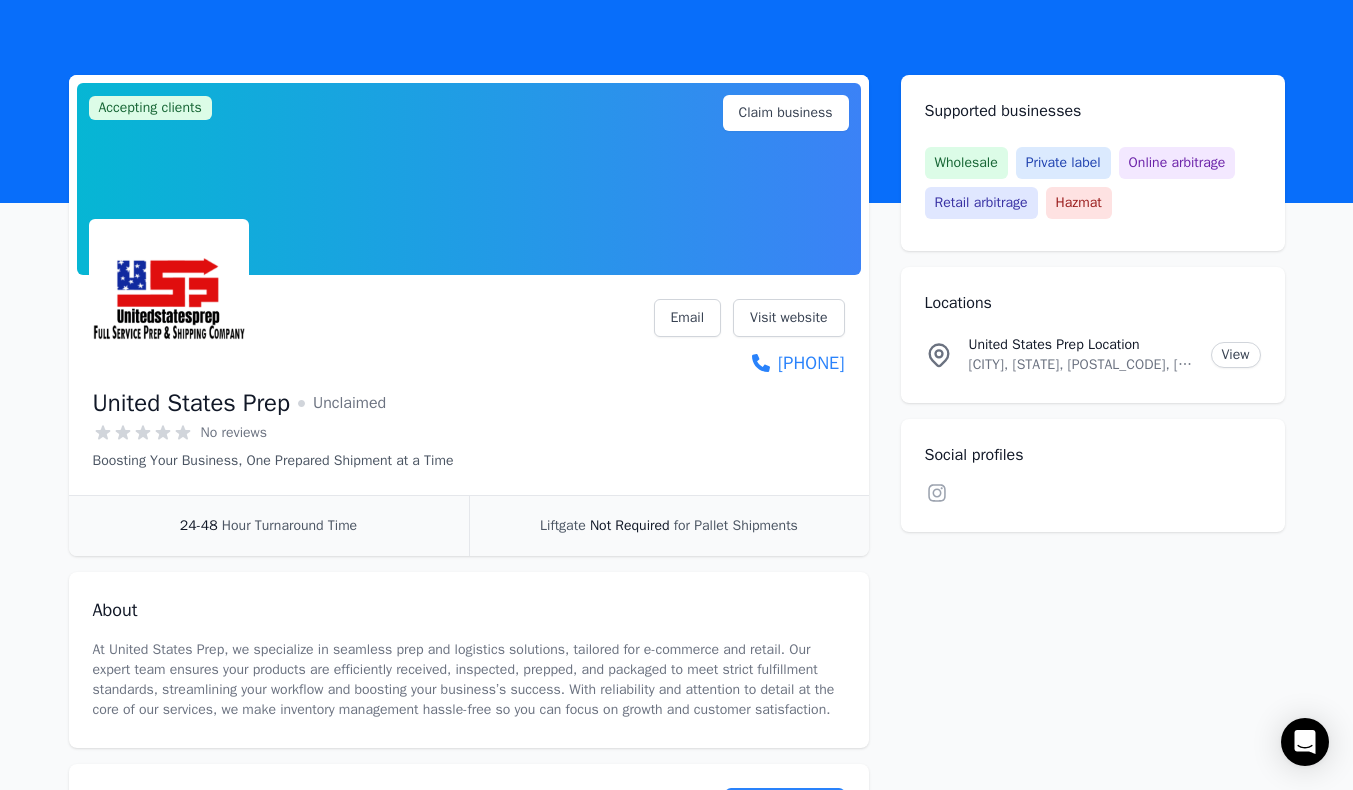 scroll, scrollTop: 51, scrollLeft: 0, axis: vertical 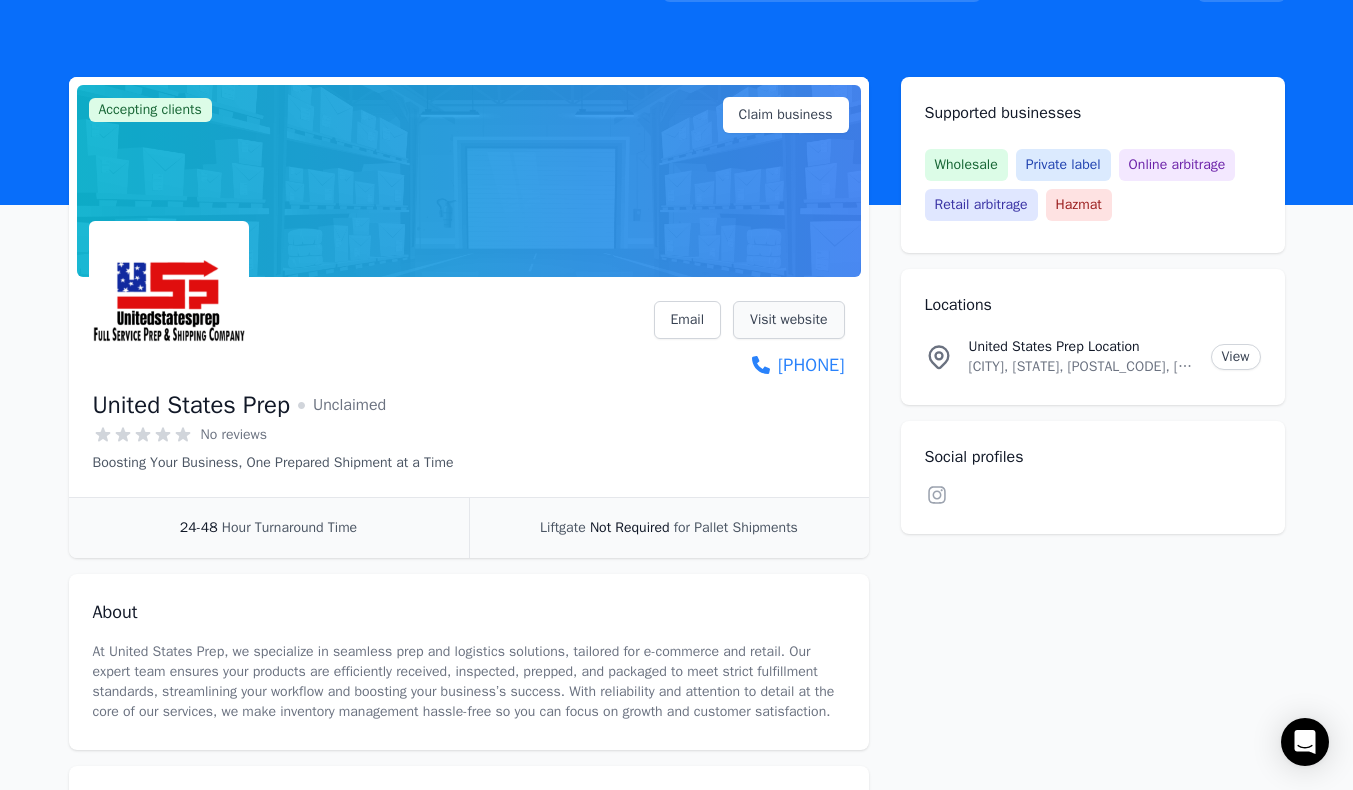 click on "Visit website" at bounding box center [788, 320] 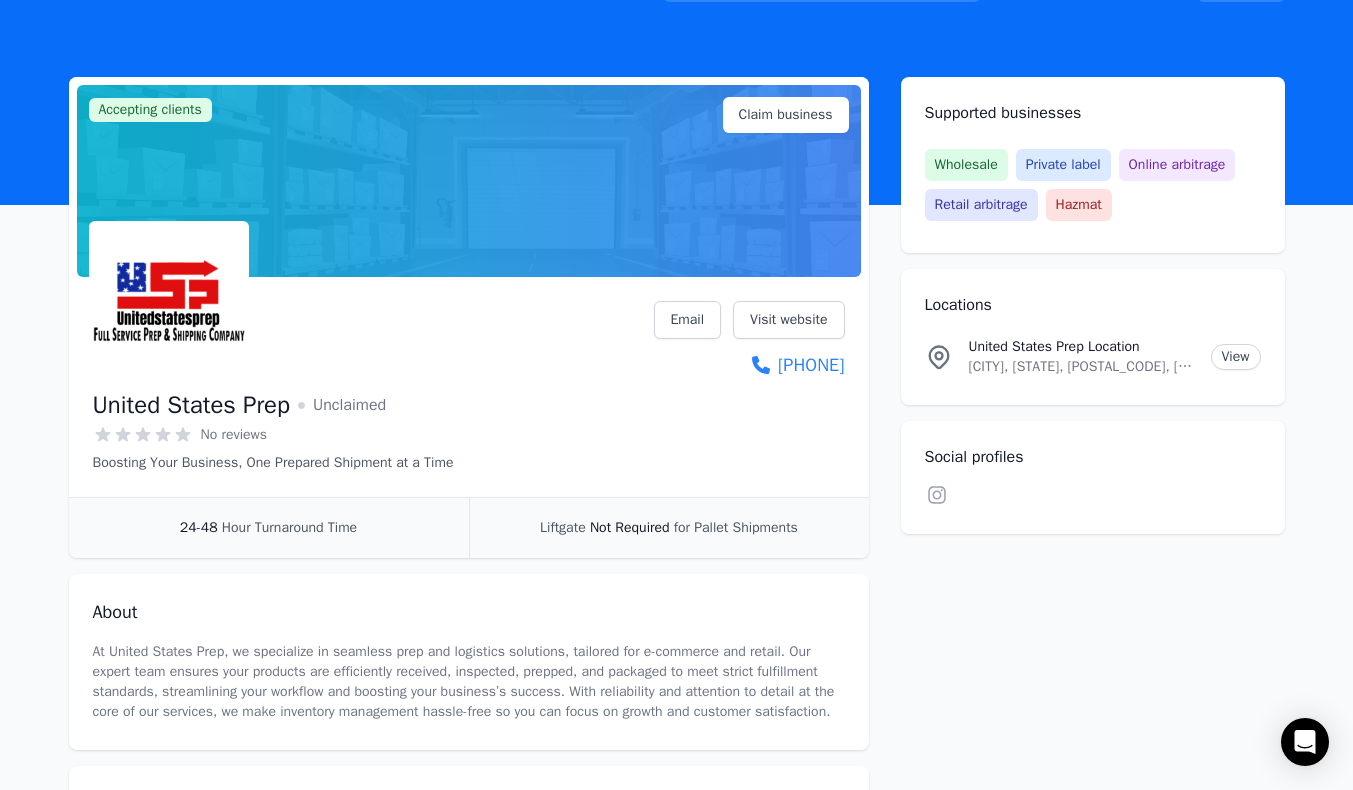 scroll, scrollTop: 0, scrollLeft: 0, axis: both 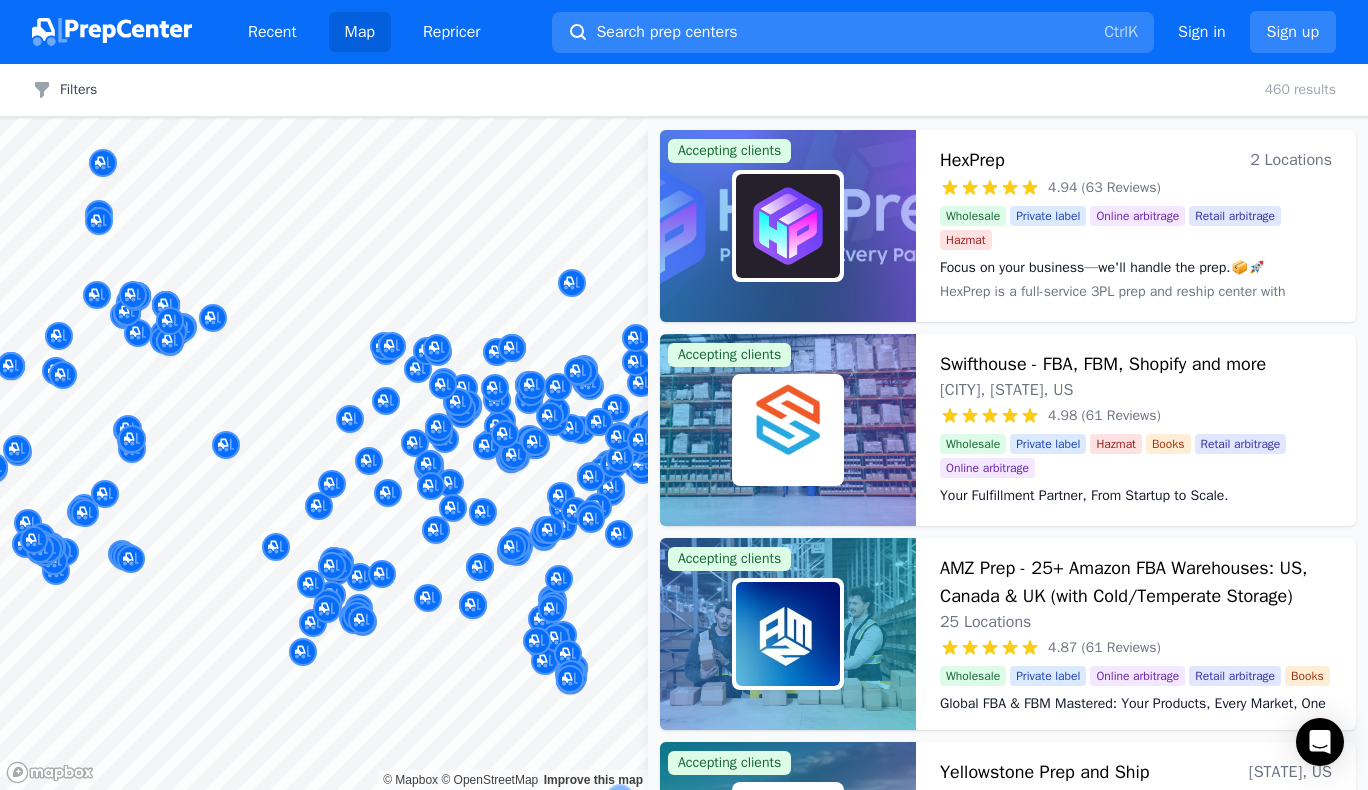 click at bounding box center [324, 118] 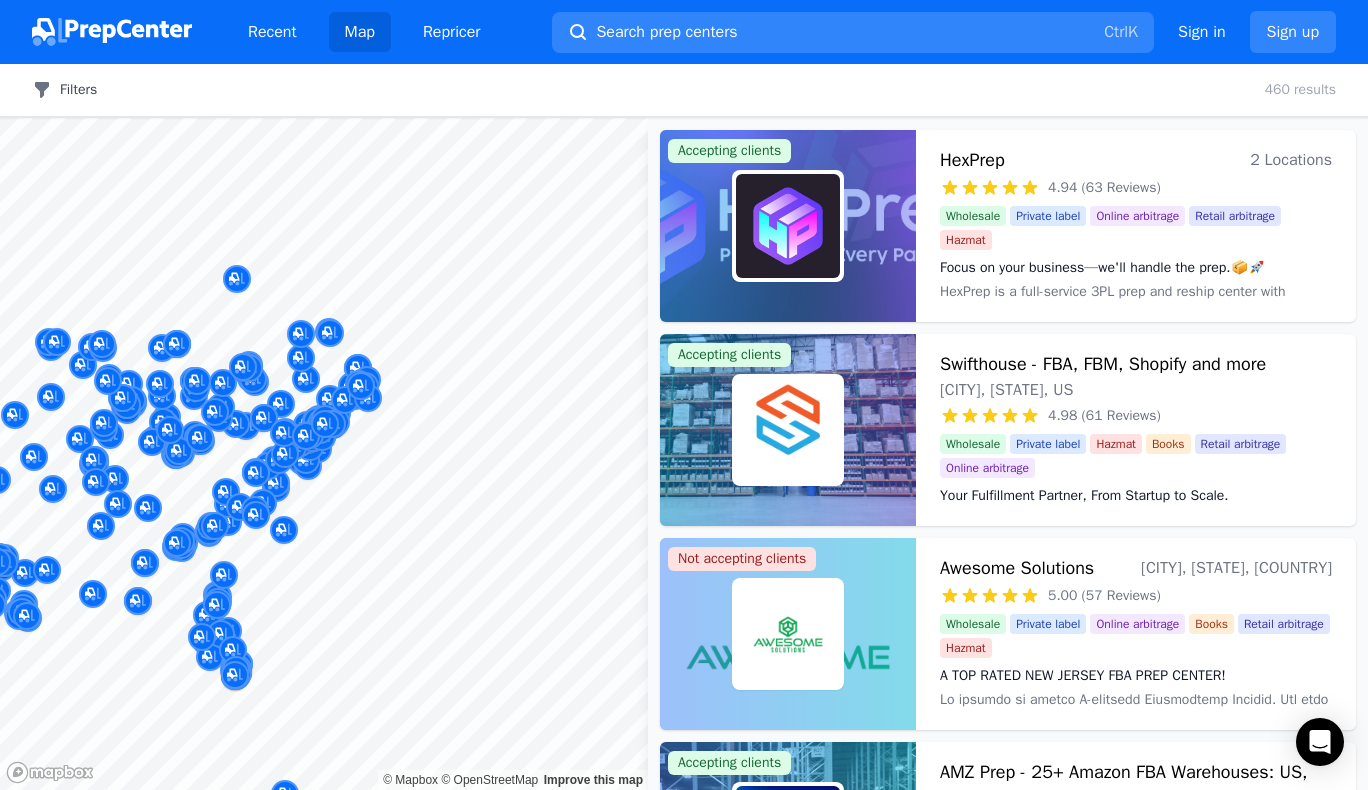 click on "Filters" at bounding box center (64, 90) 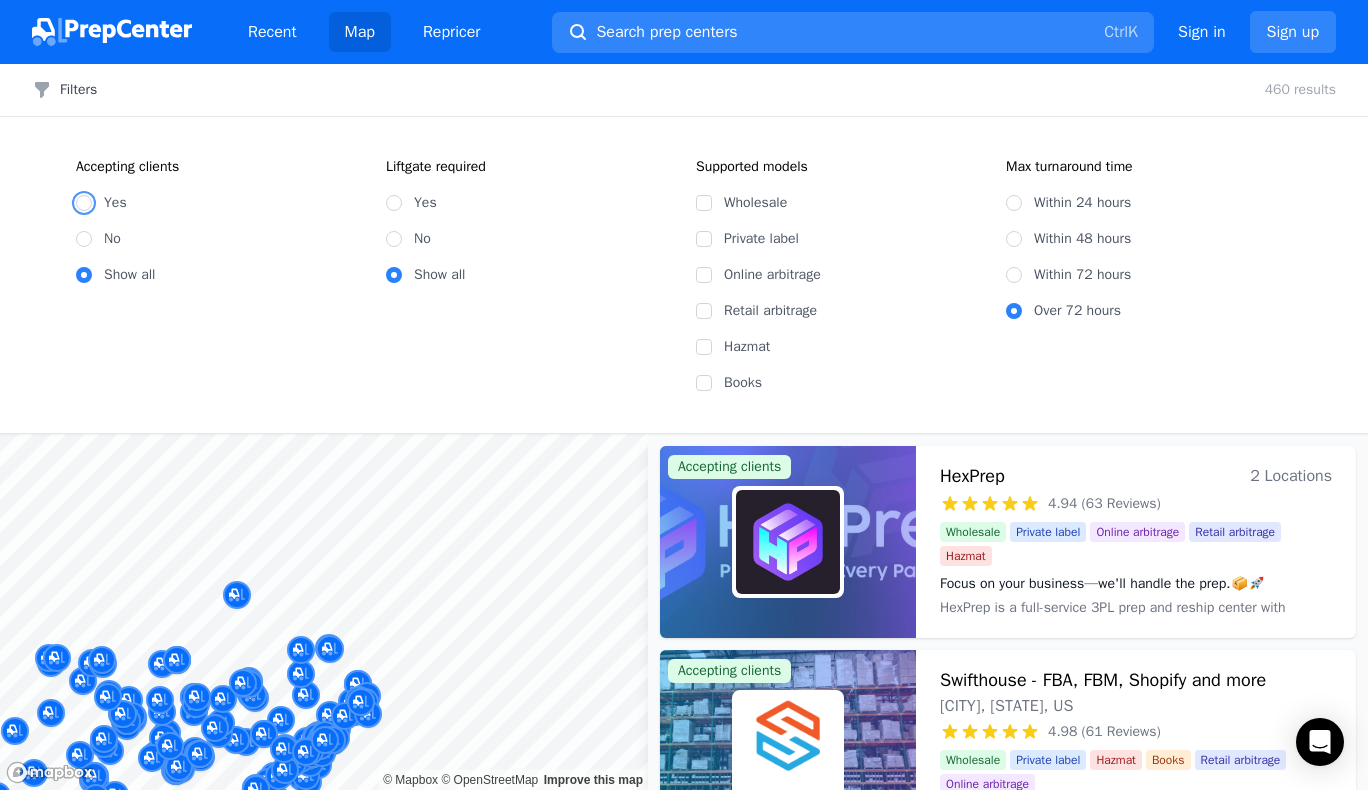 click on "Yes" at bounding box center [84, 203] 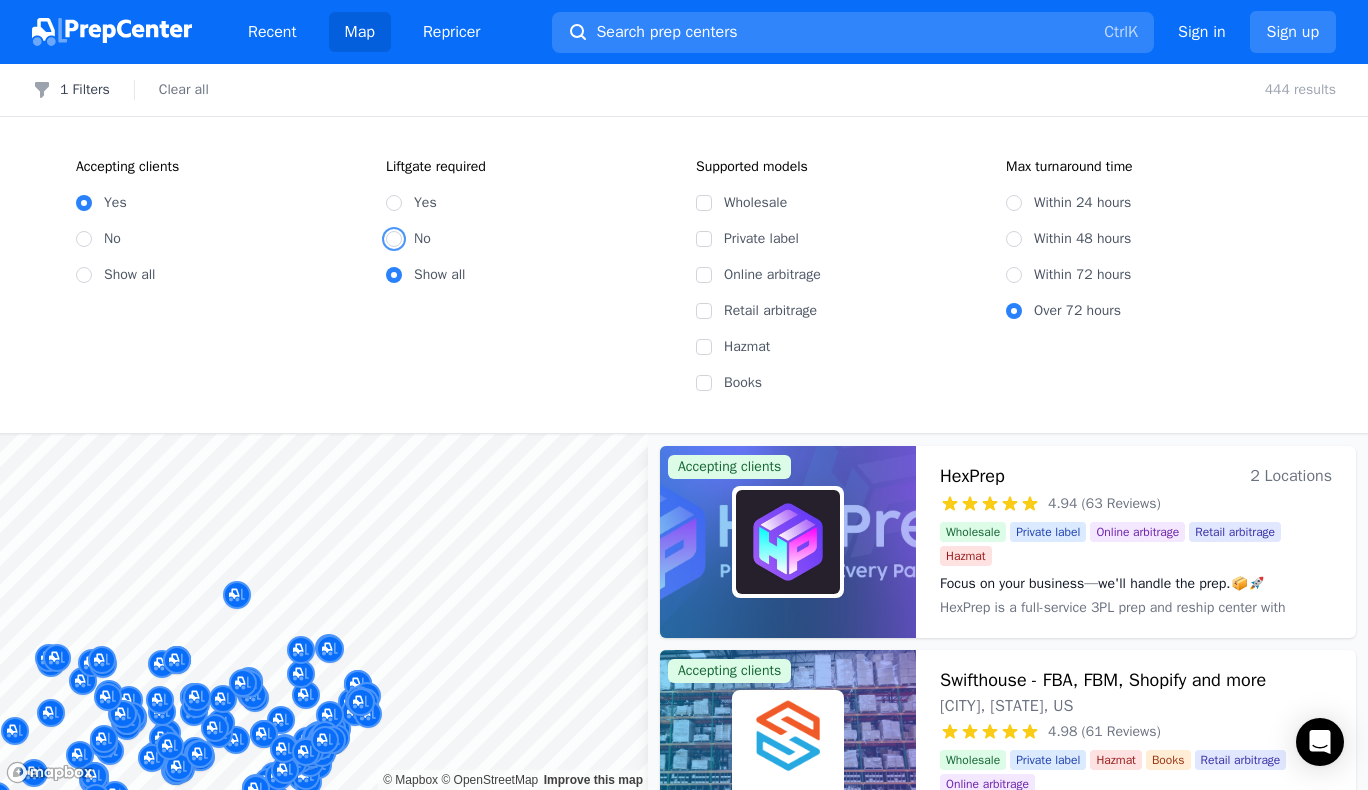 click on "No" at bounding box center (394, 239) 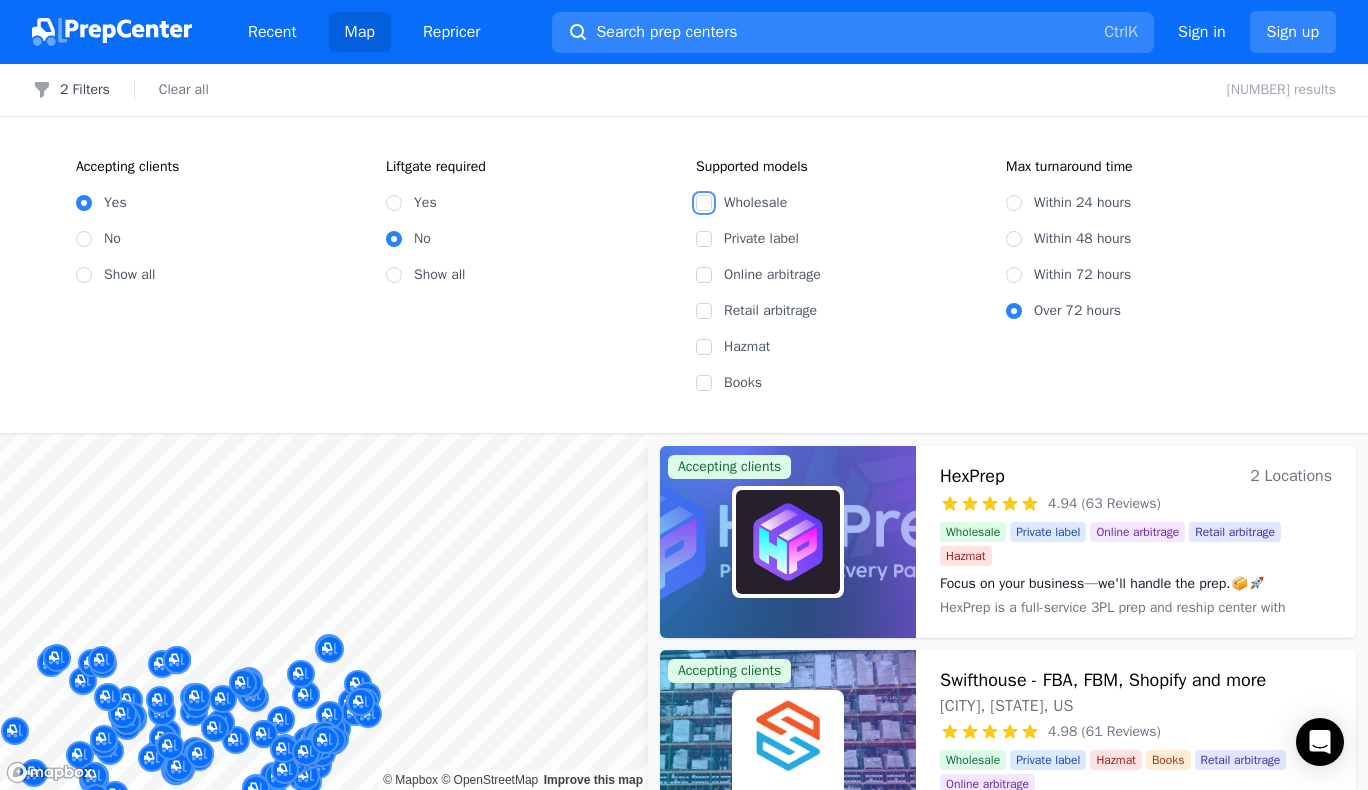 click on "Wholesale" at bounding box center [704, 203] 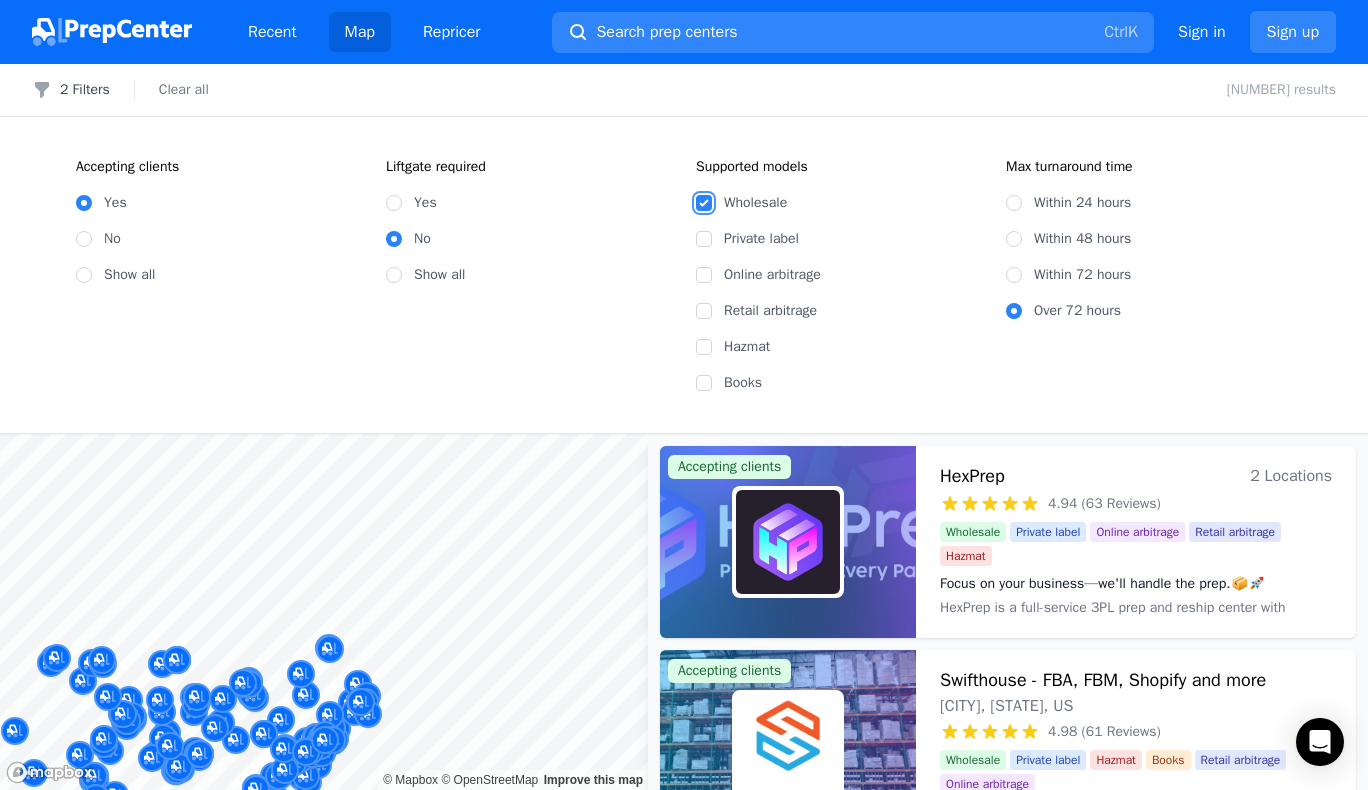 checkbox on "true" 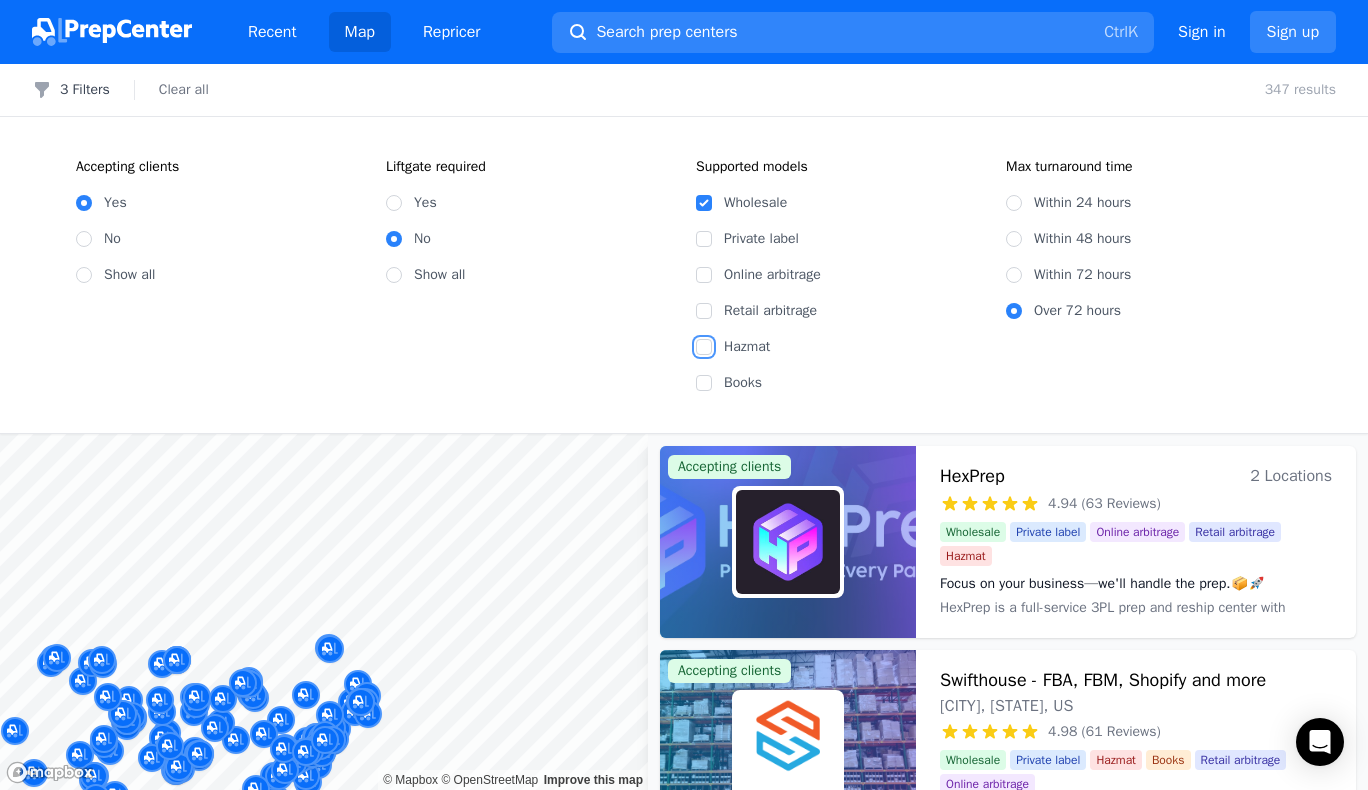click on "Hazmat" at bounding box center (704, 347) 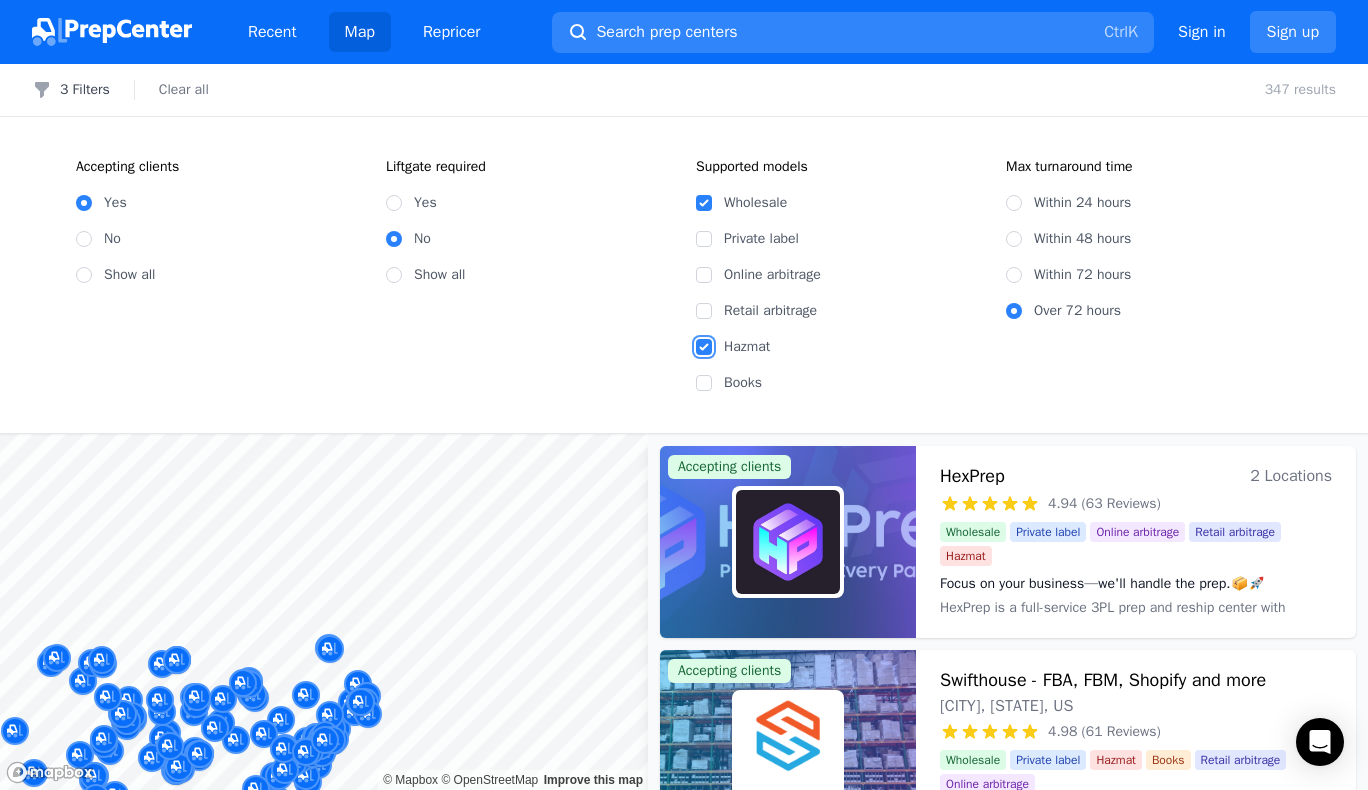 checkbox on "true" 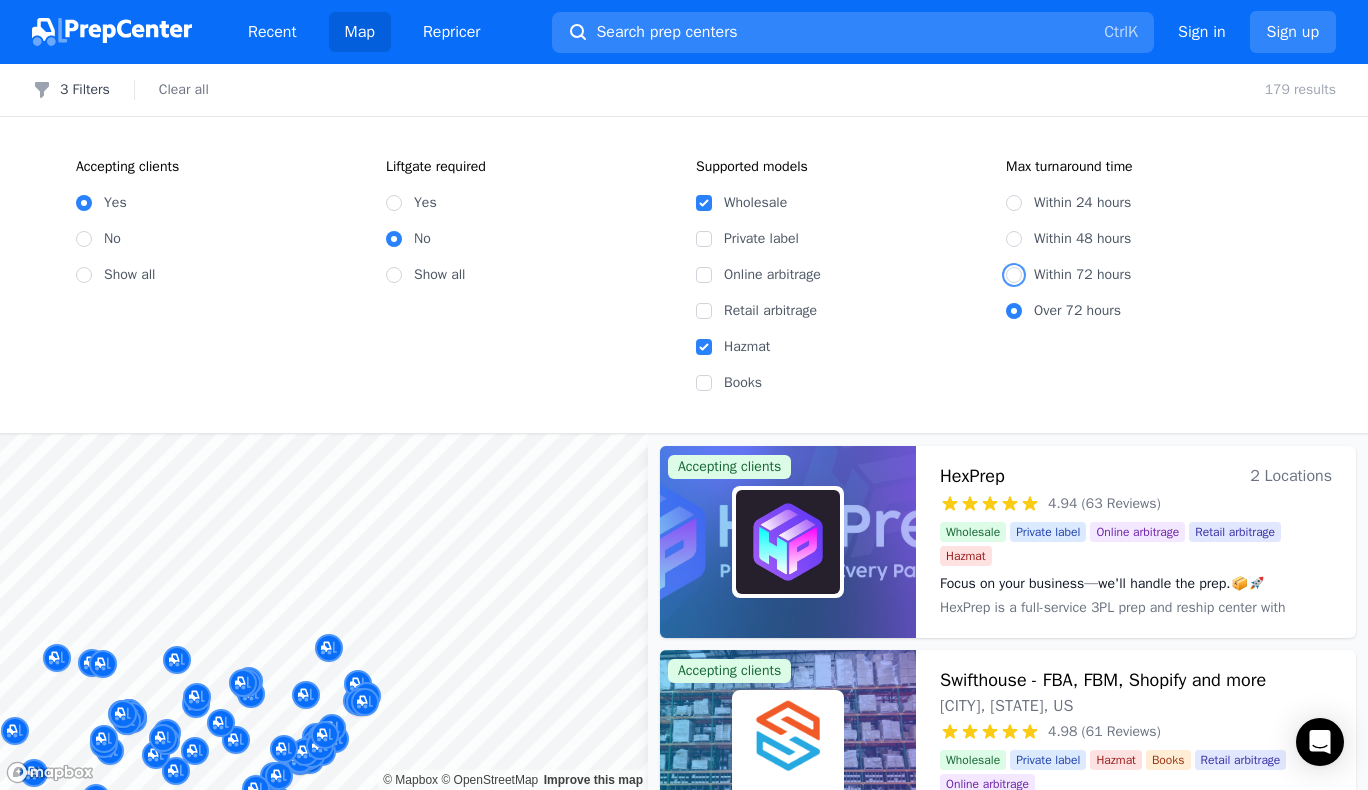 click on "Within 72 hours" at bounding box center [1014, 275] 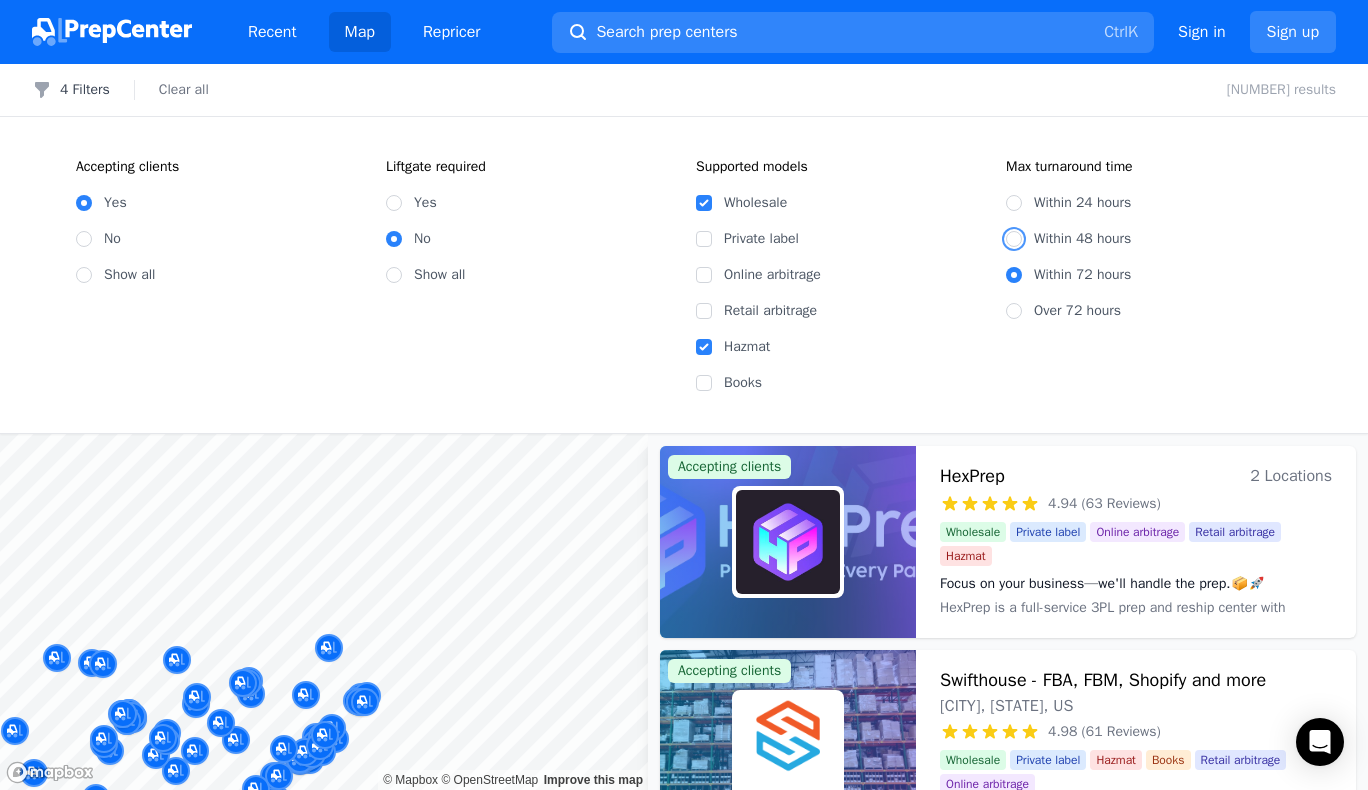 click on "Within 48 hours" at bounding box center (1014, 239) 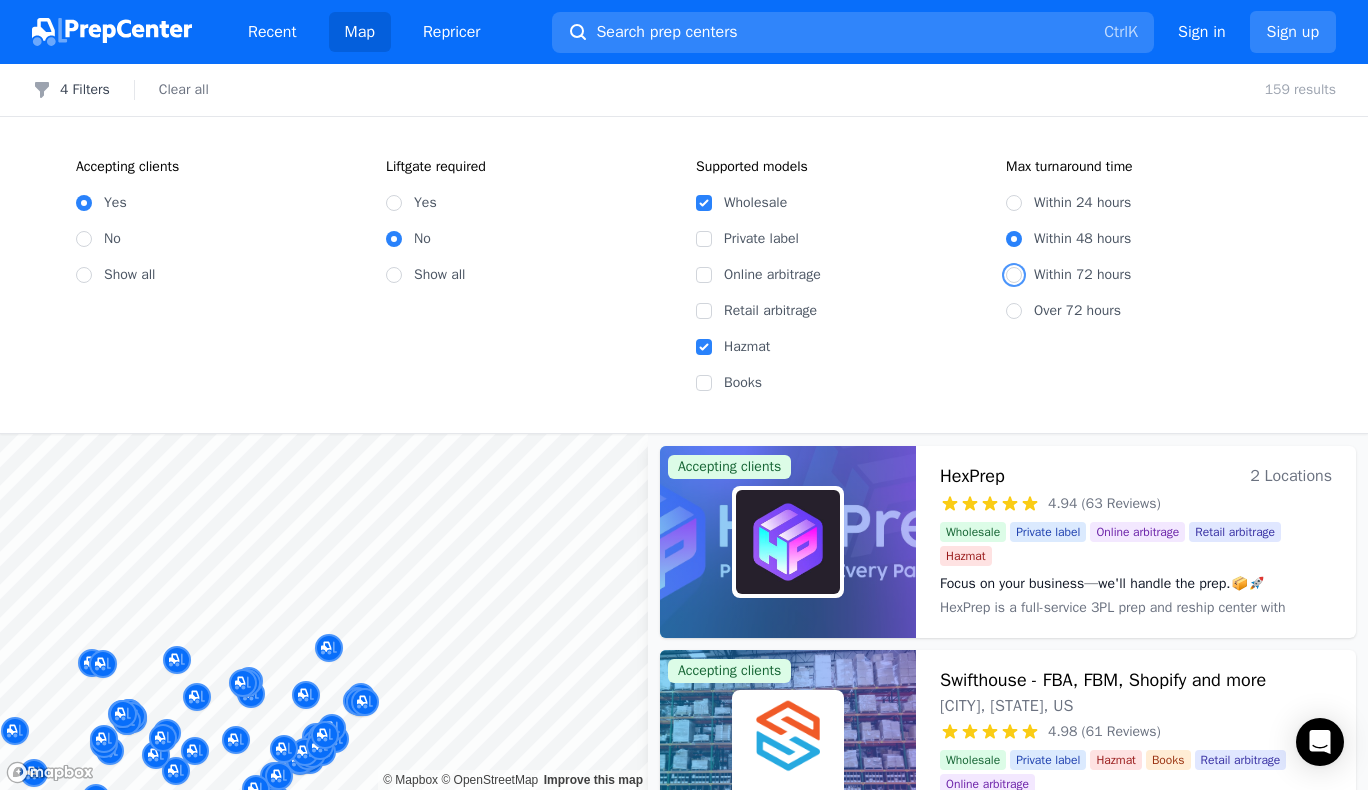 click on "Within 72 hours" at bounding box center (1014, 275) 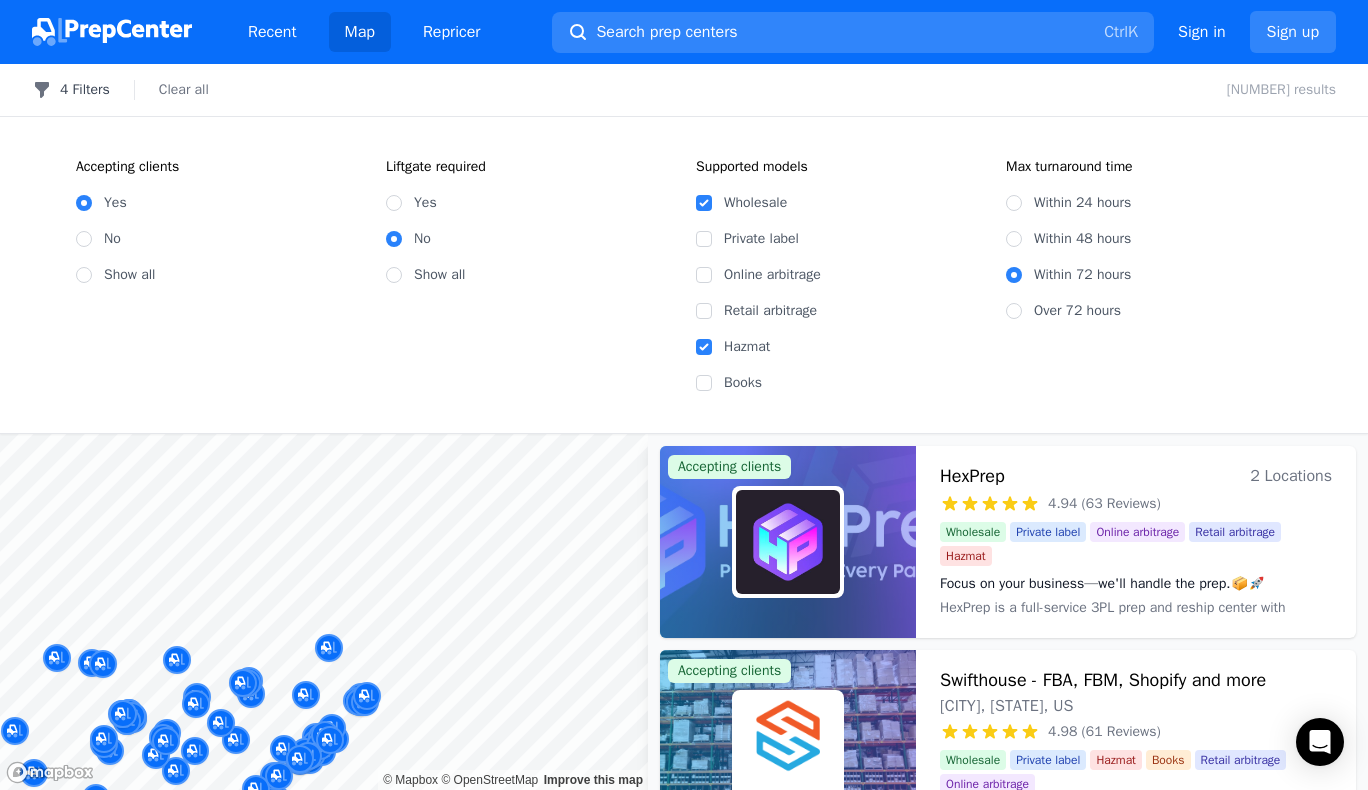 click on "4 Filters" at bounding box center (71, 90) 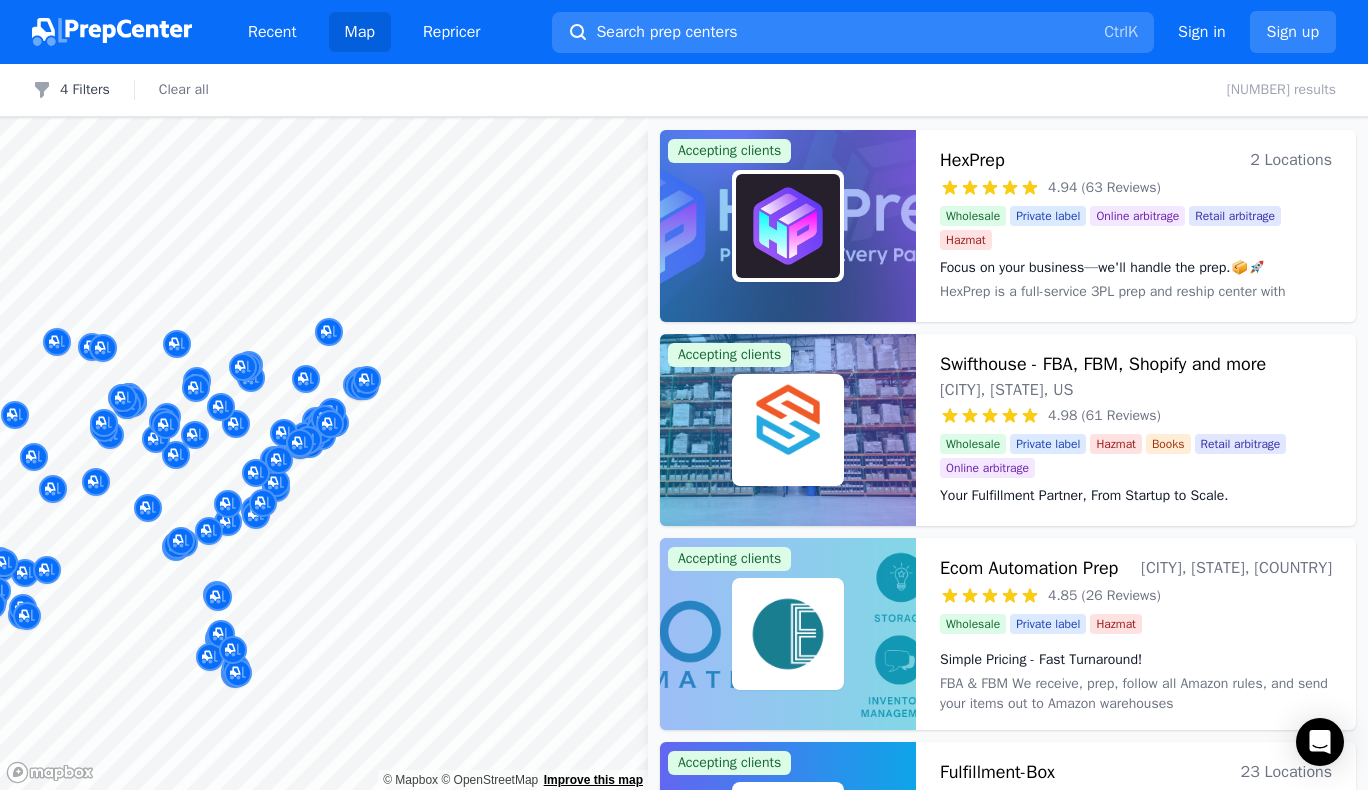 type 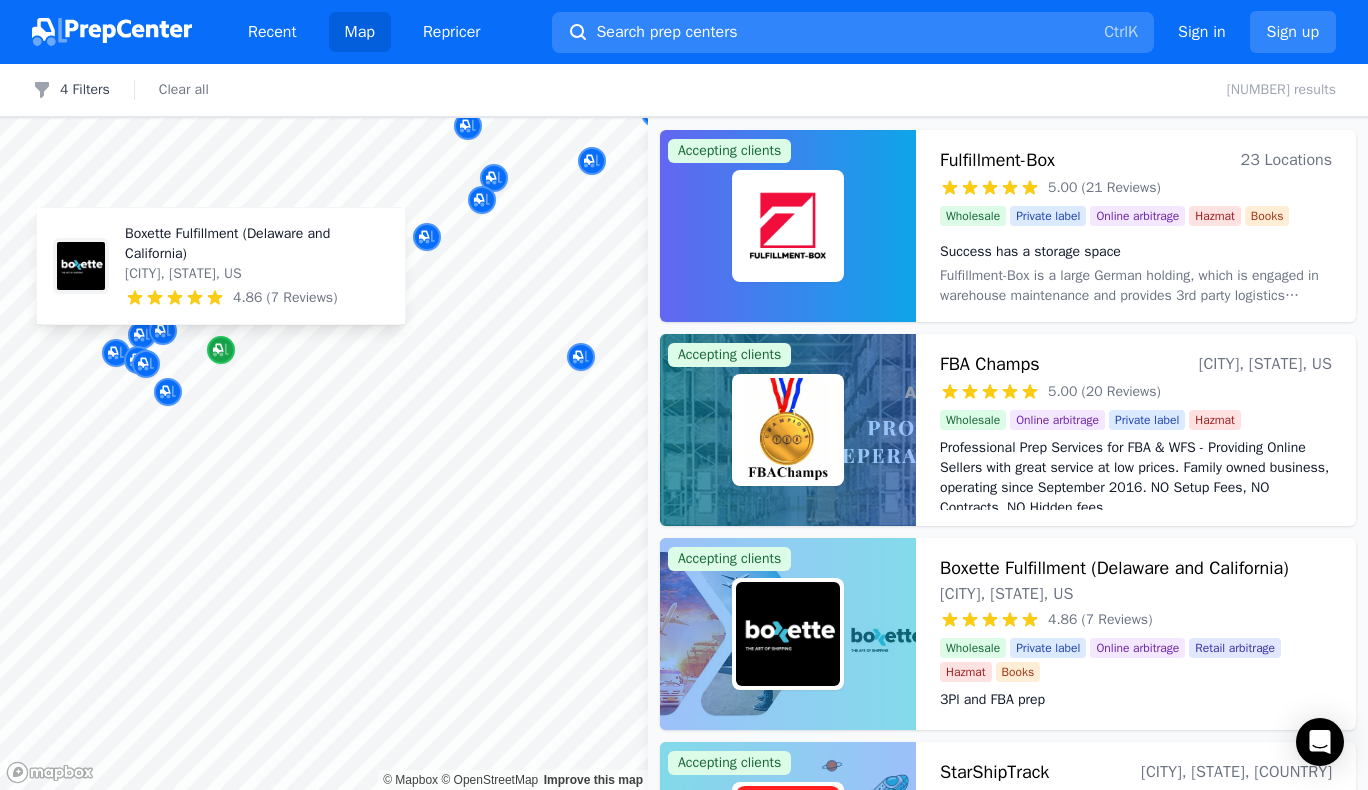 click at bounding box center (221, 350) 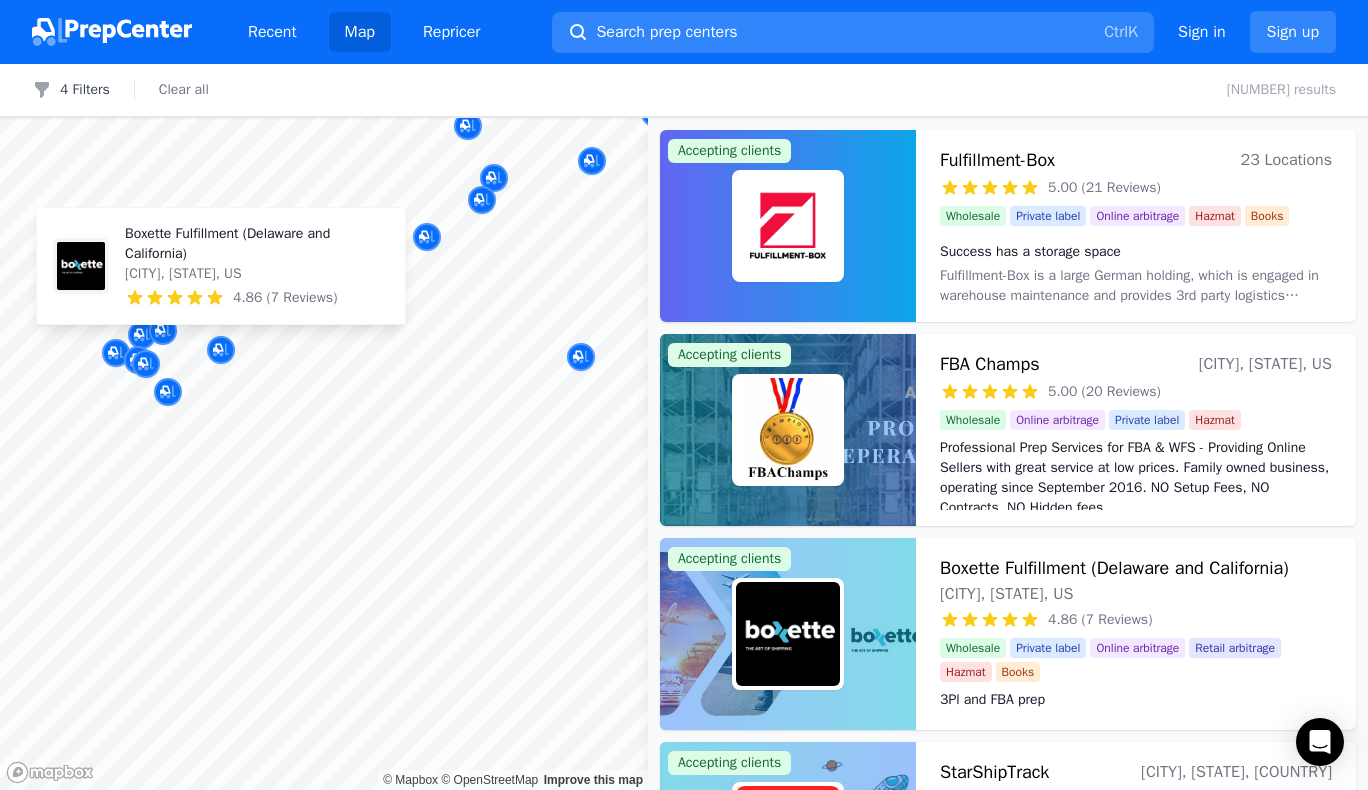 click on "Boxette Fulfillment (Delaware and California)" at bounding box center (257, 244) 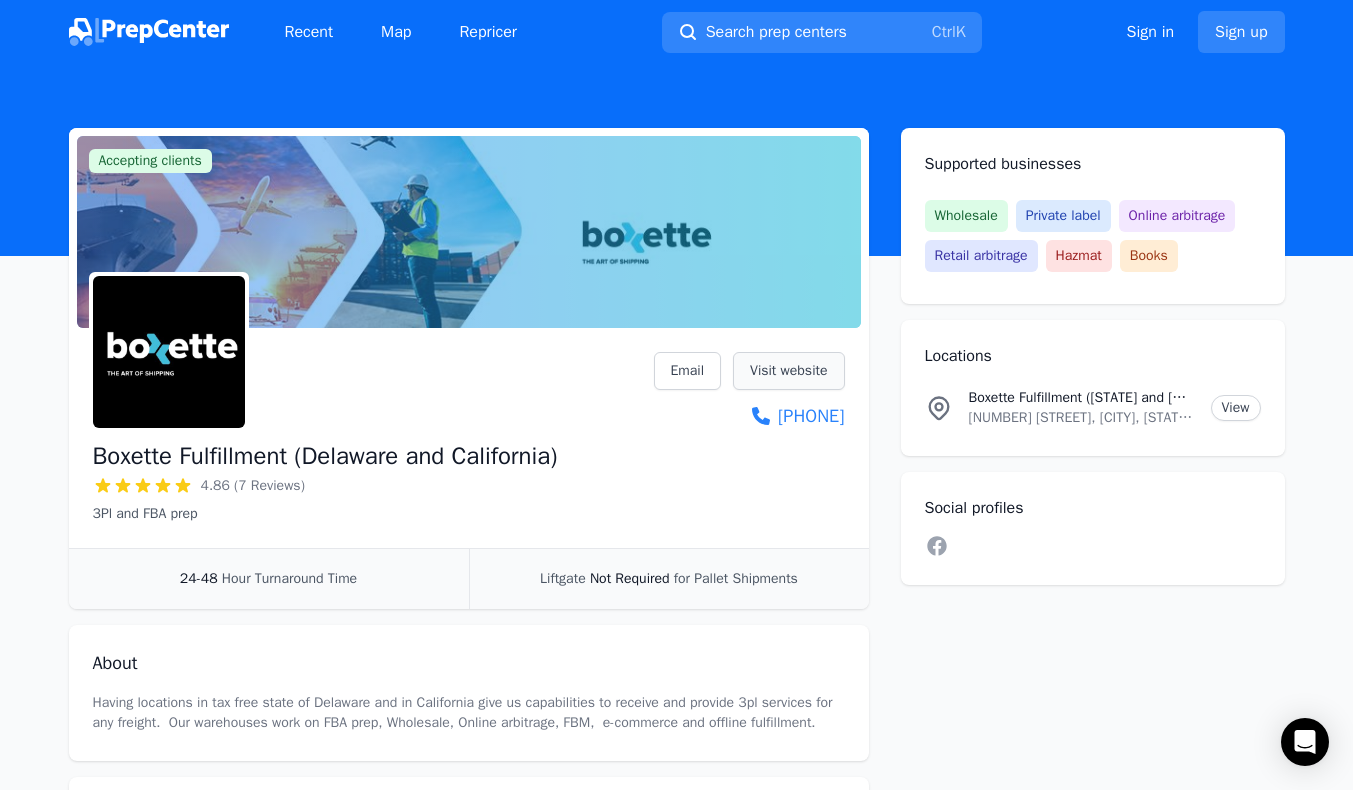 click on "Visit website" at bounding box center [788, 371] 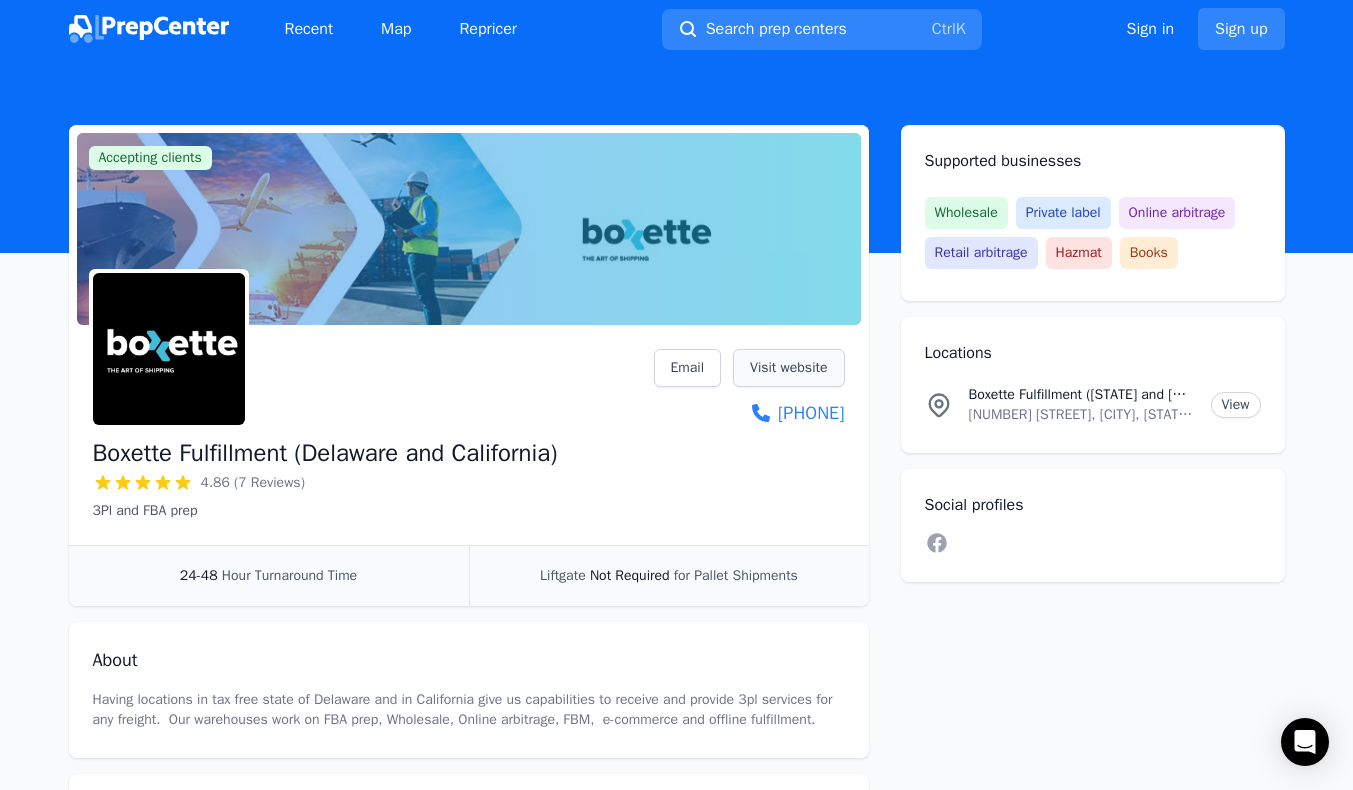 scroll, scrollTop: 0, scrollLeft: 0, axis: both 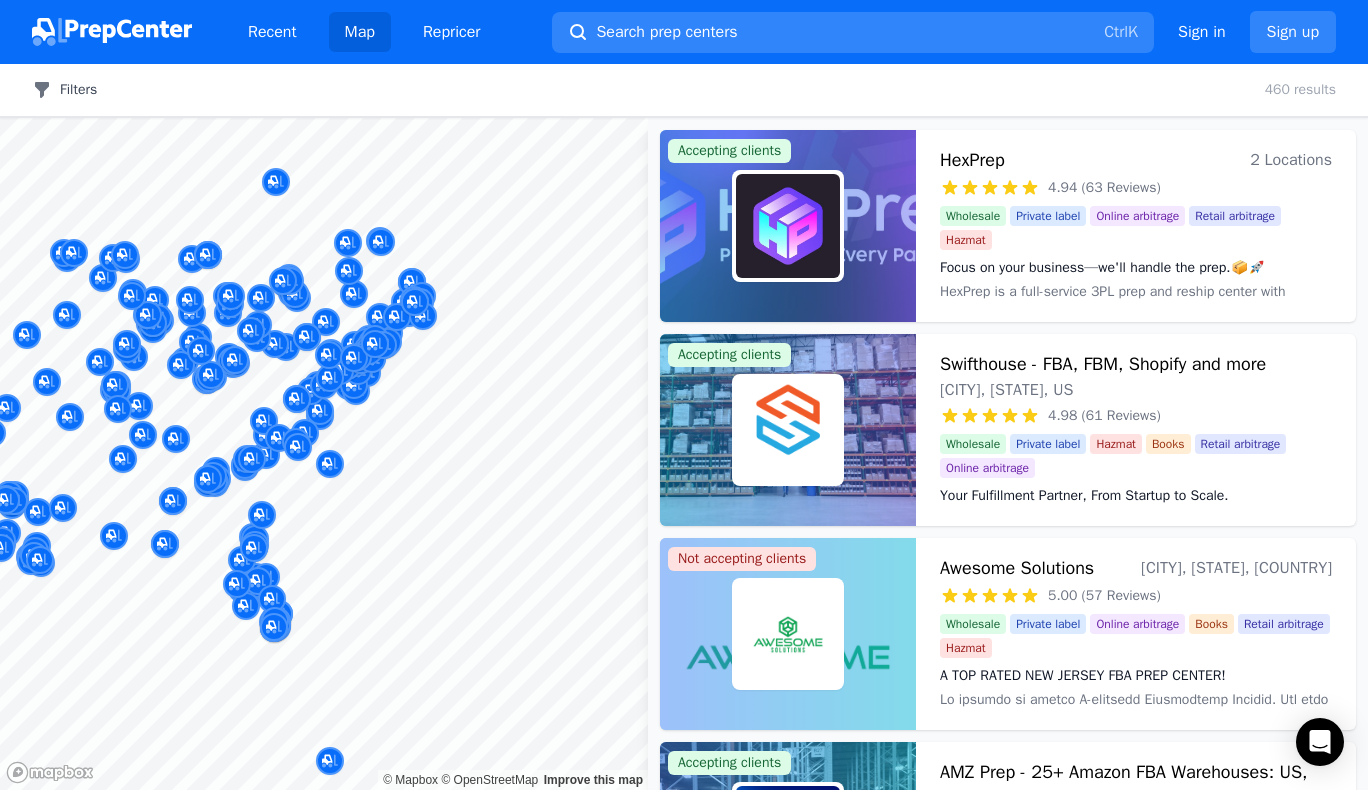 click on "Filters" at bounding box center [64, 90] 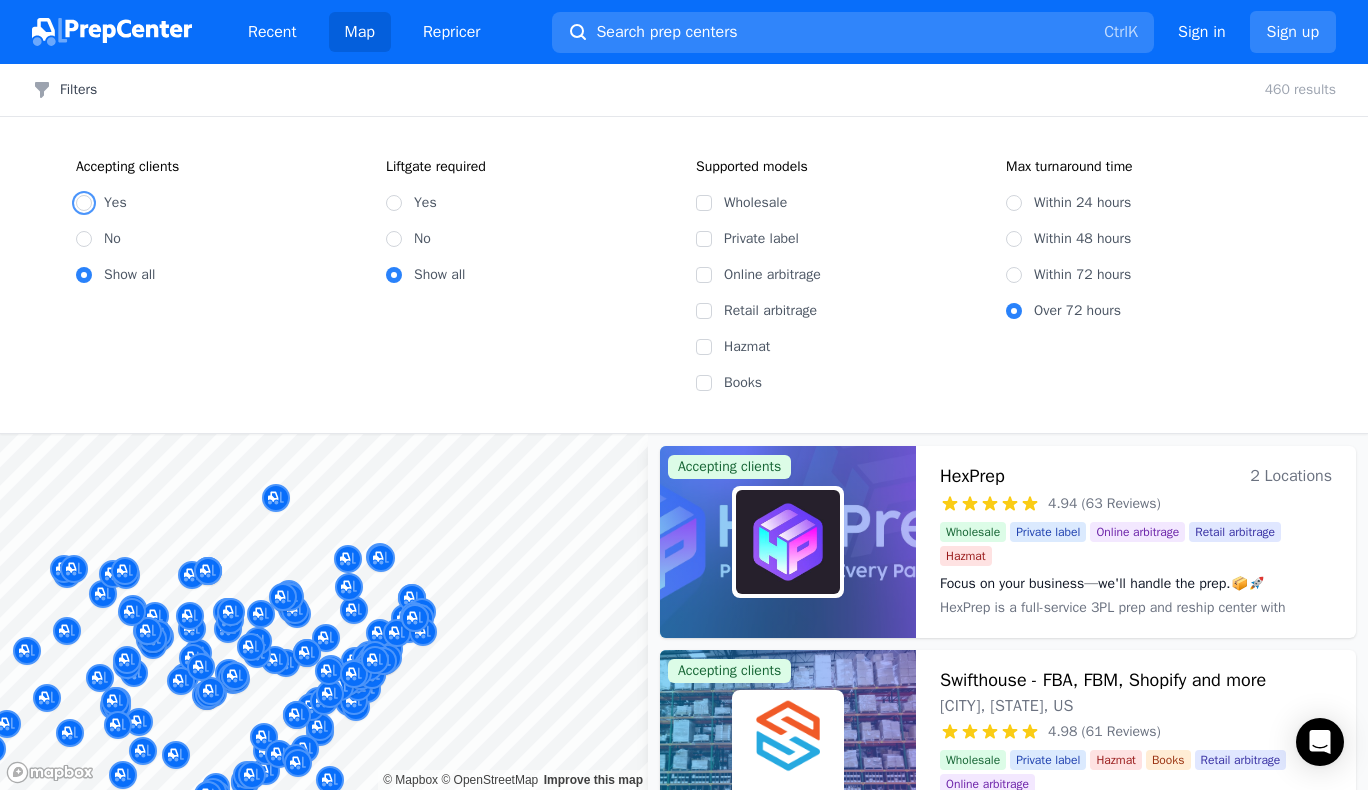 click on "Yes" at bounding box center [84, 203] 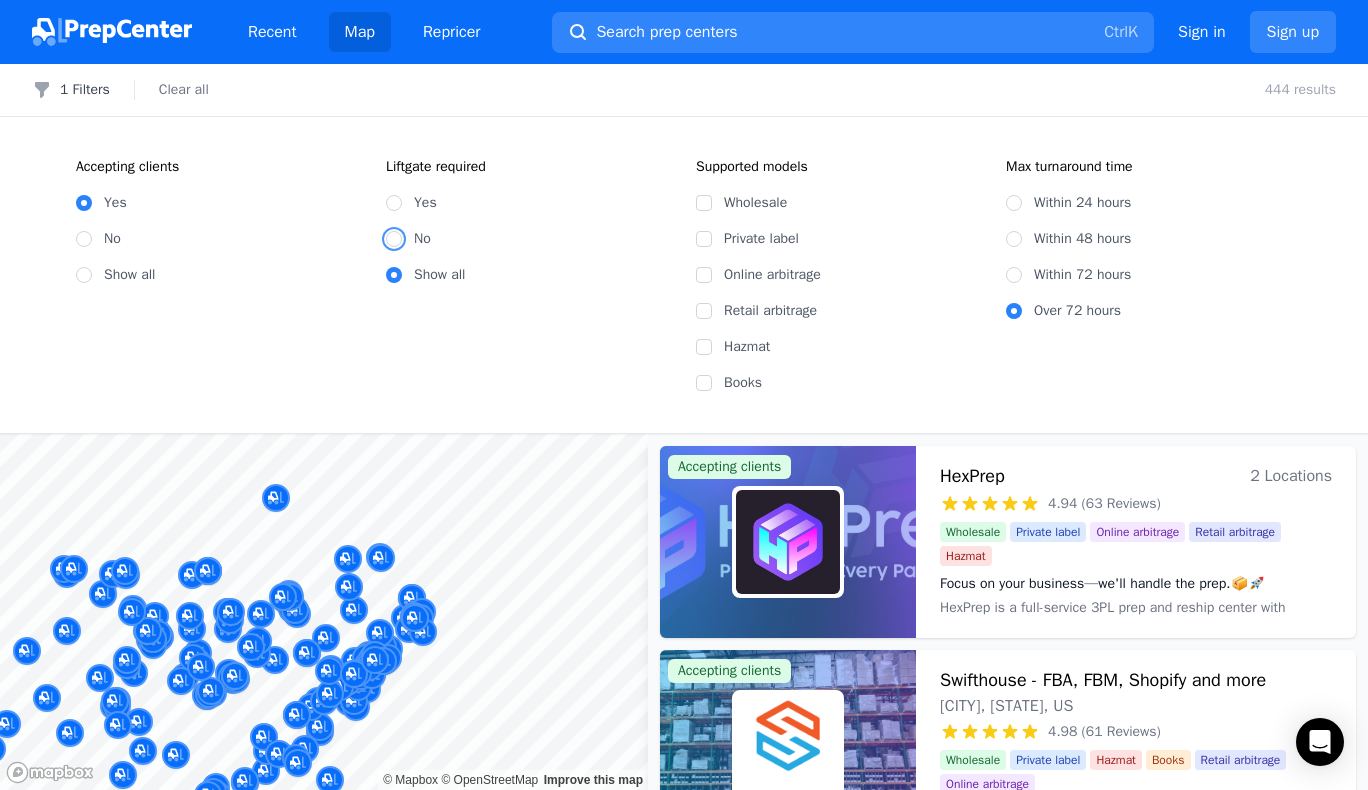 click on "No" at bounding box center [394, 239] 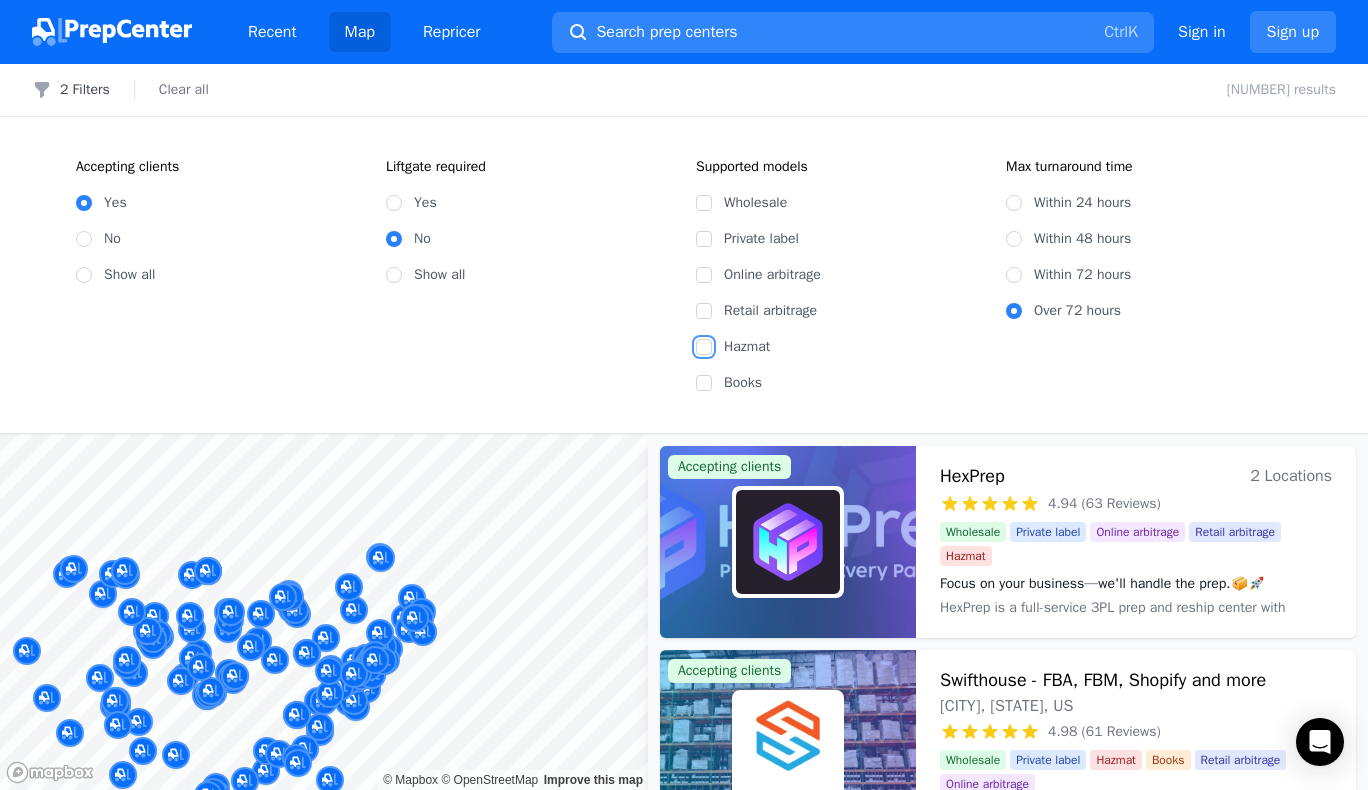 click on "Hazmat" at bounding box center (704, 347) 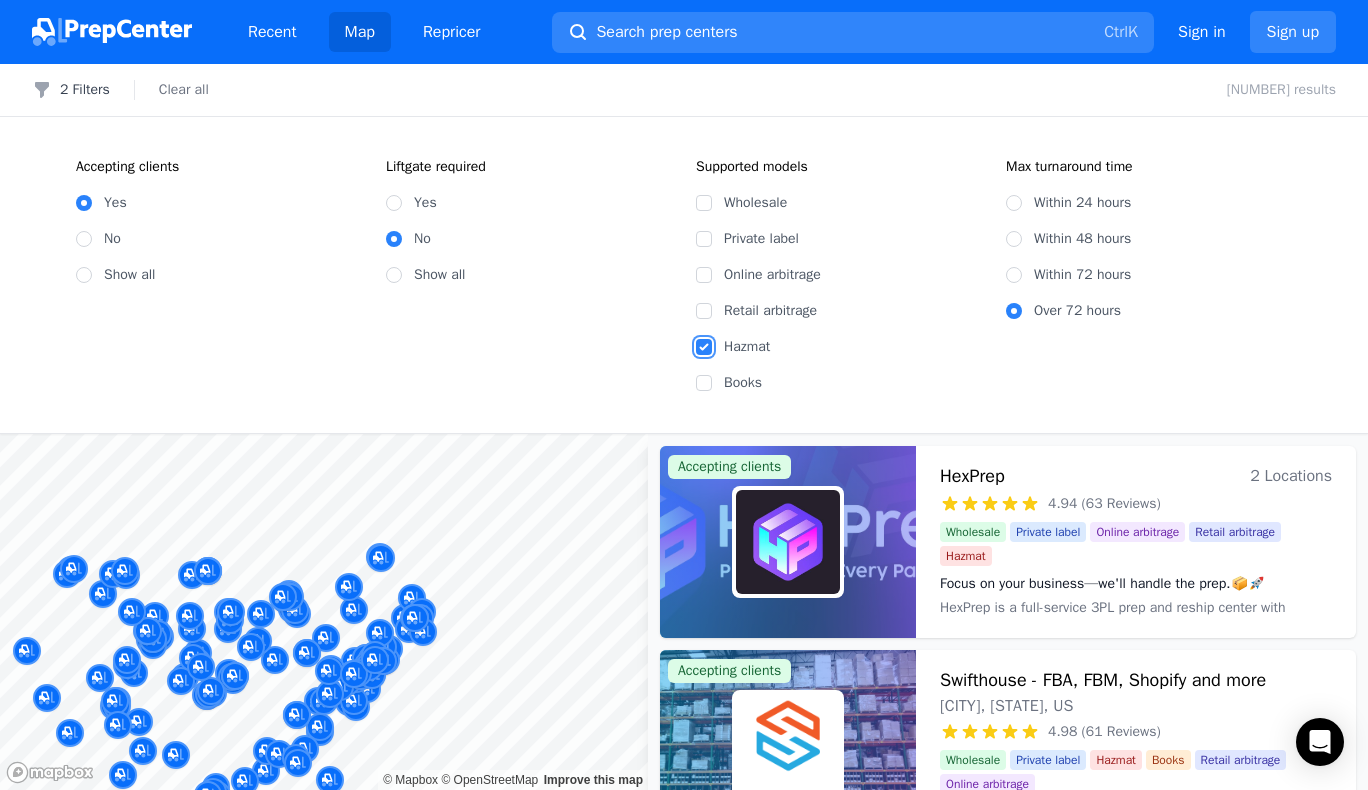 checkbox on "true" 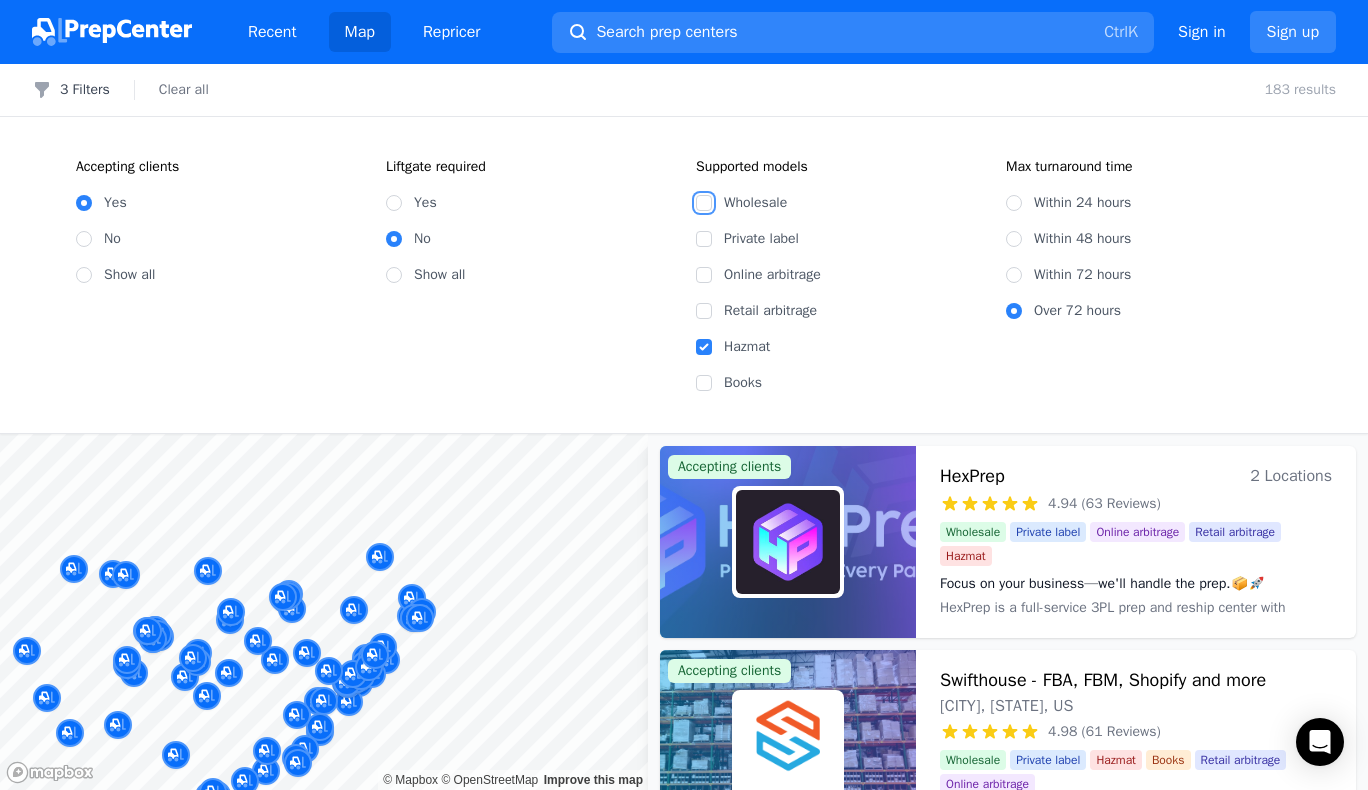 click on "Wholesale" at bounding box center [704, 203] 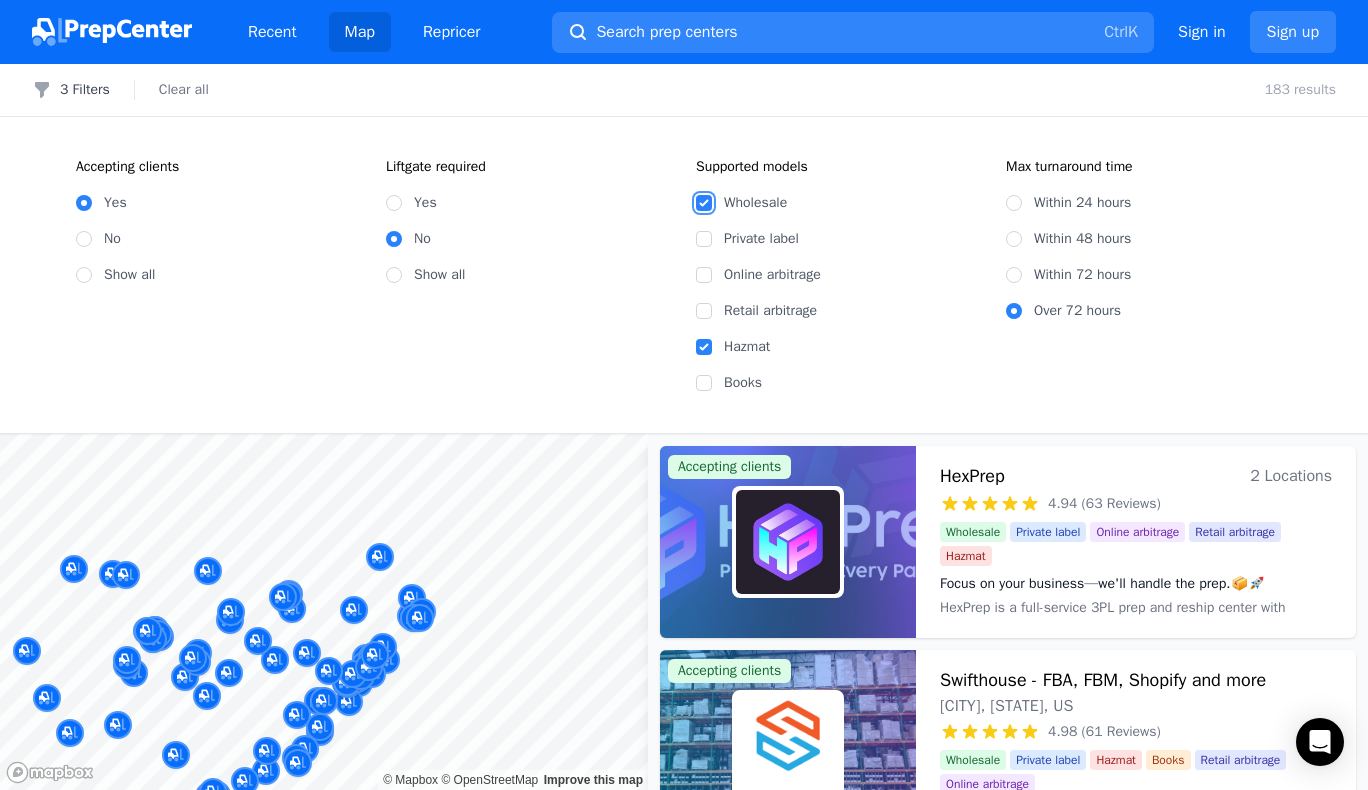 checkbox on "true" 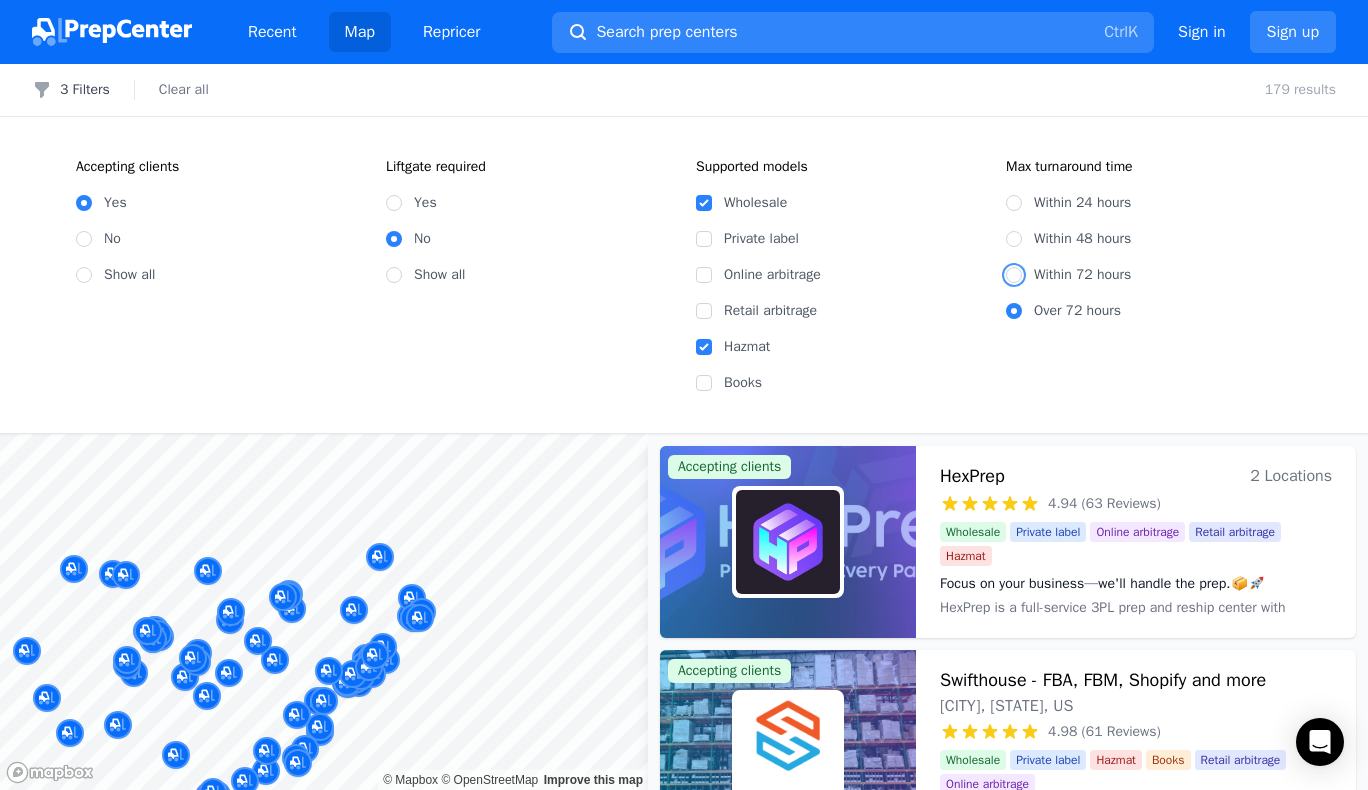 click on "Within 72 hours" at bounding box center (1014, 275) 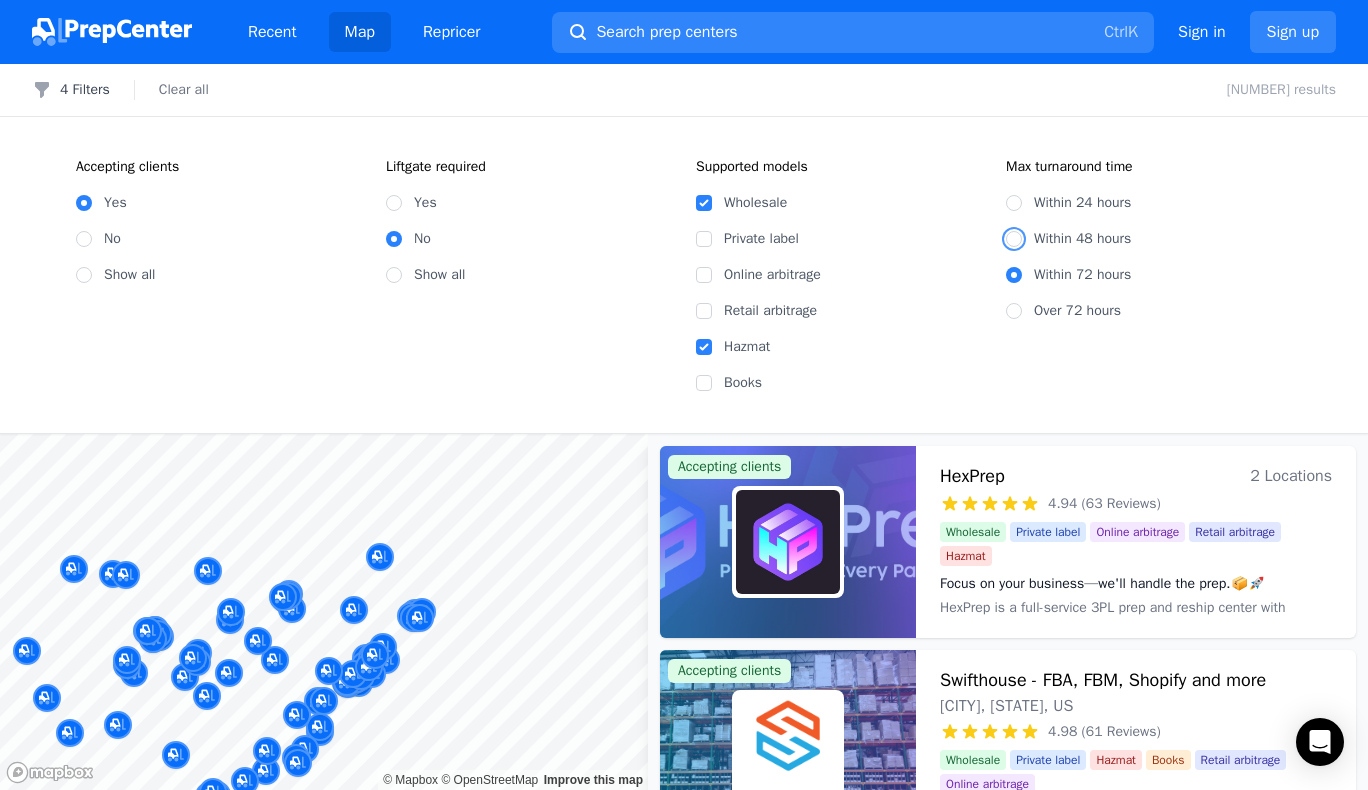 click on "Within 48 hours" at bounding box center [1014, 239] 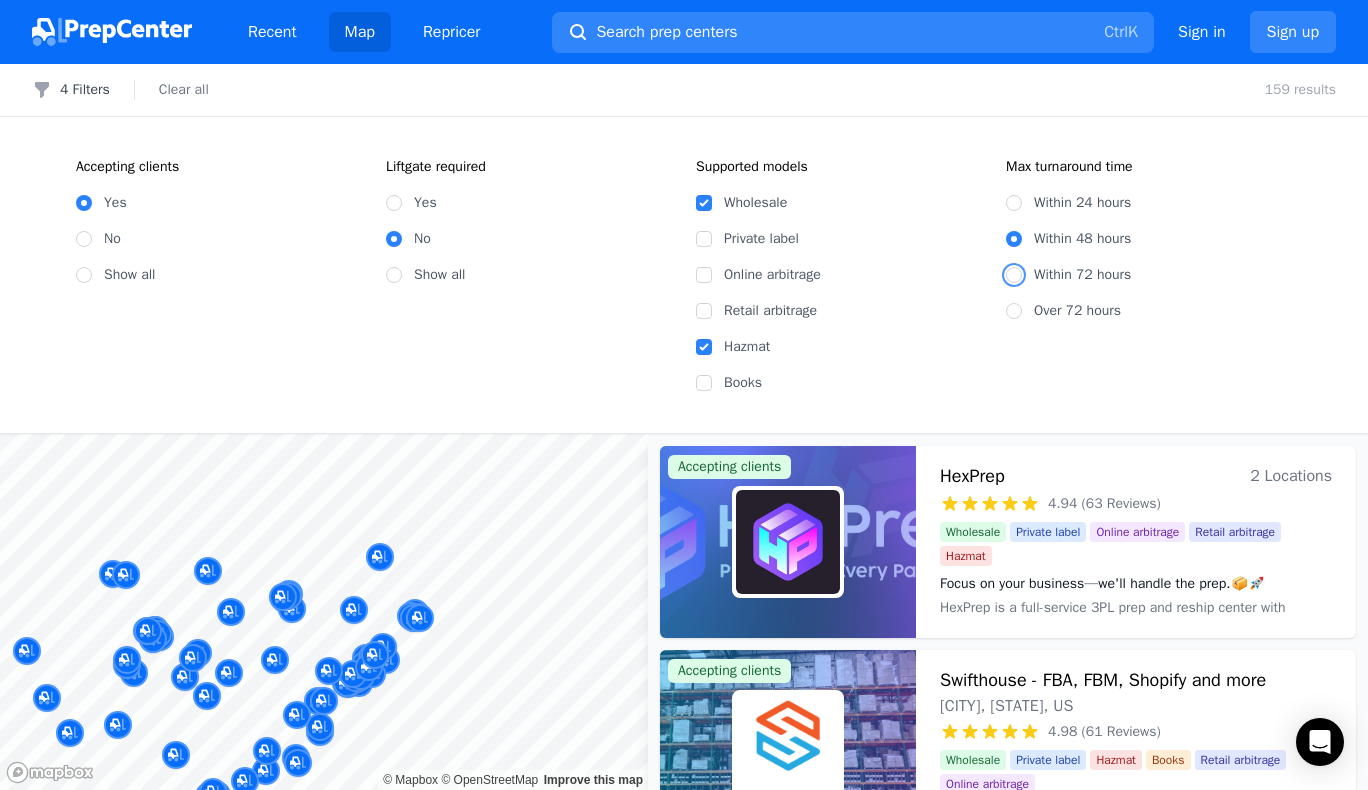 click on "Within 72 hours" at bounding box center (1014, 275) 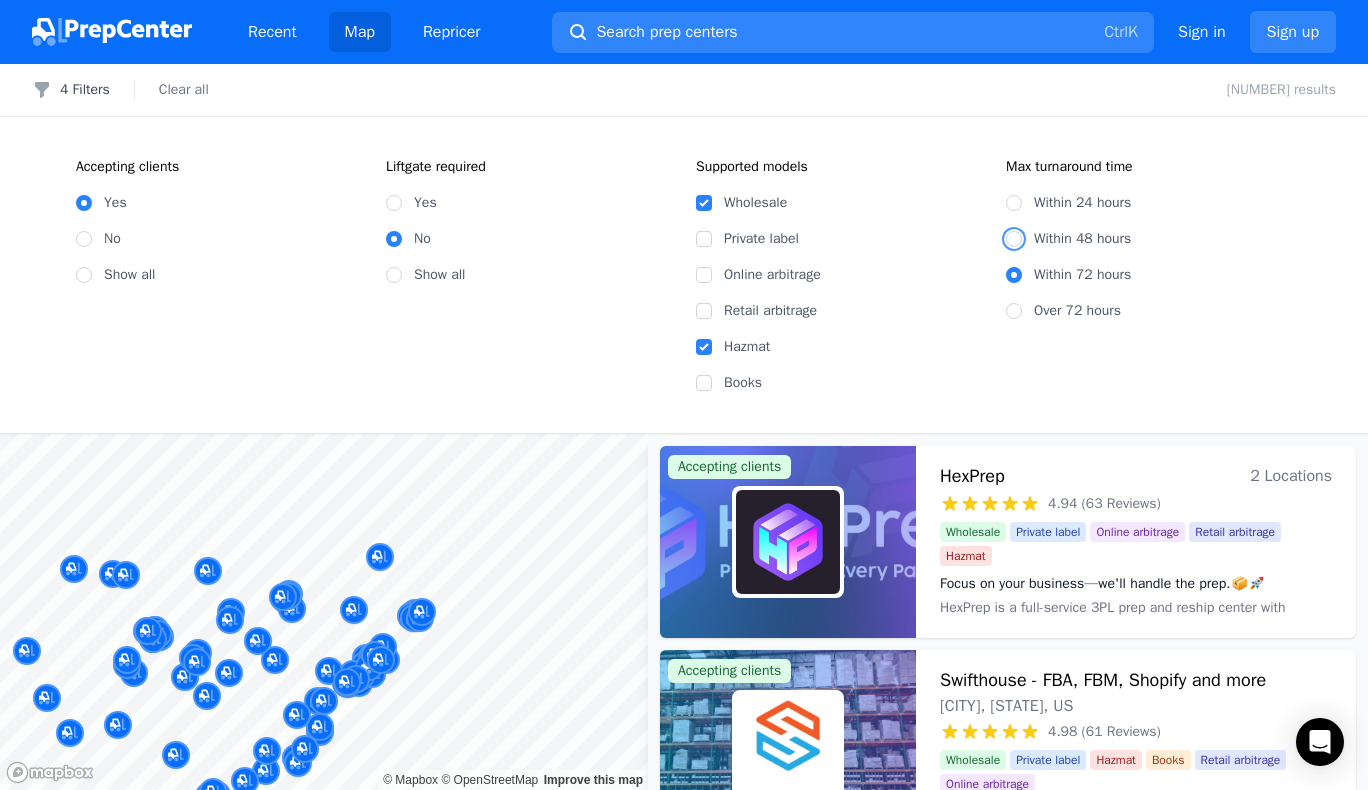 click on "Within 48 hours" at bounding box center (1014, 239) 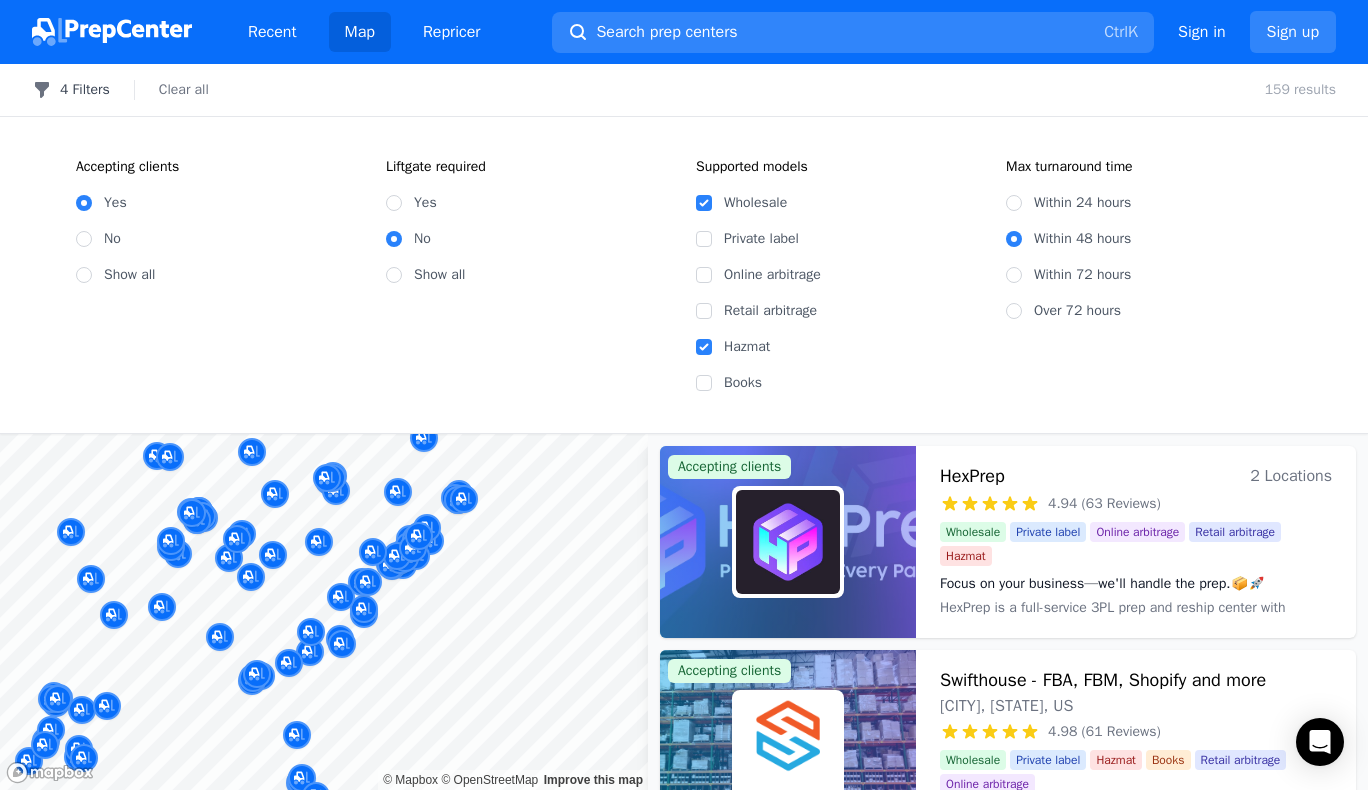 click on "4 Filters" at bounding box center [71, 90] 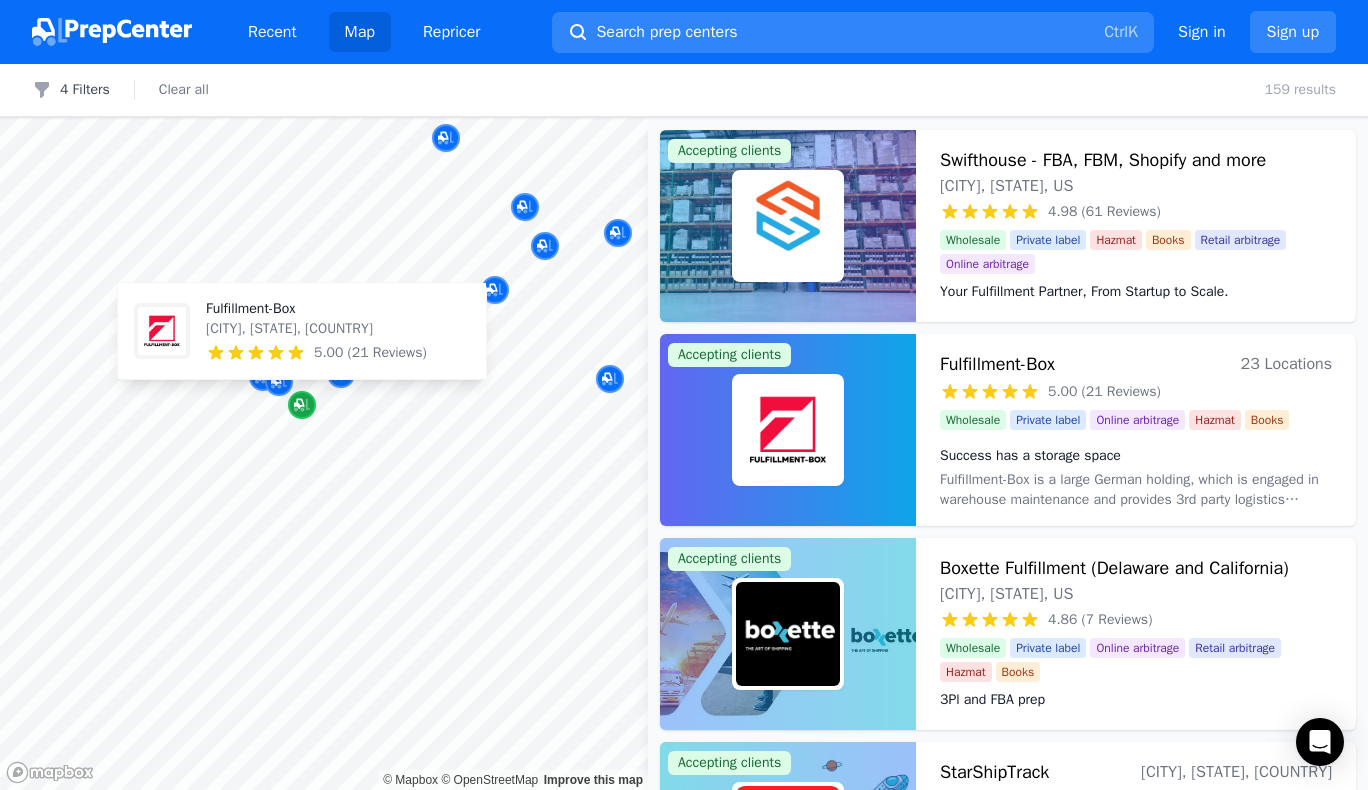 click at bounding box center (302, 405) 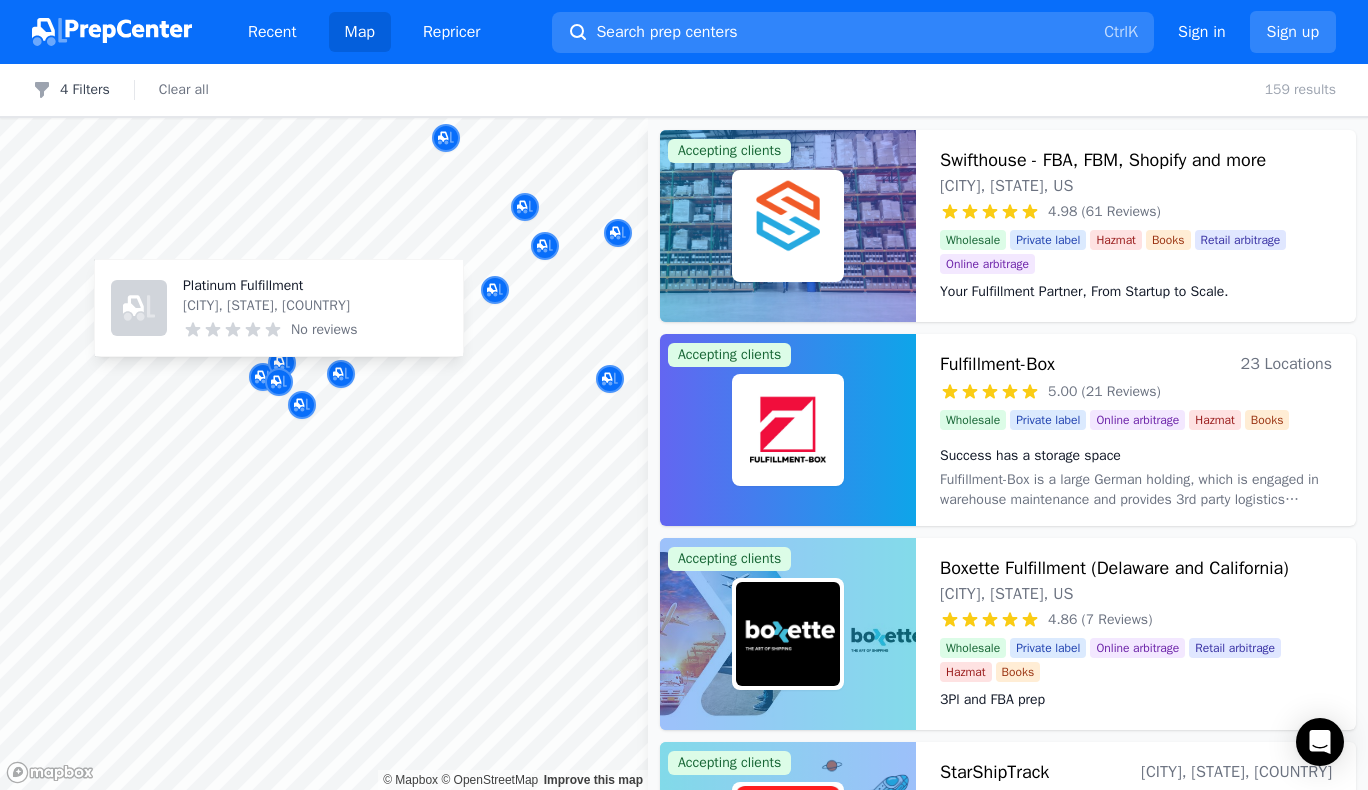 click on "Platinum Fulfillment Newark, Delaware, US No reviews" at bounding box center [270, 308] 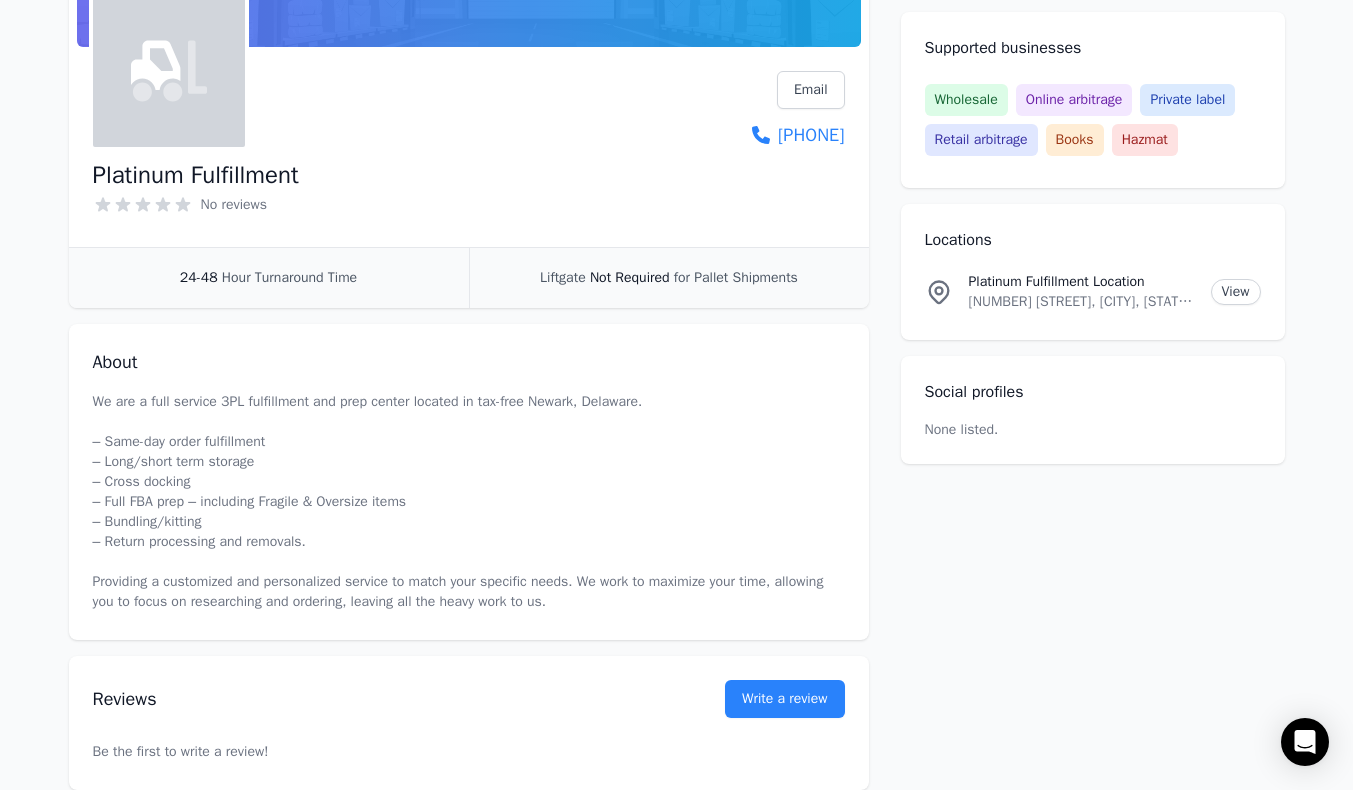 scroll, scrollTop: 282, scrollLeft: 0, axis: vertical 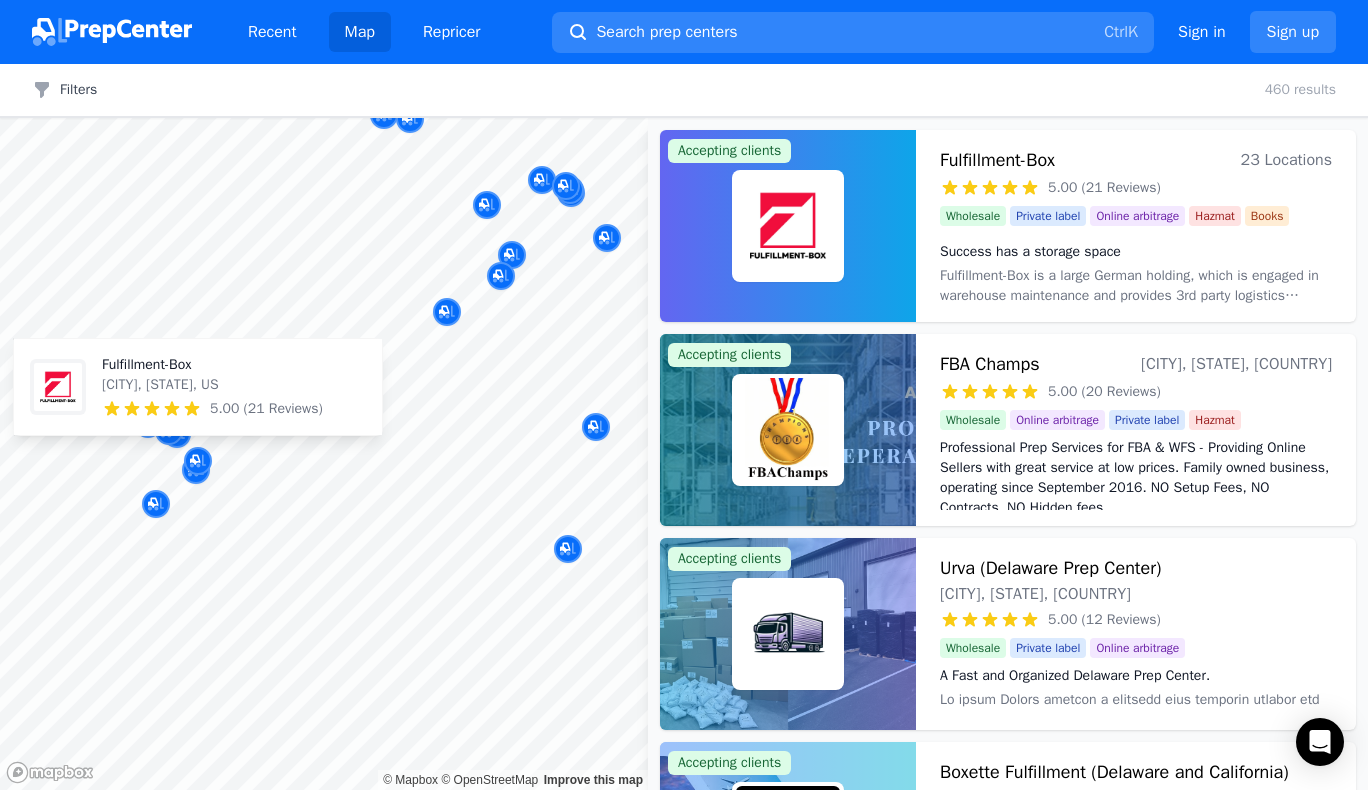click on "[CITY], [STATE], US" at bounding box center (212, 385) 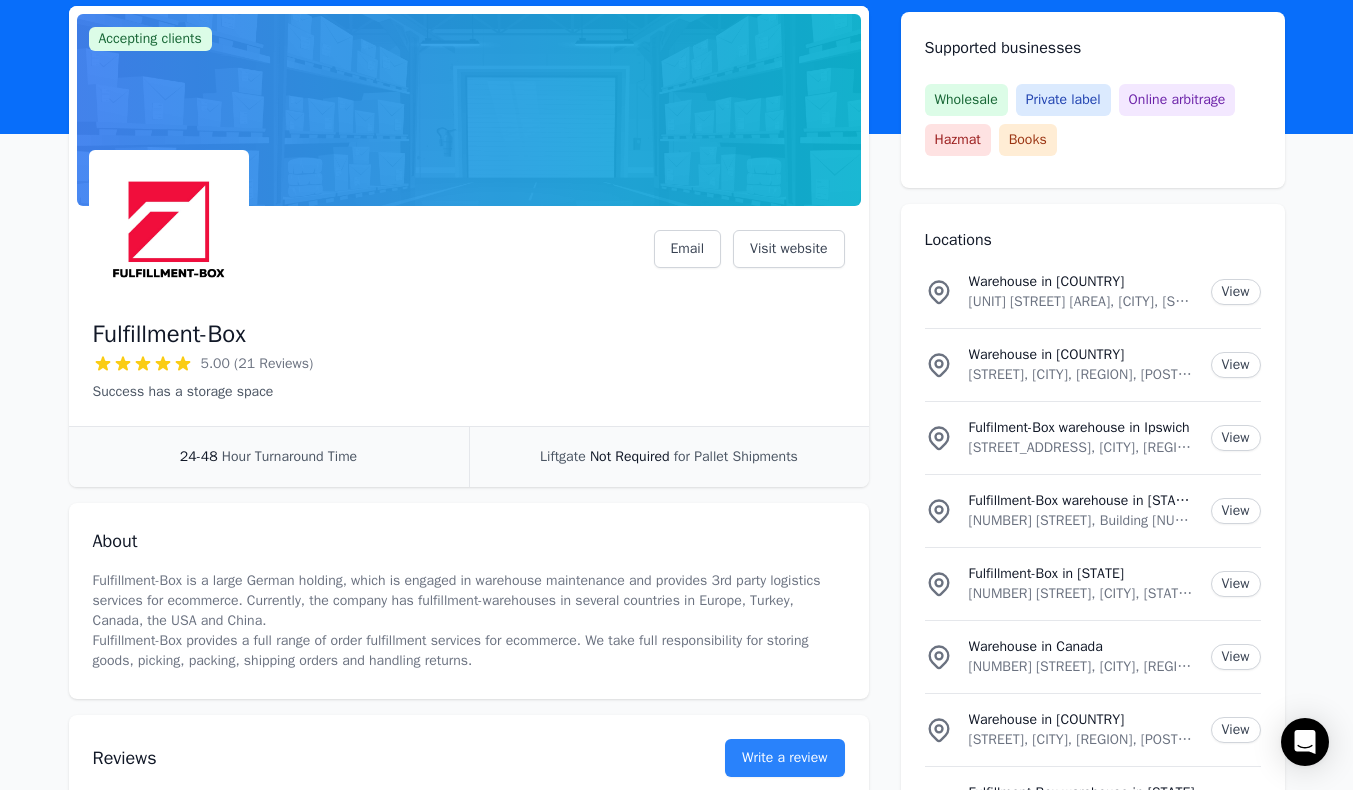 scroll, scrollTop: 0, scrollLeft: 0, axis: both 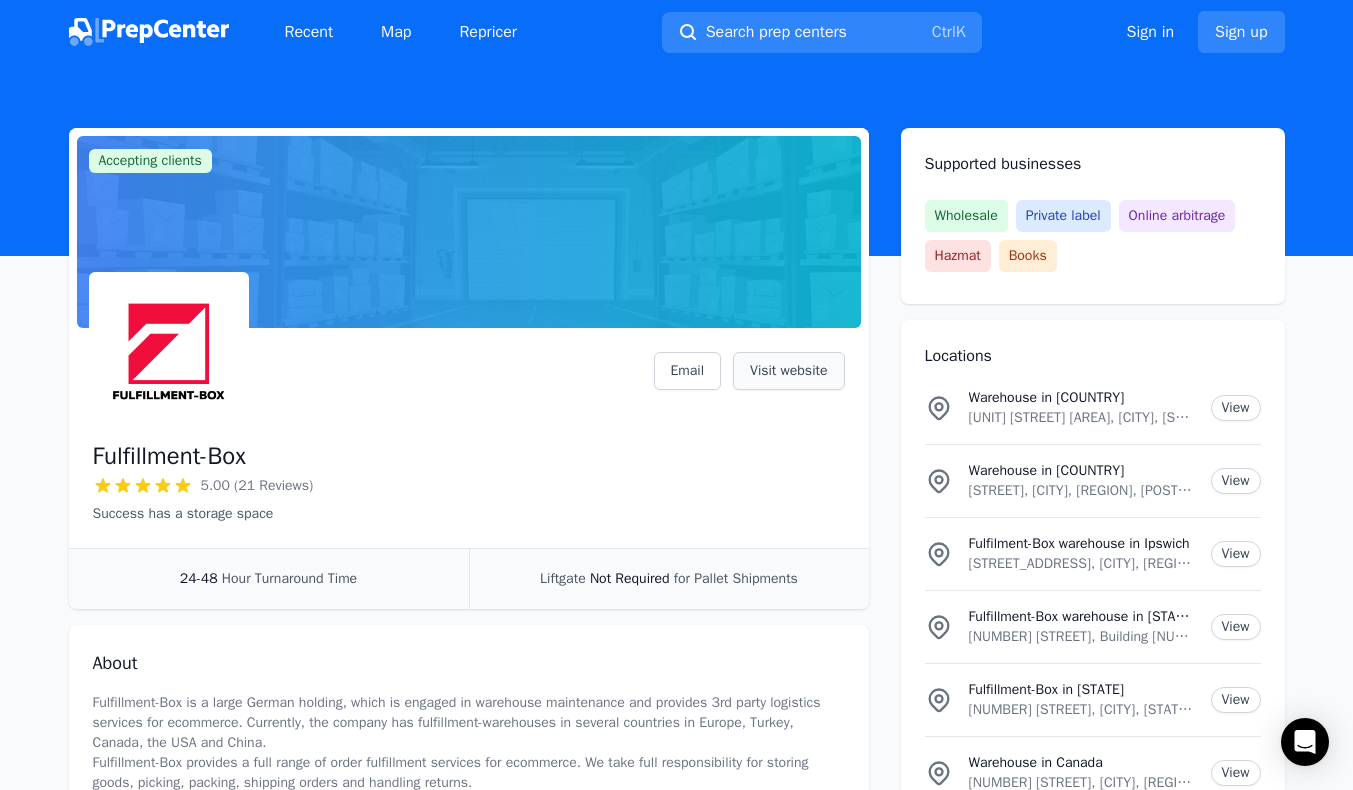 click on "Visit website" at bounding box center [788, 371] 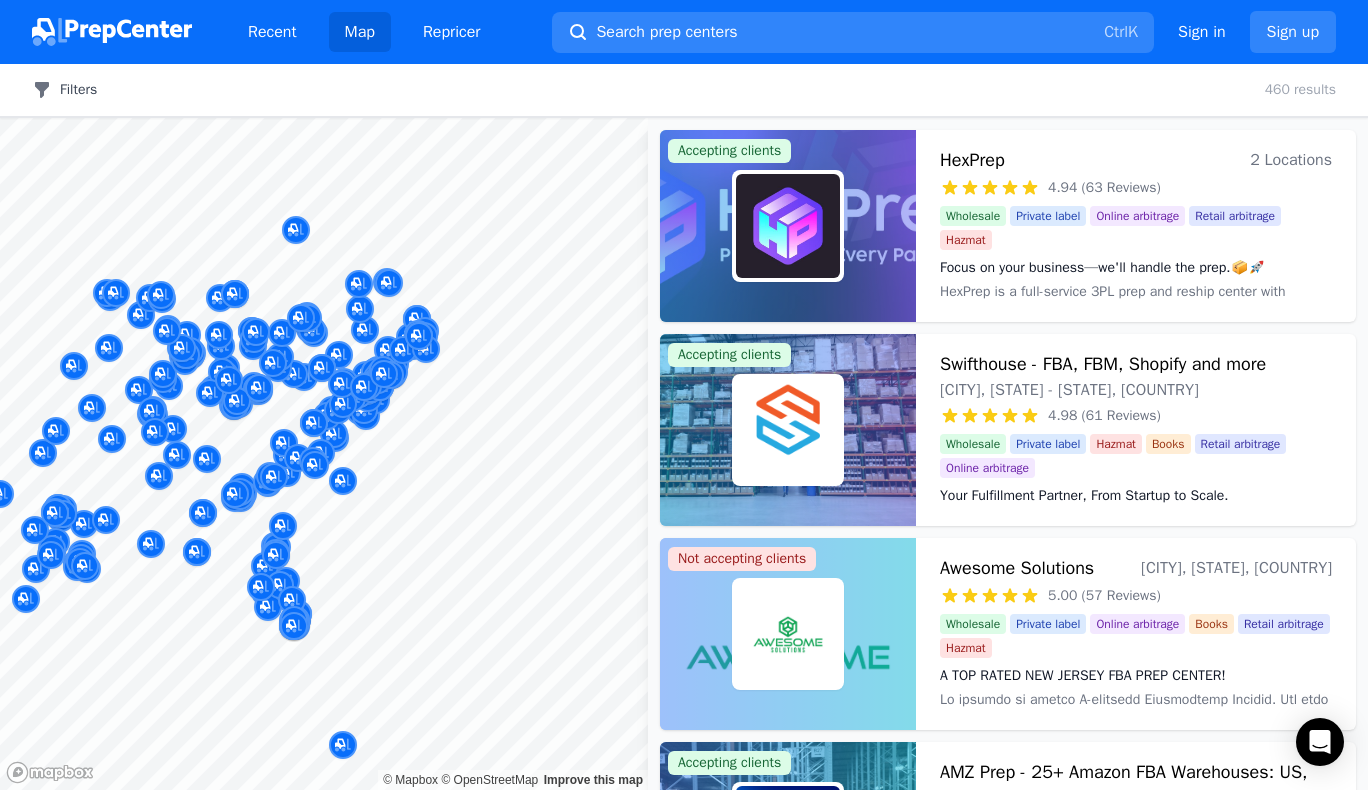 click on "Filters" at bounding box center [64, 90] 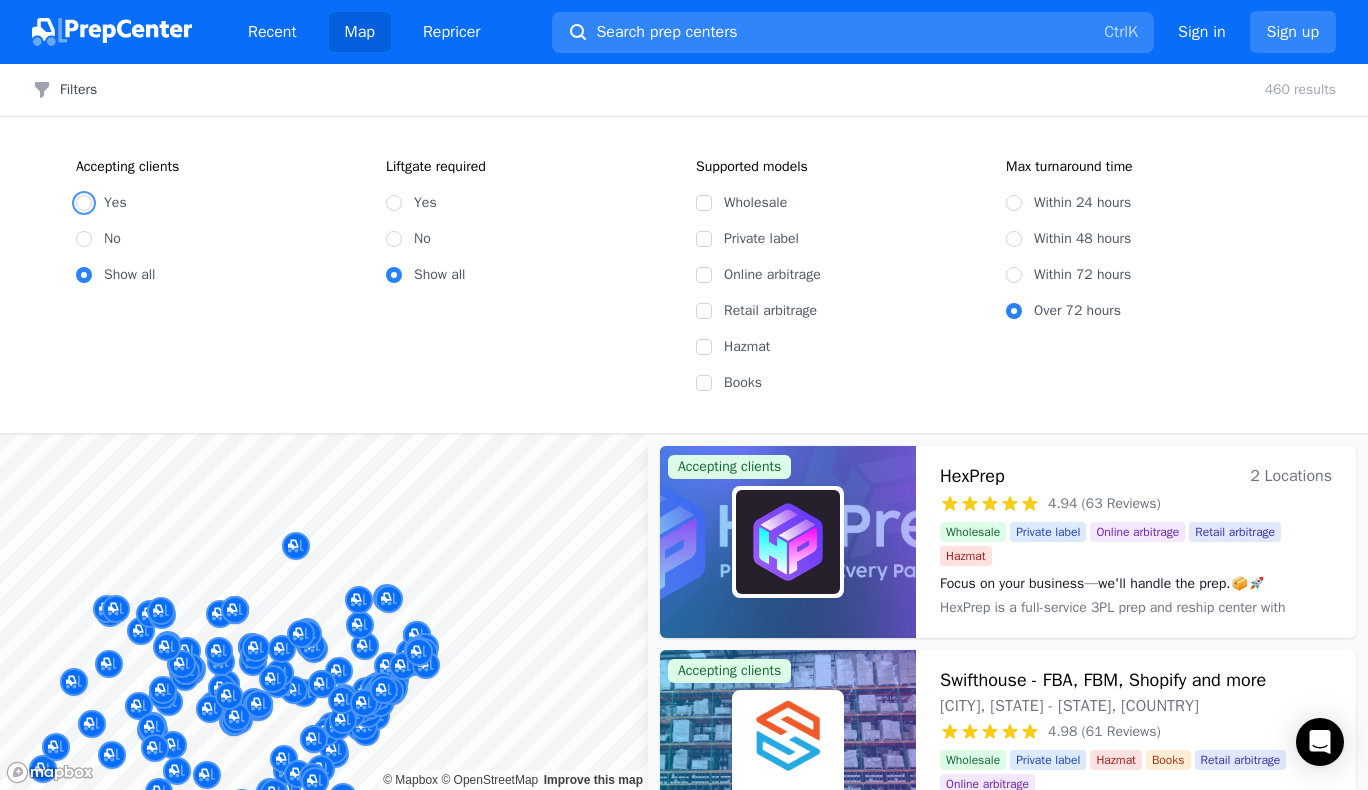 click on "Yes" at bounding box center (84, 203) 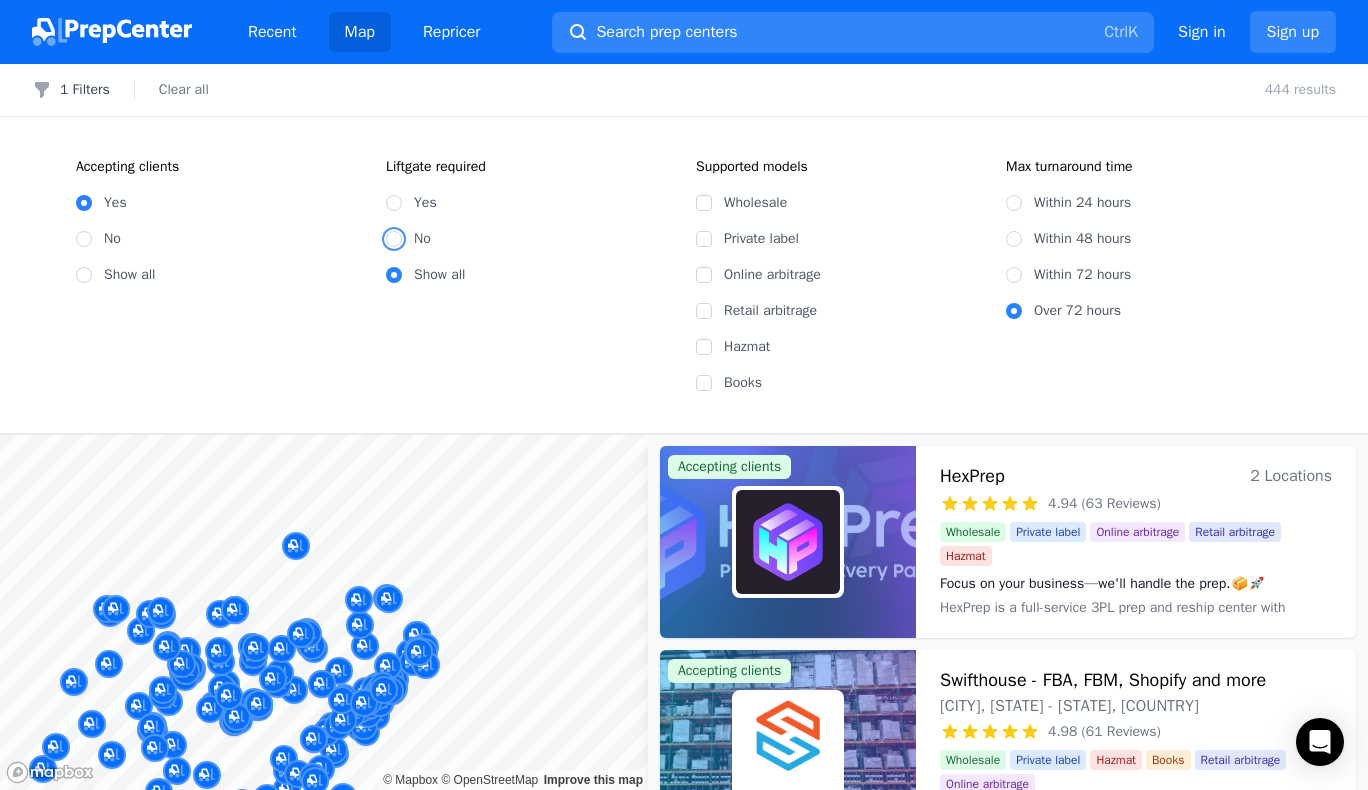 click on "No" at bounding box center (394, 239) 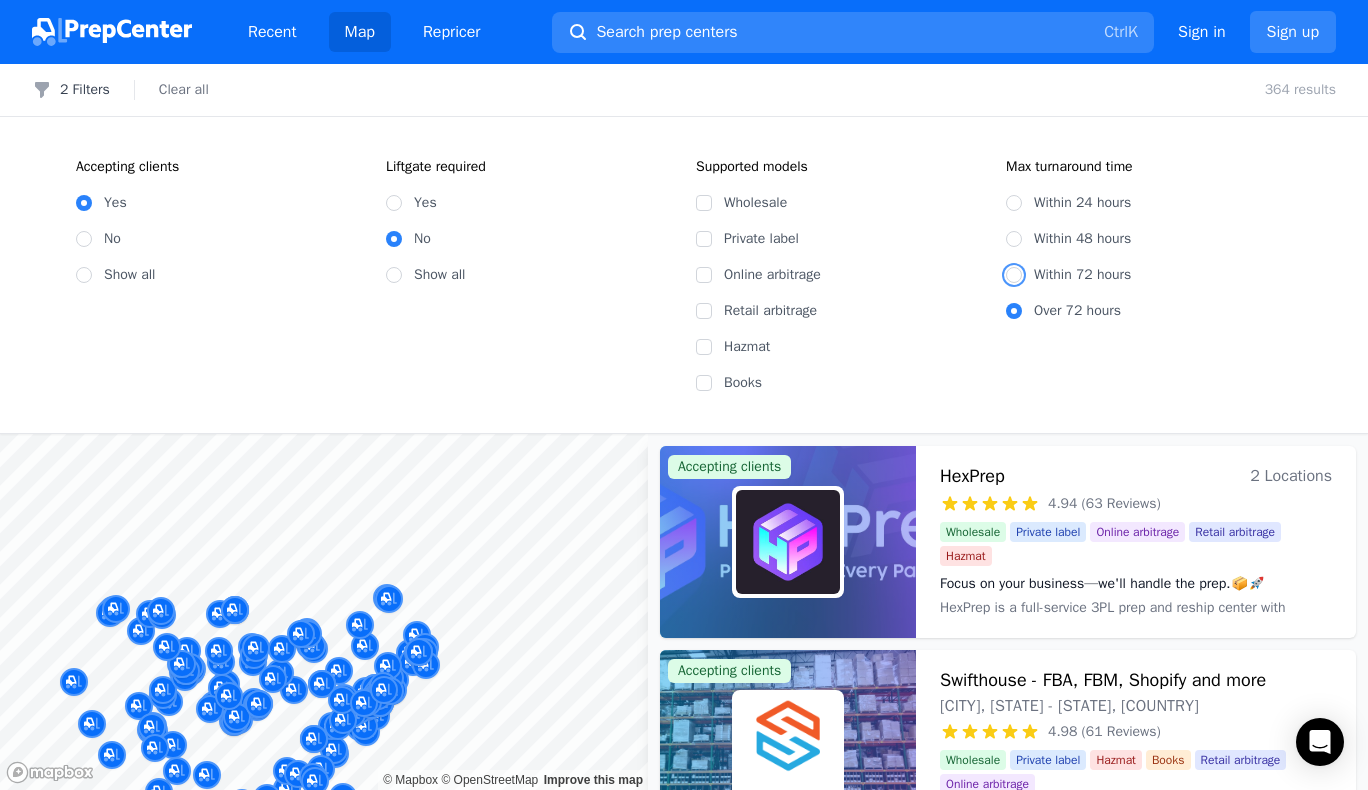 click on "Within 72 hours" at bounding box center [1014, 275] 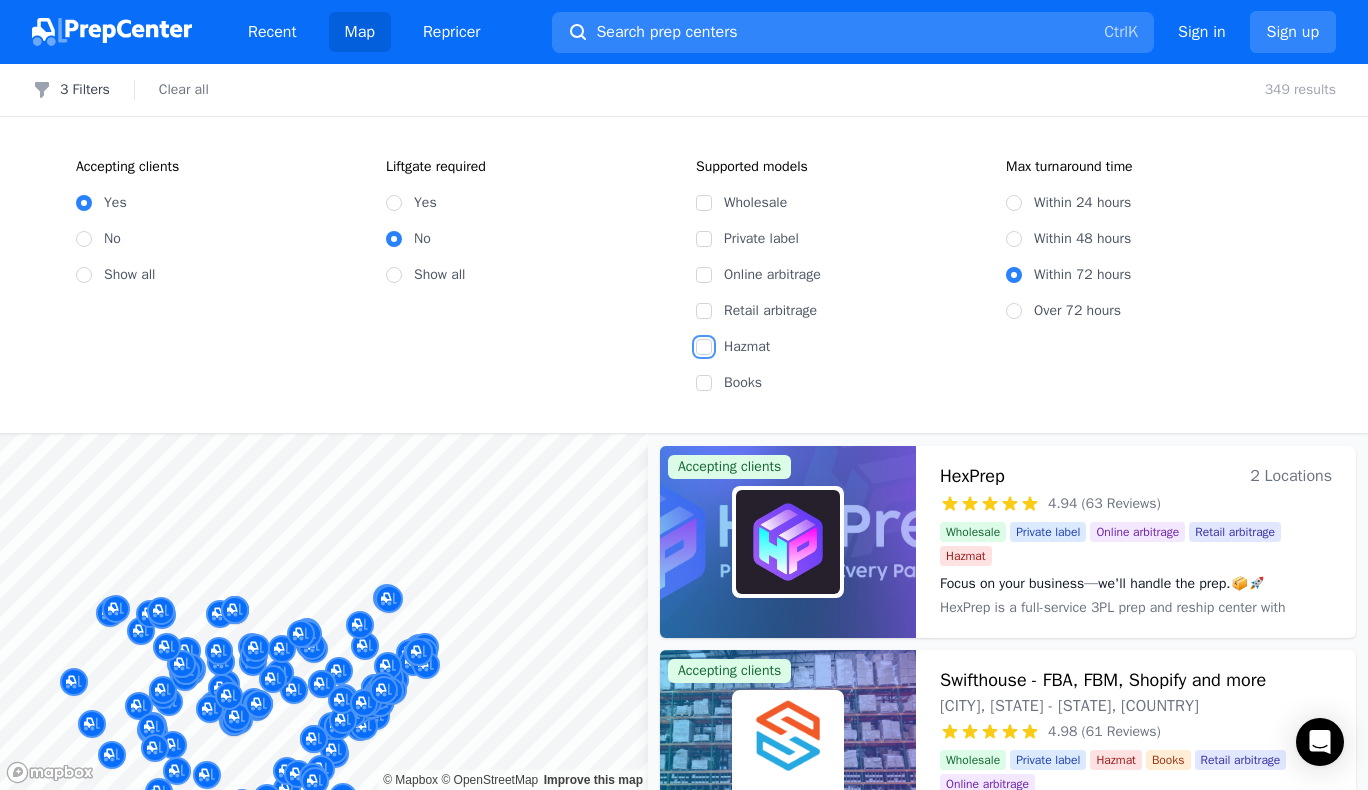 click on "Hazmat" at bounding box center [704, 347] 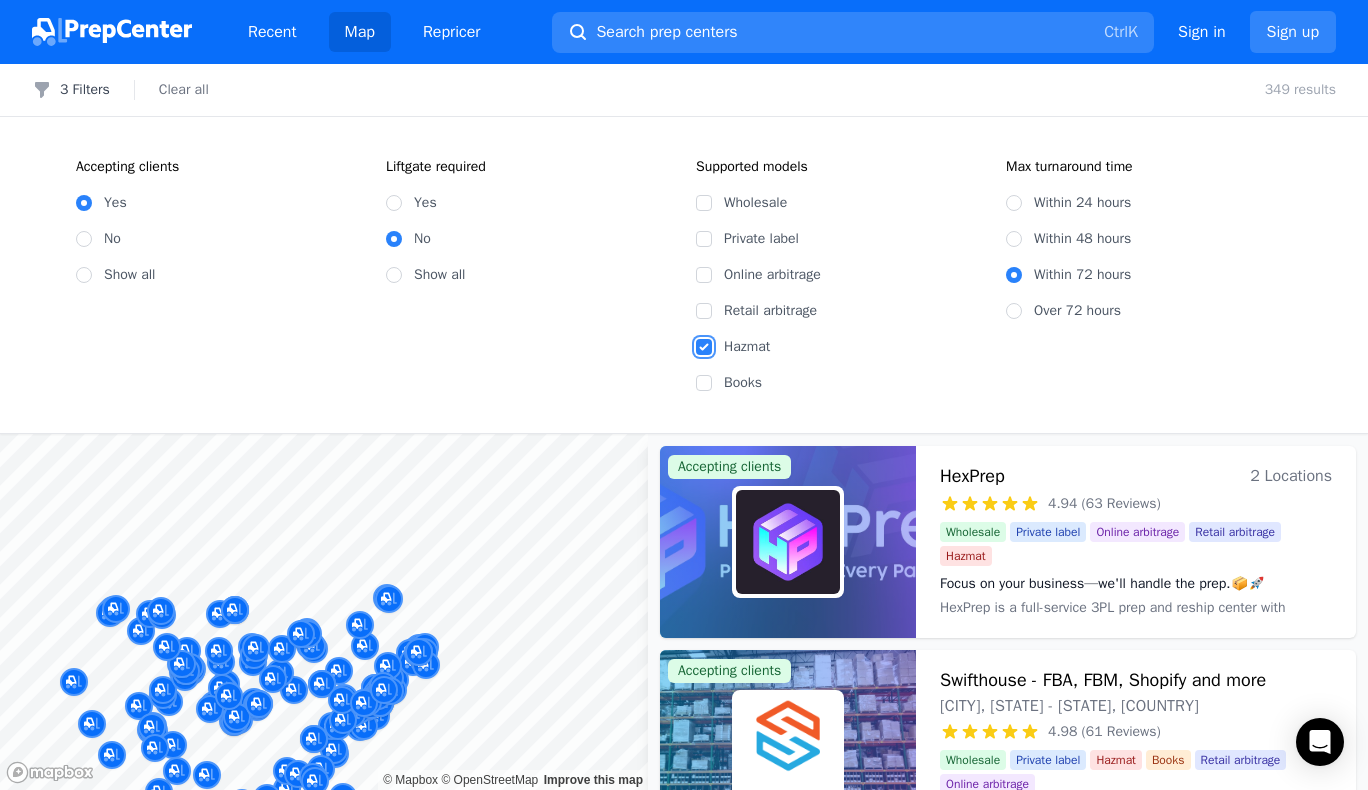 checkbox on "true" 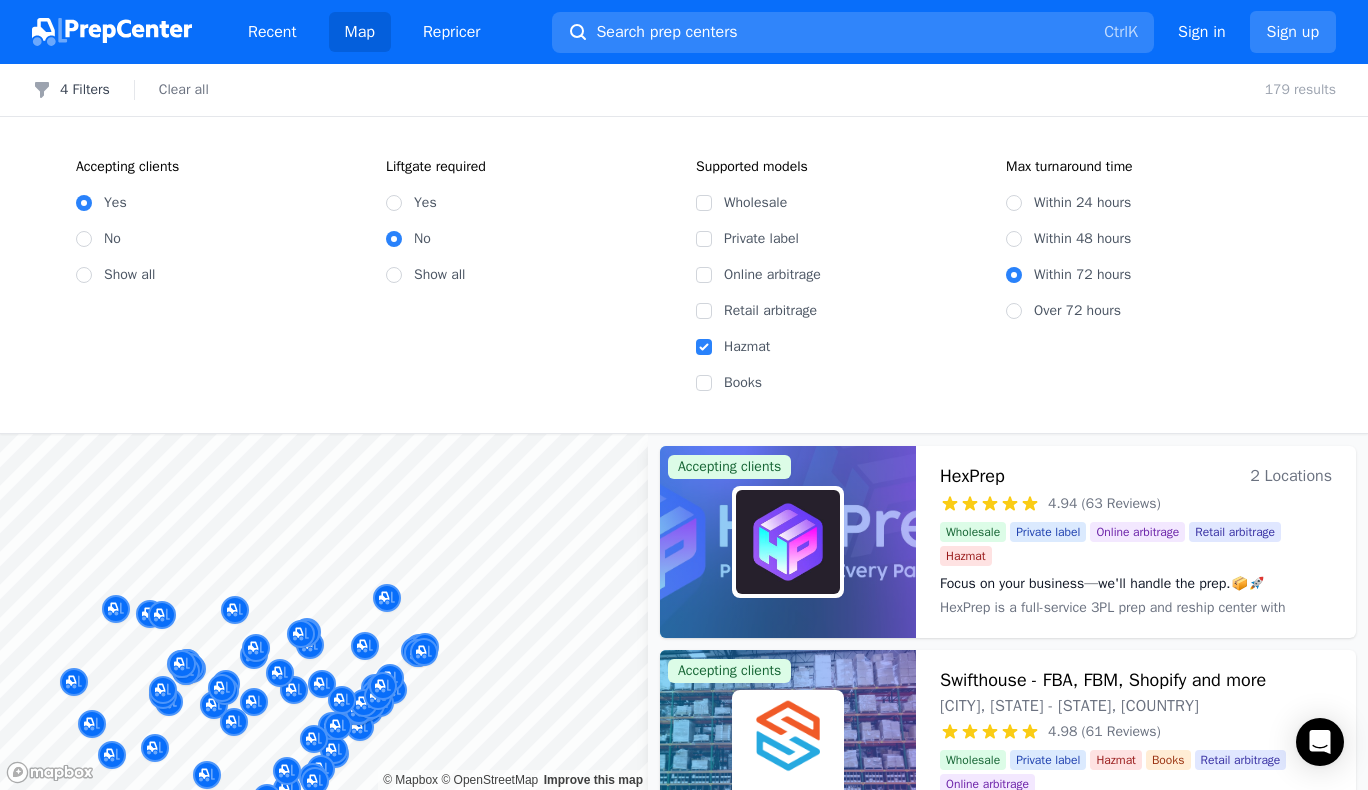 click on "Wholesale" at bounding box center [853, 203] 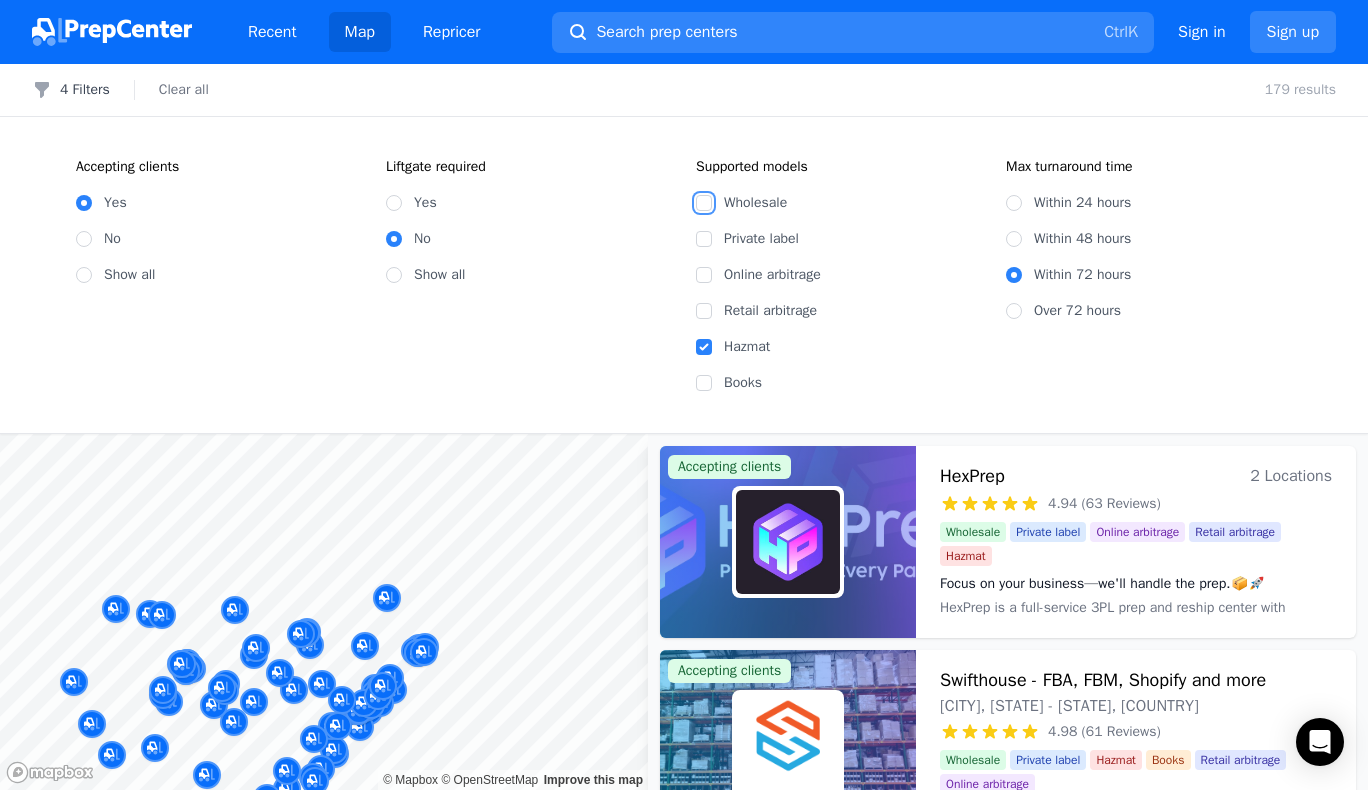 click on "Wholesale" at bounding box center (704, 203) 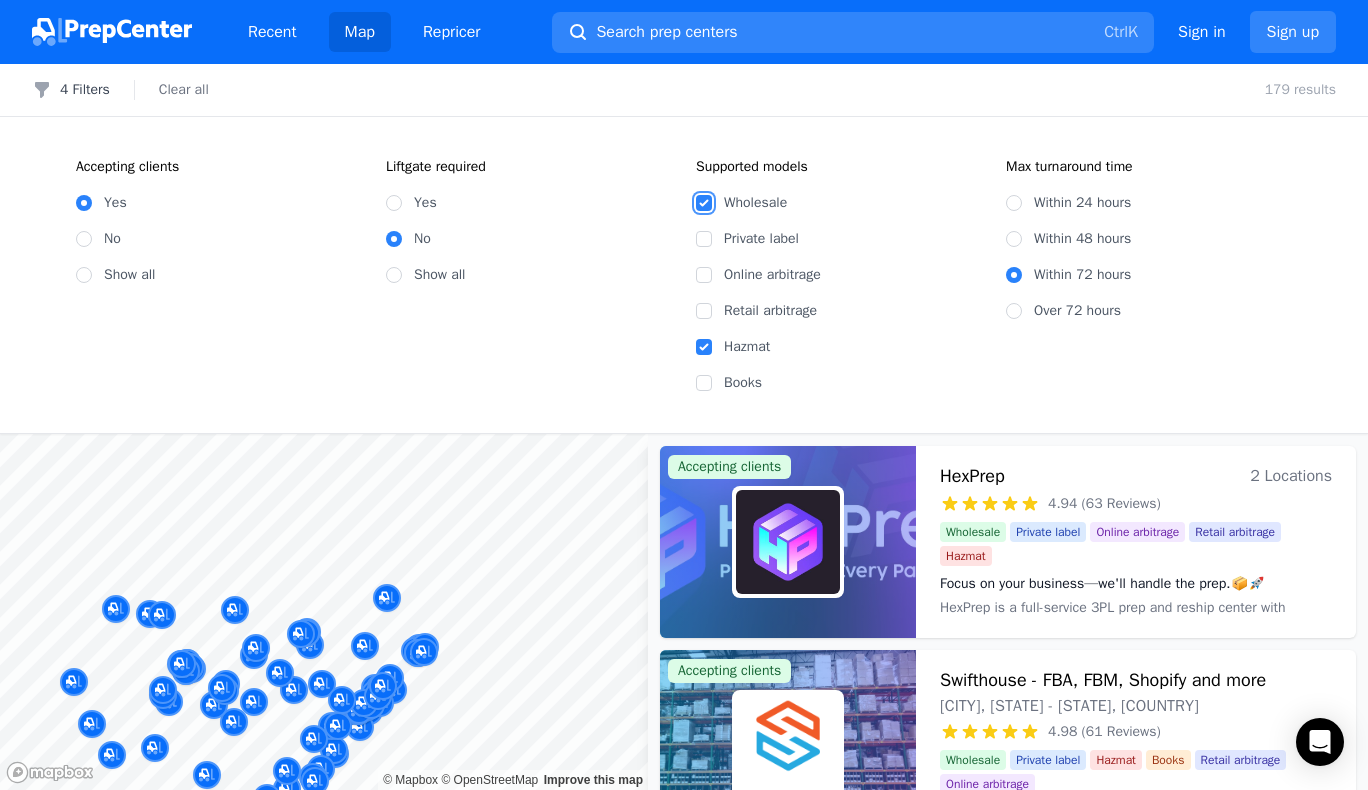 checkbox on "true" 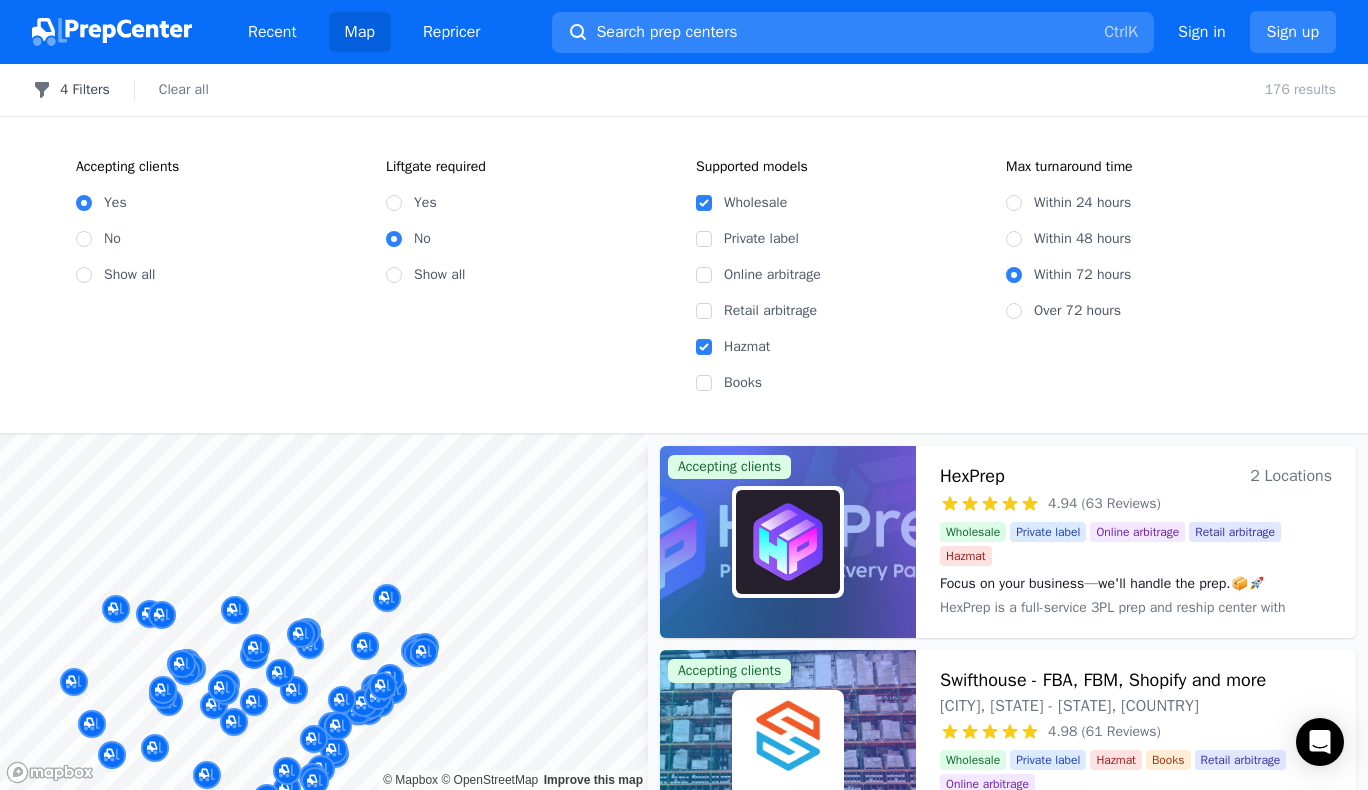 click at bounding box center [42, 90] 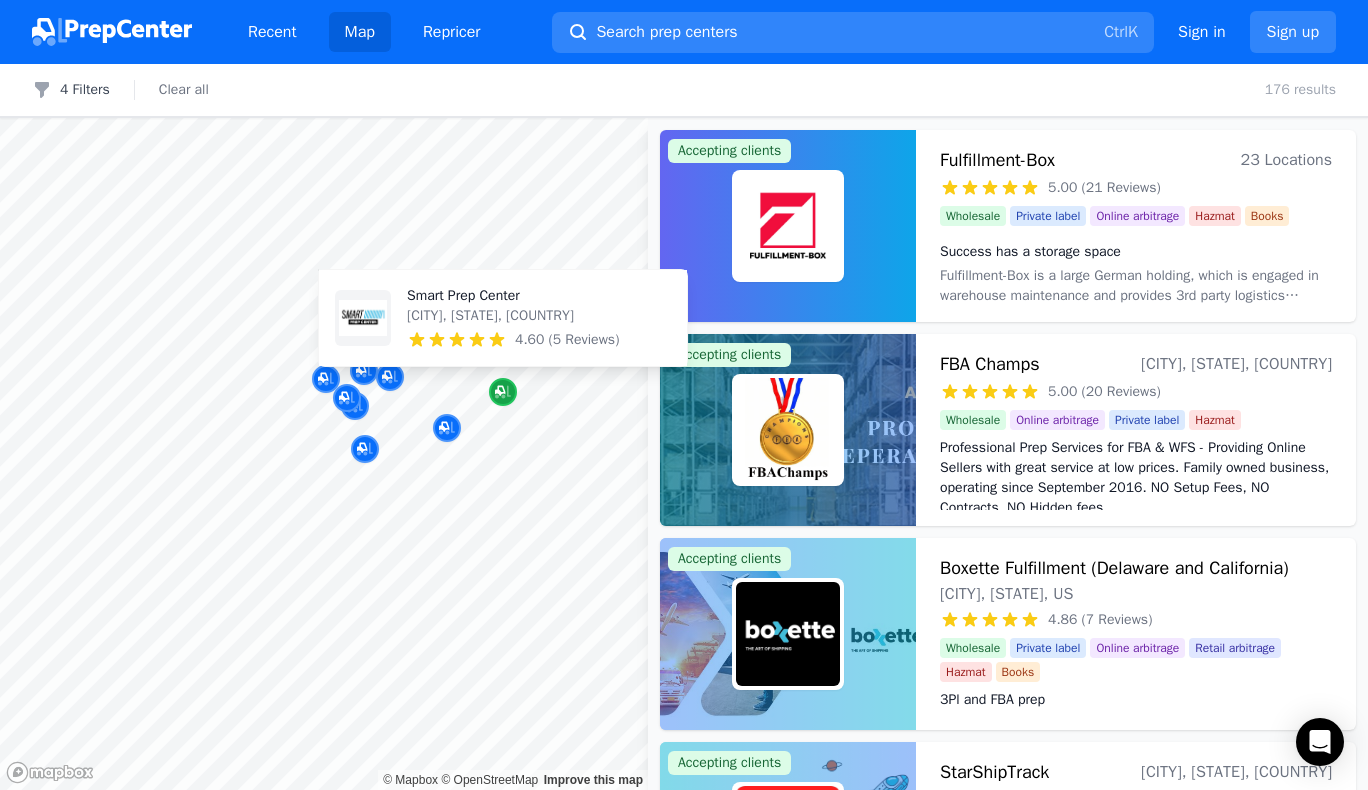 click at bounding box center [500, 391] 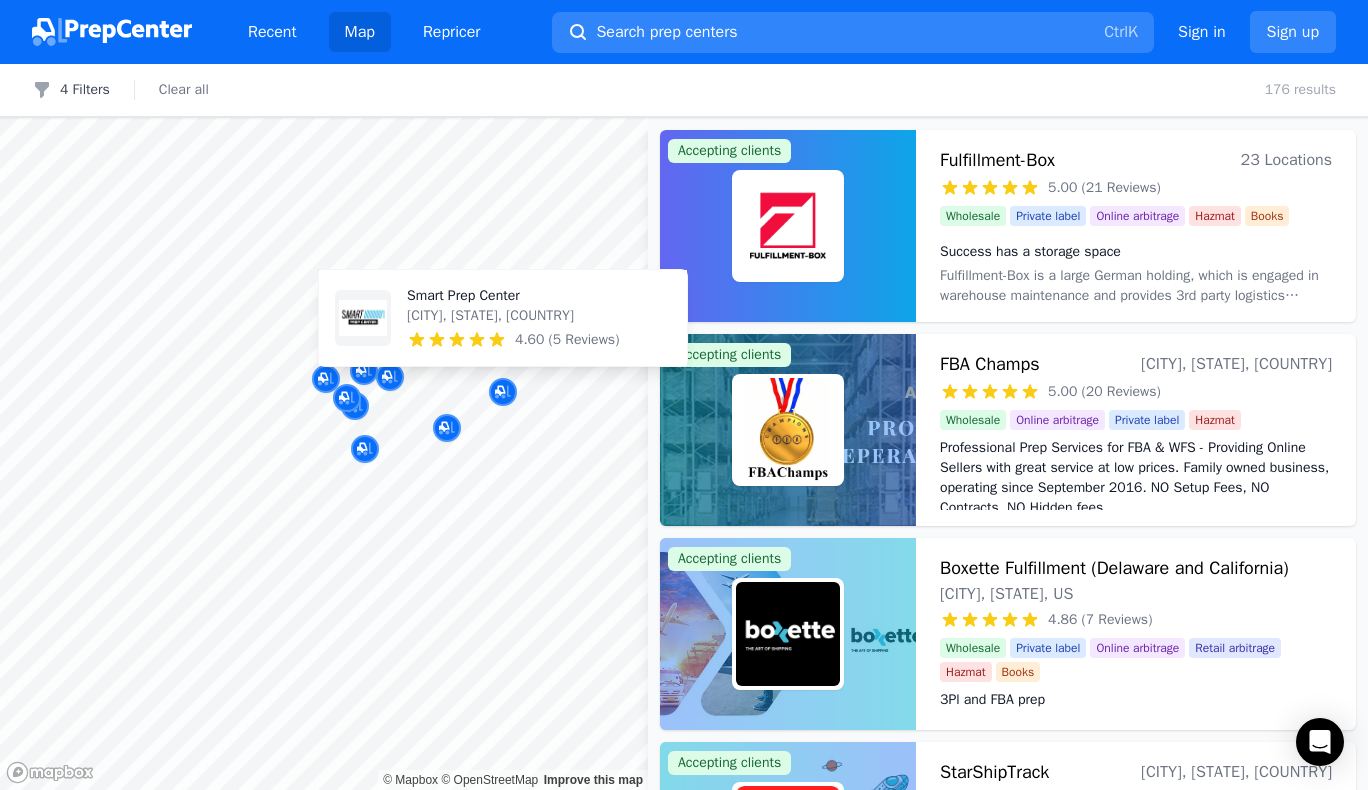click on "Loremipsum, Dolorsit, AM" at bounding box center [513, 316] 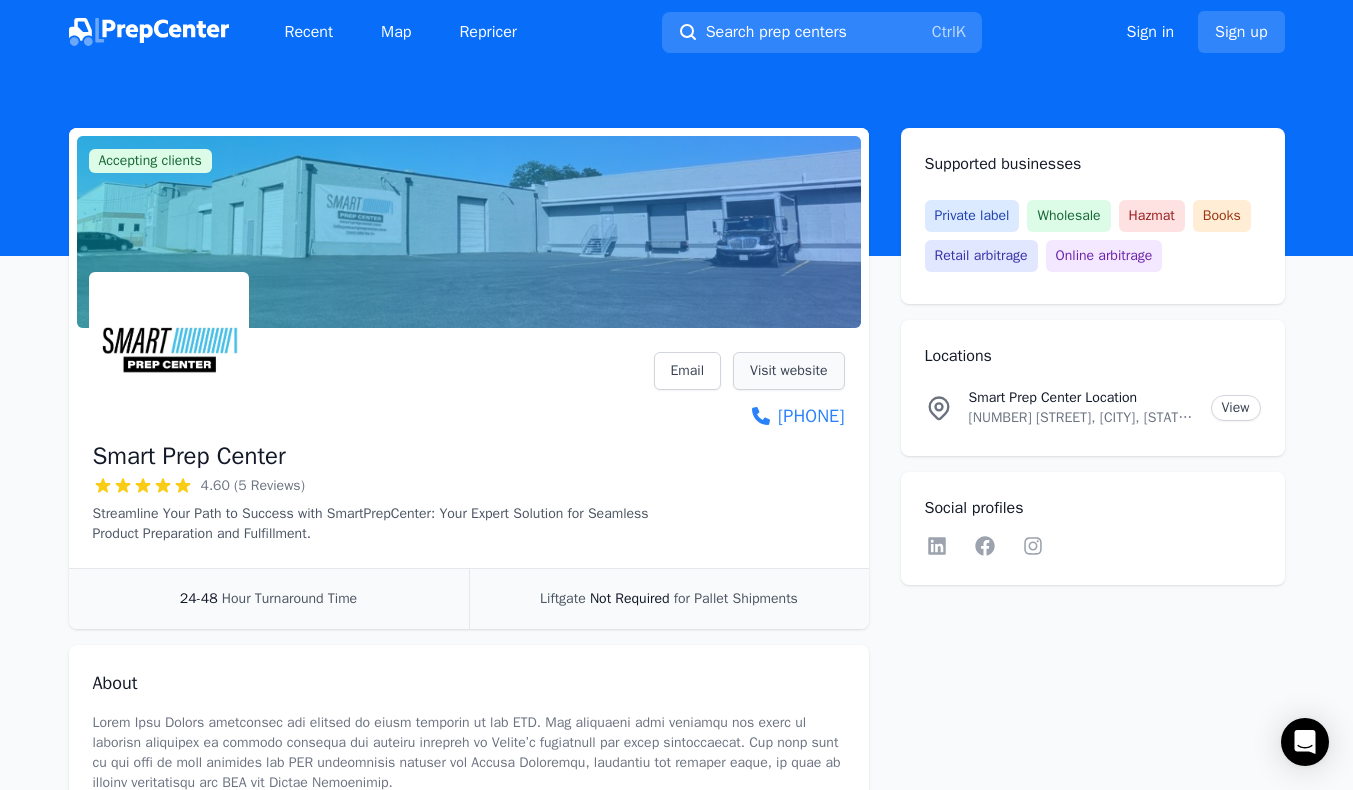 click on "Visit website" at bounding box center (788, 371) 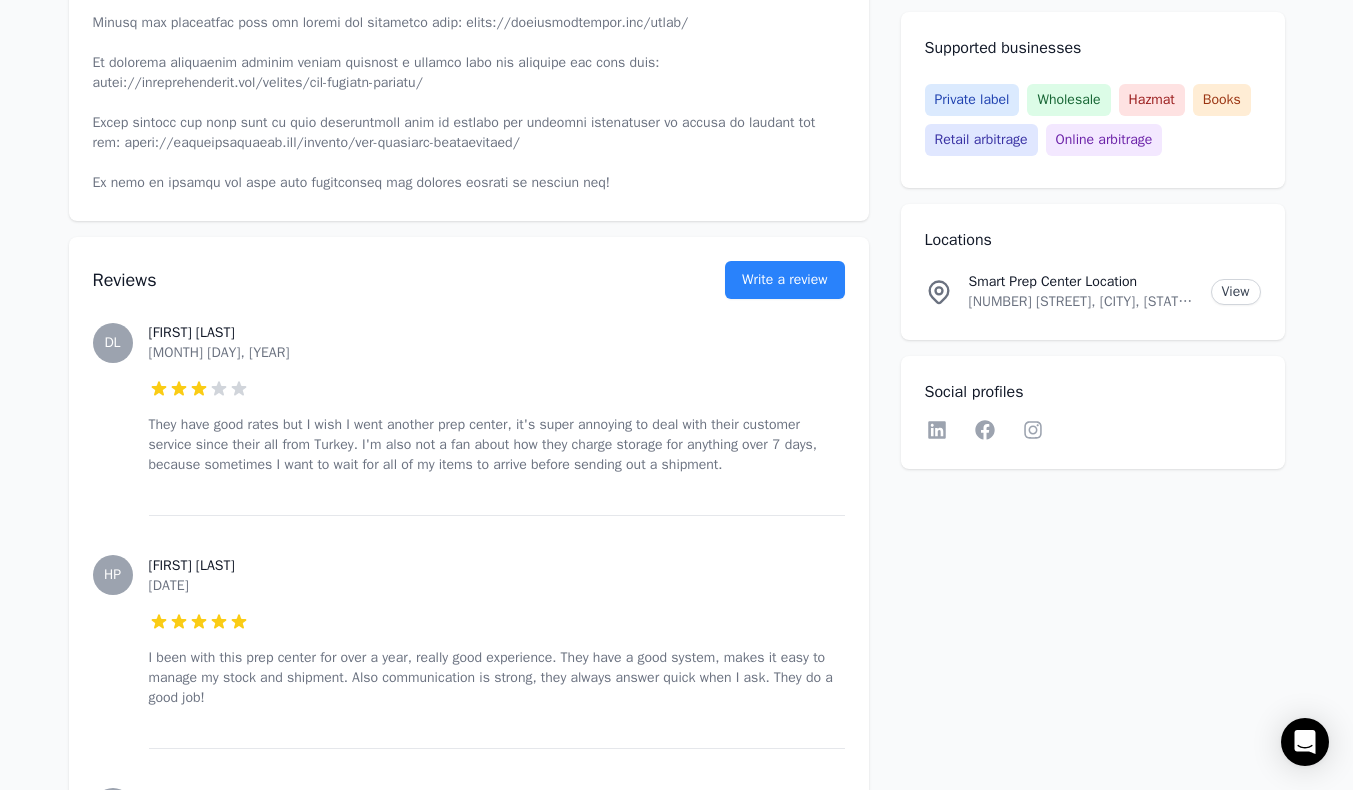 scroll, scrollTop: 942, scrollLeft: 0, axis: vertical 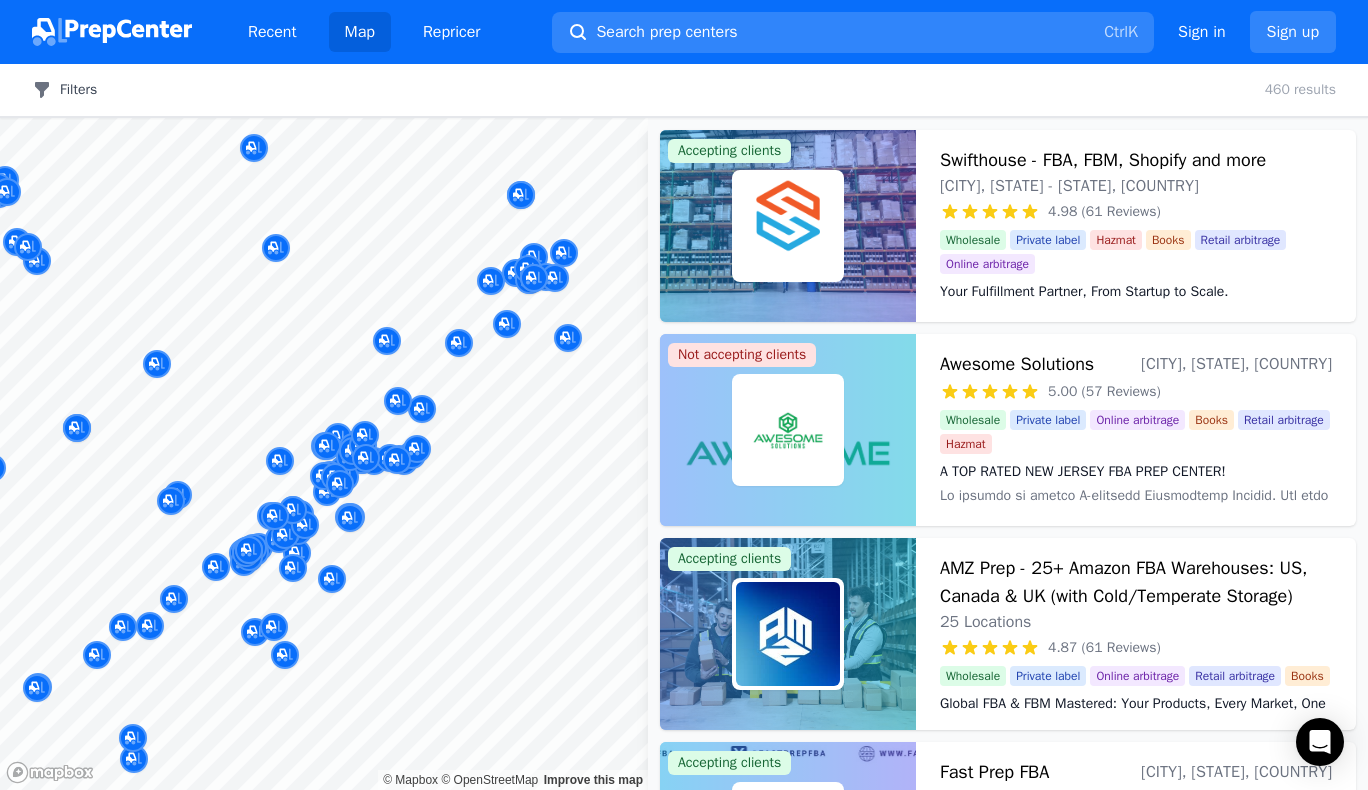 click on "Filters" at bounding box center (64, 90) 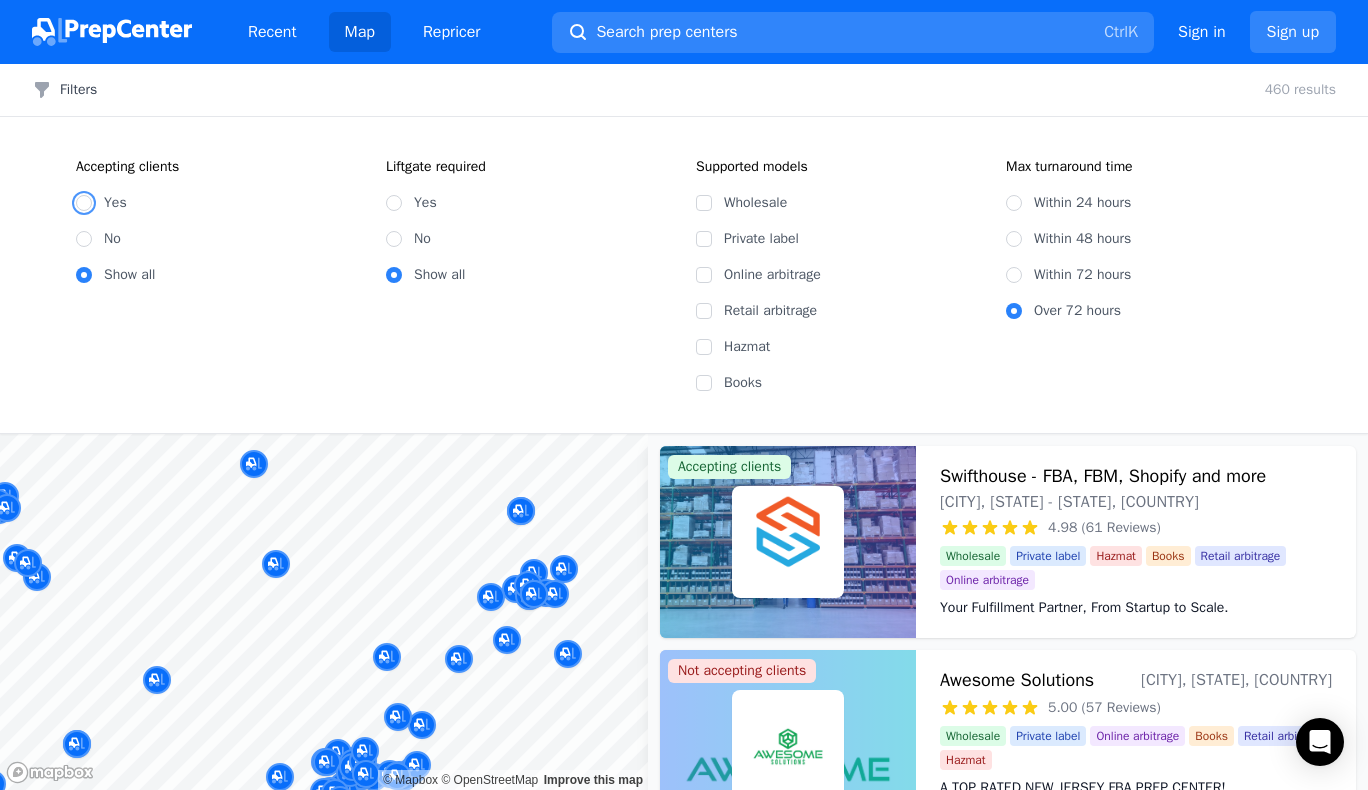 click on "Yes" at bounding box center [84, 203] 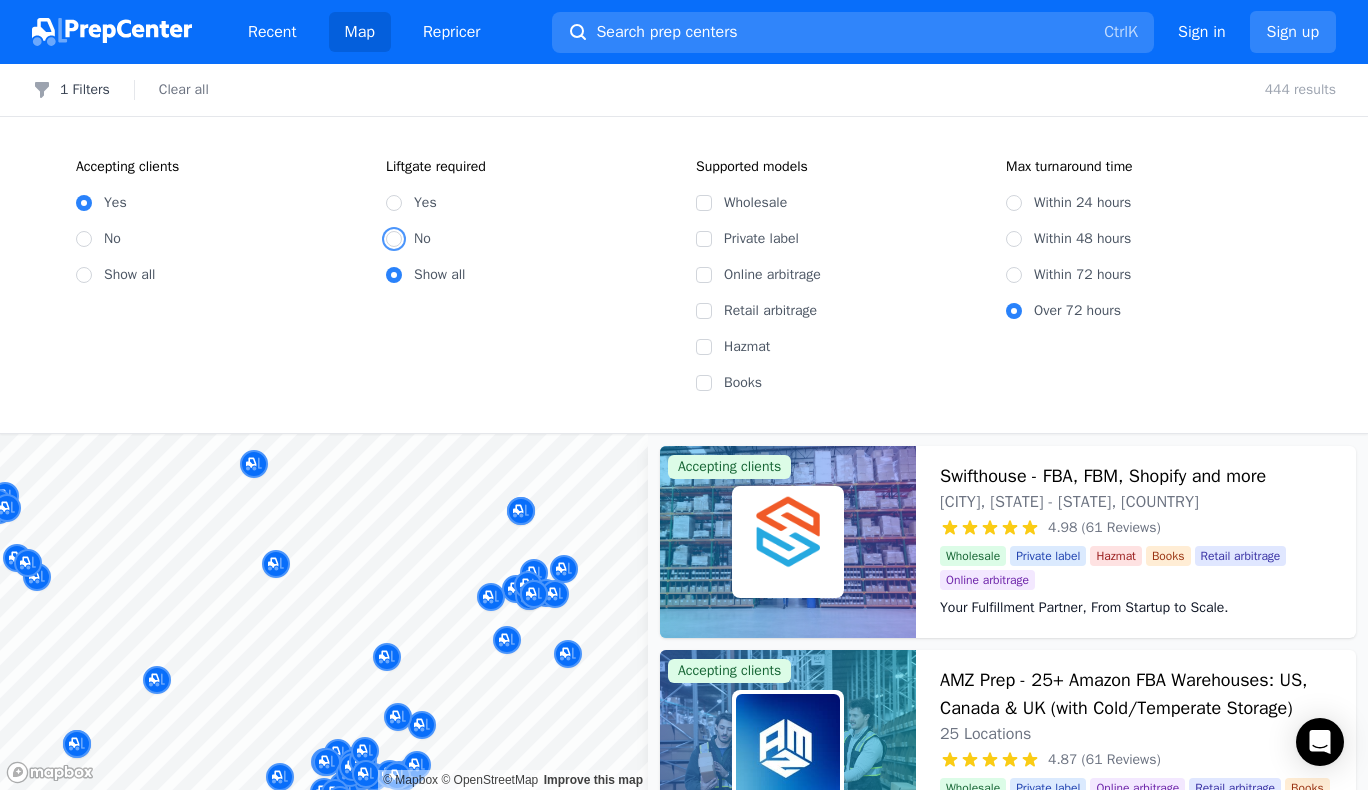 click on "No" at bounding box center (394, 239) 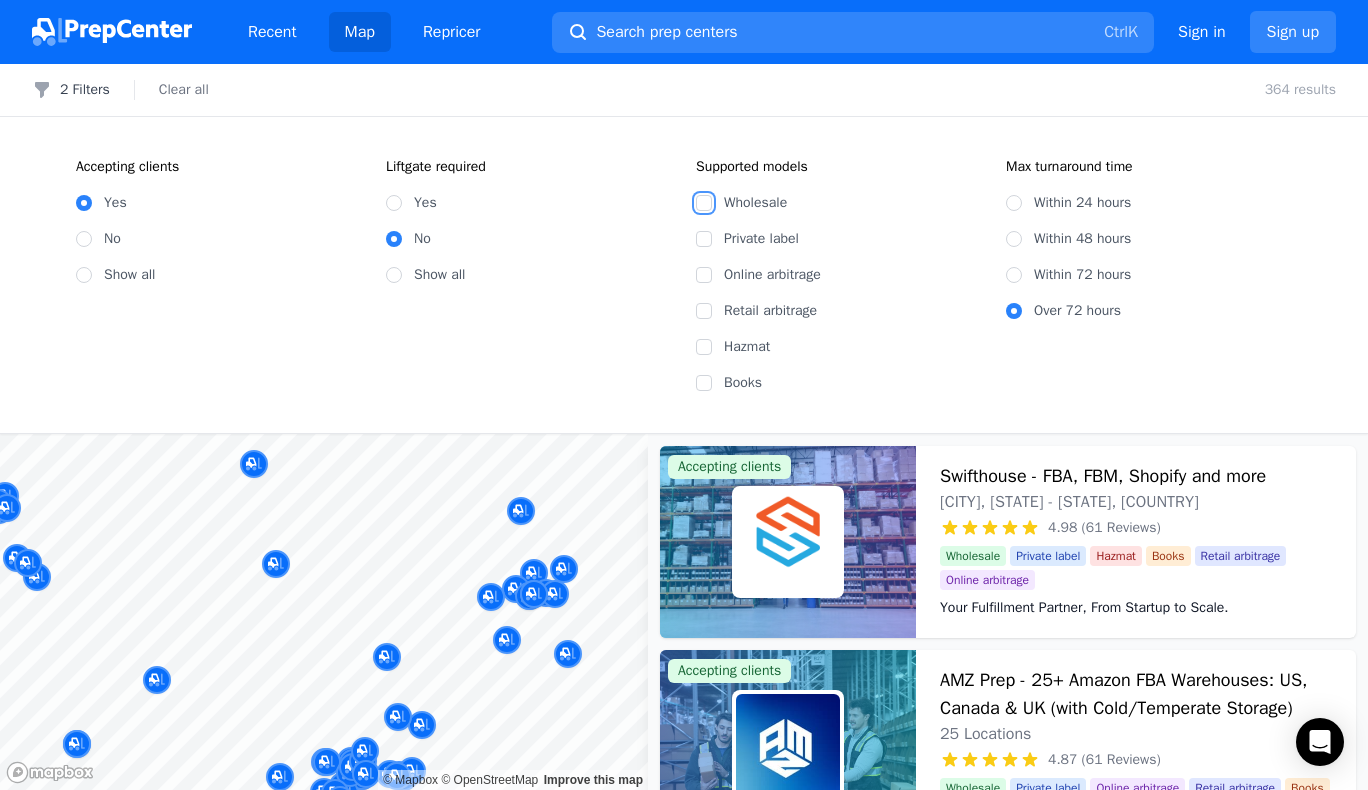 click on "Wholesale" at bounding box center [704, 203] 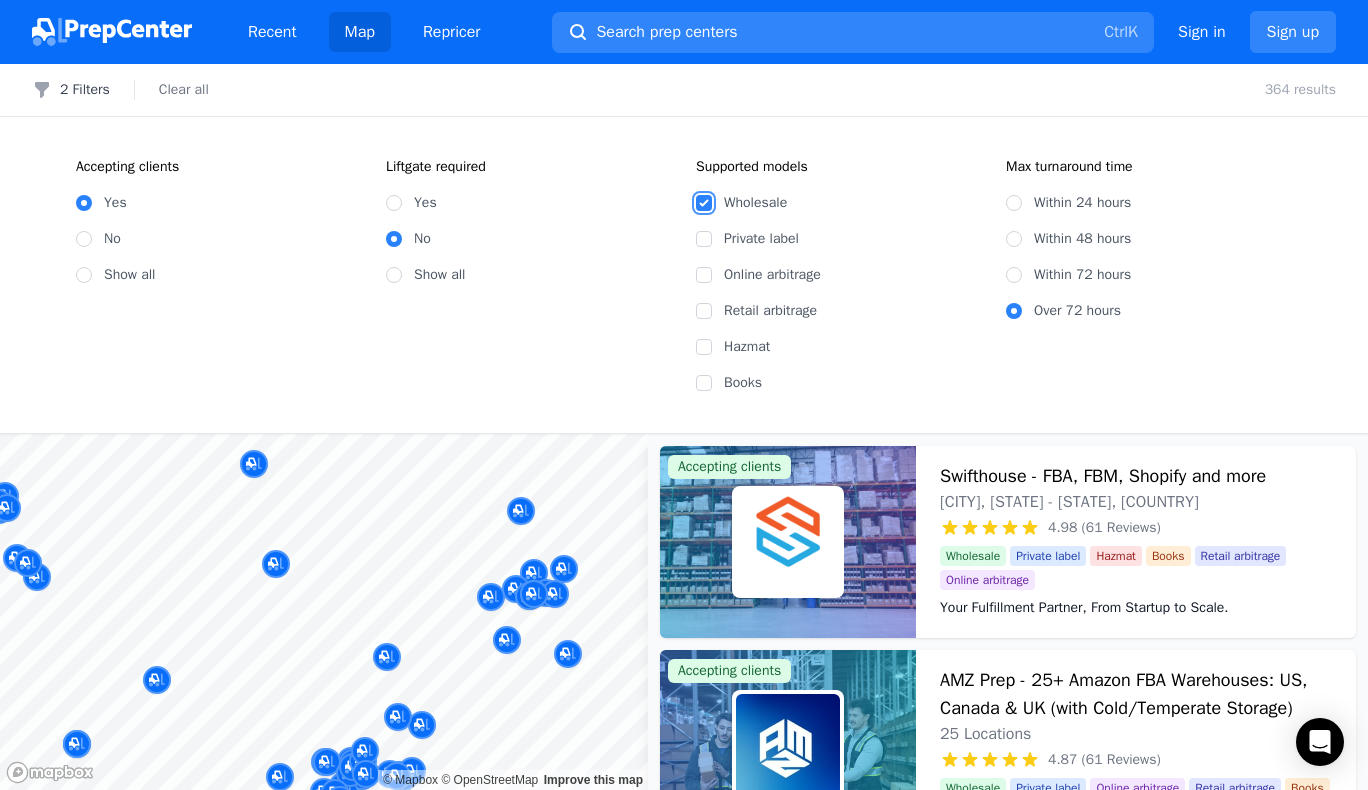 checkbox on "true" 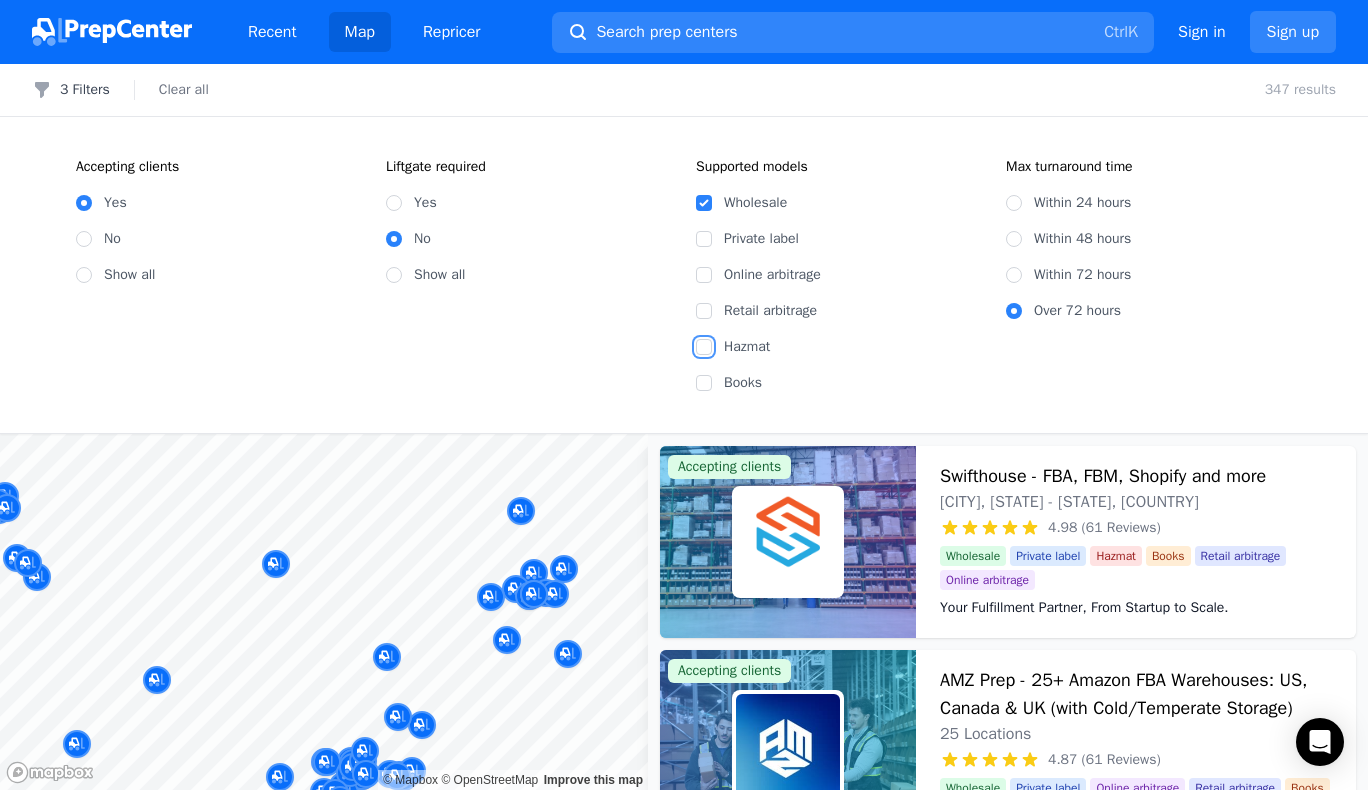 click on "Hazmat" at bounding box center [704, 347] 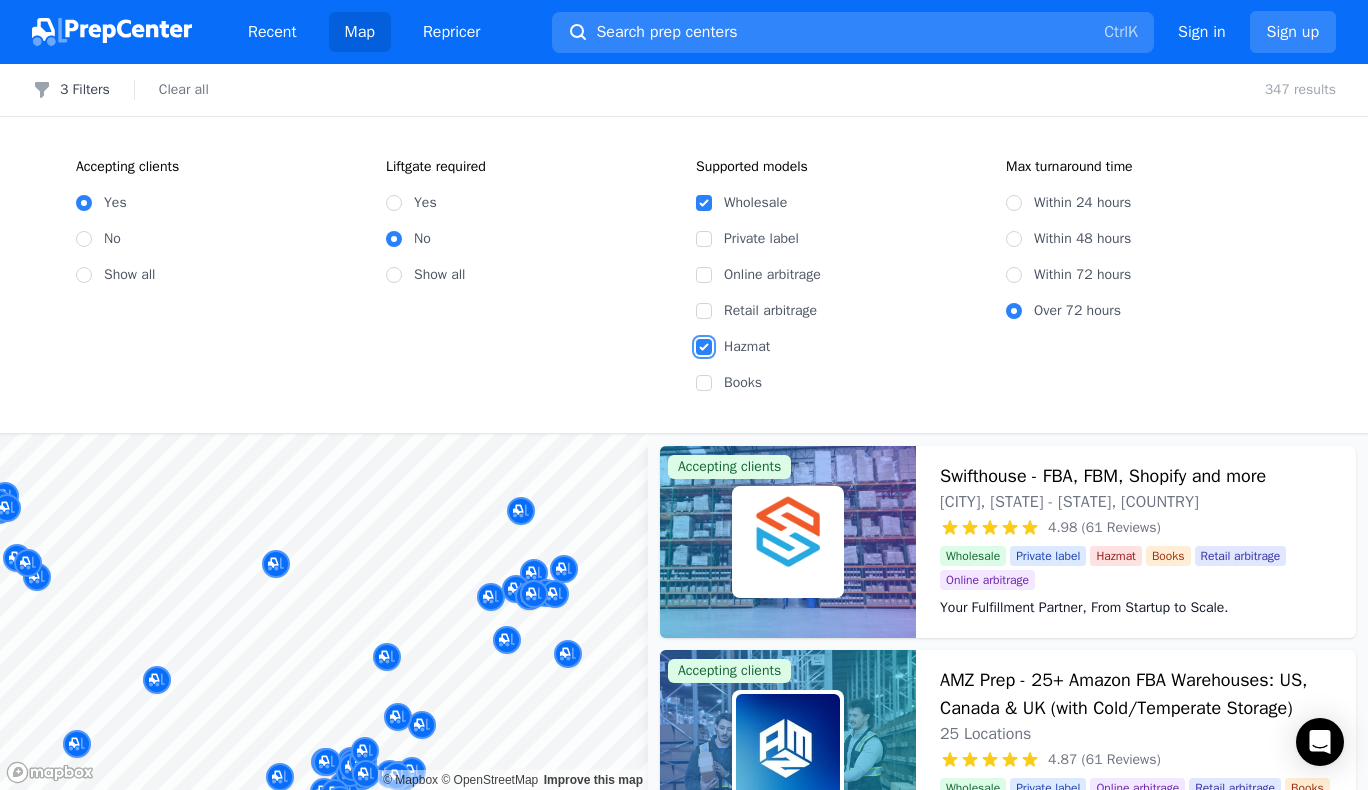 checkbox on "true" 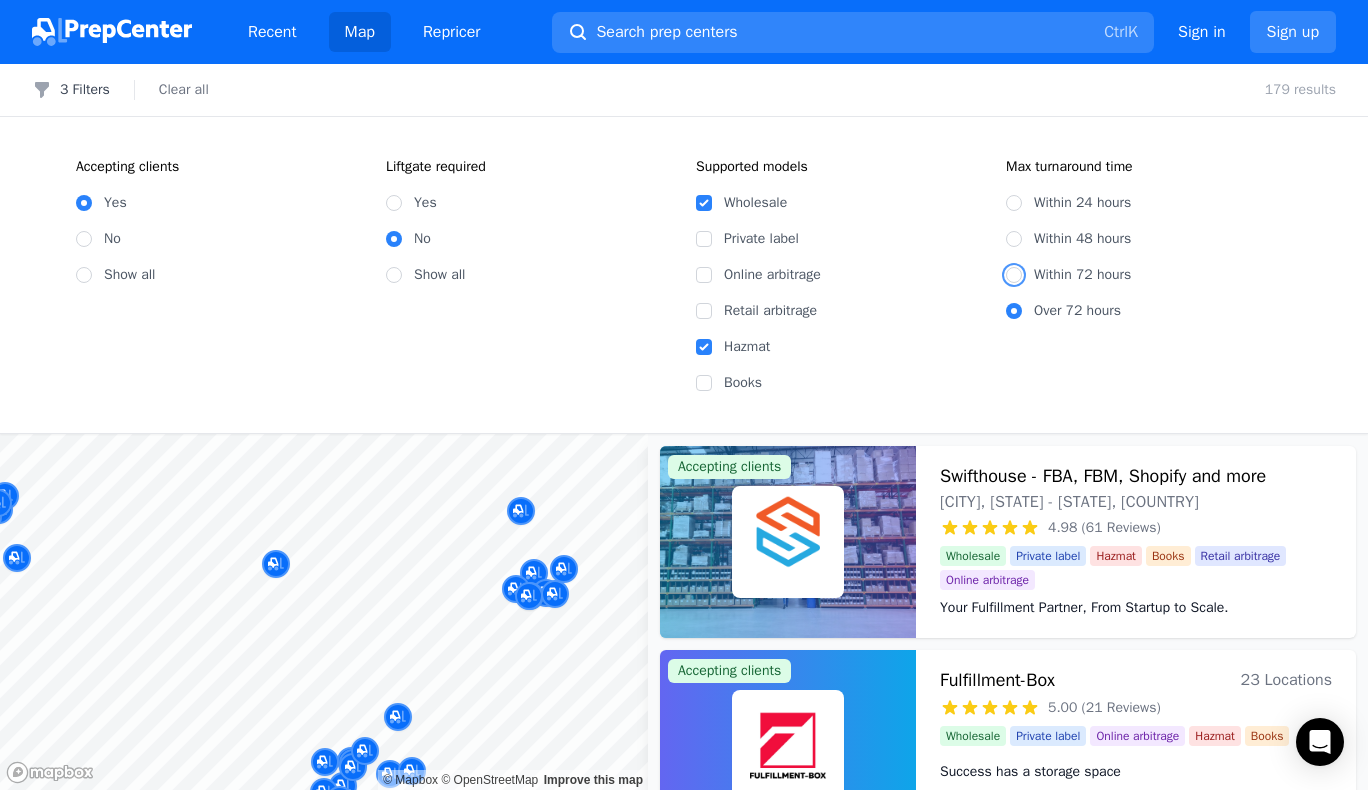 click on "Within 72 hours" at bounding box center (1014, 275) 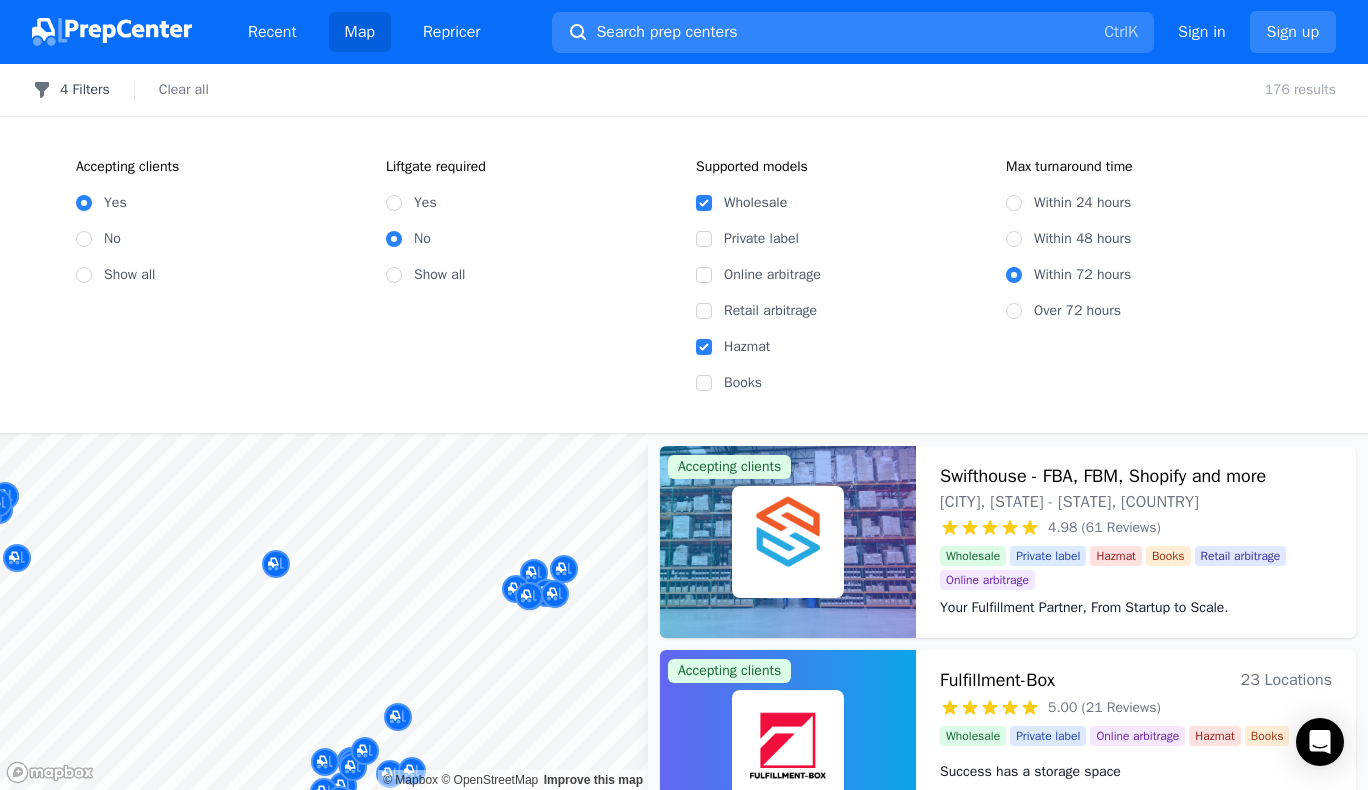 click on "4 Filters" at bounding box center (71, 90) 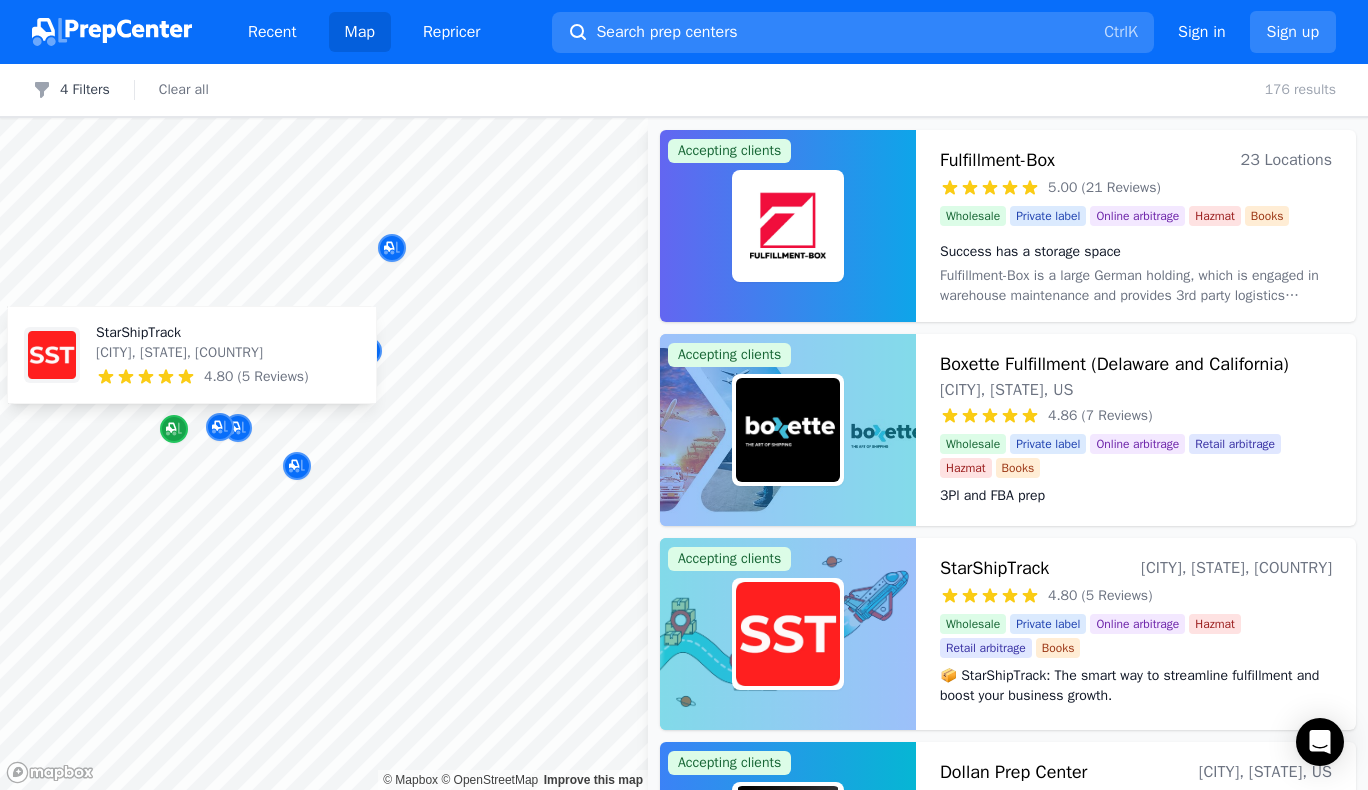 click at bounding box center [174, 429] 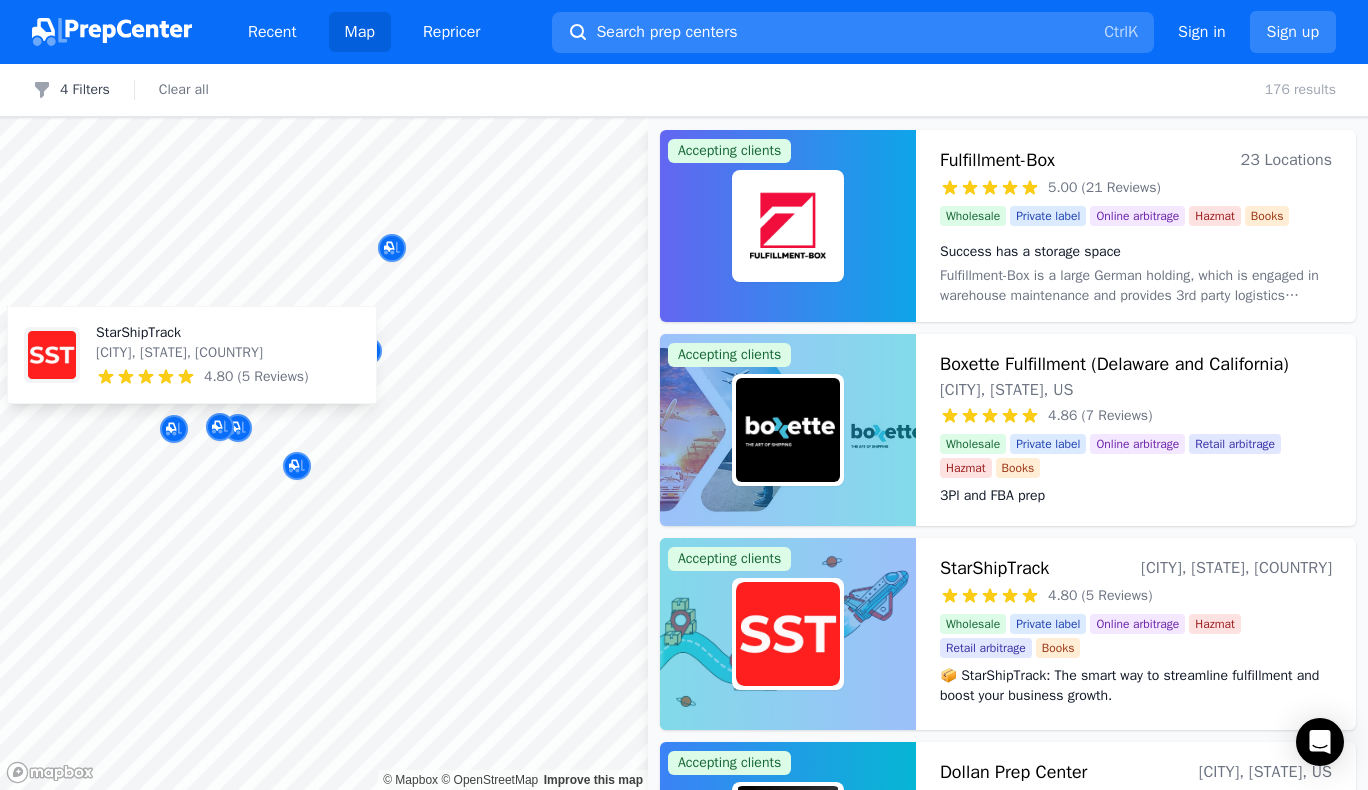 click at bounding box center (166, 377) 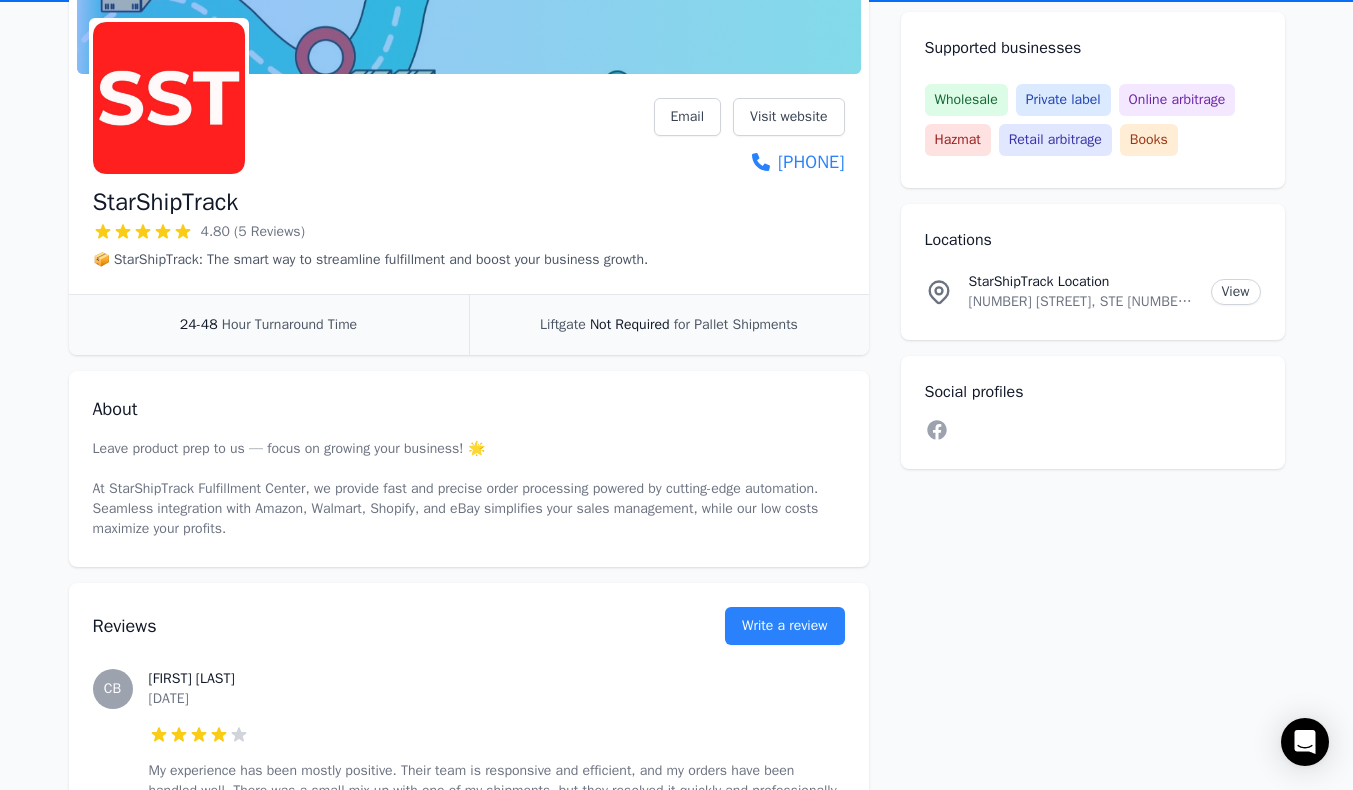 scroll, scrollTop: 256, scrollLeft: 0, axis: vertical 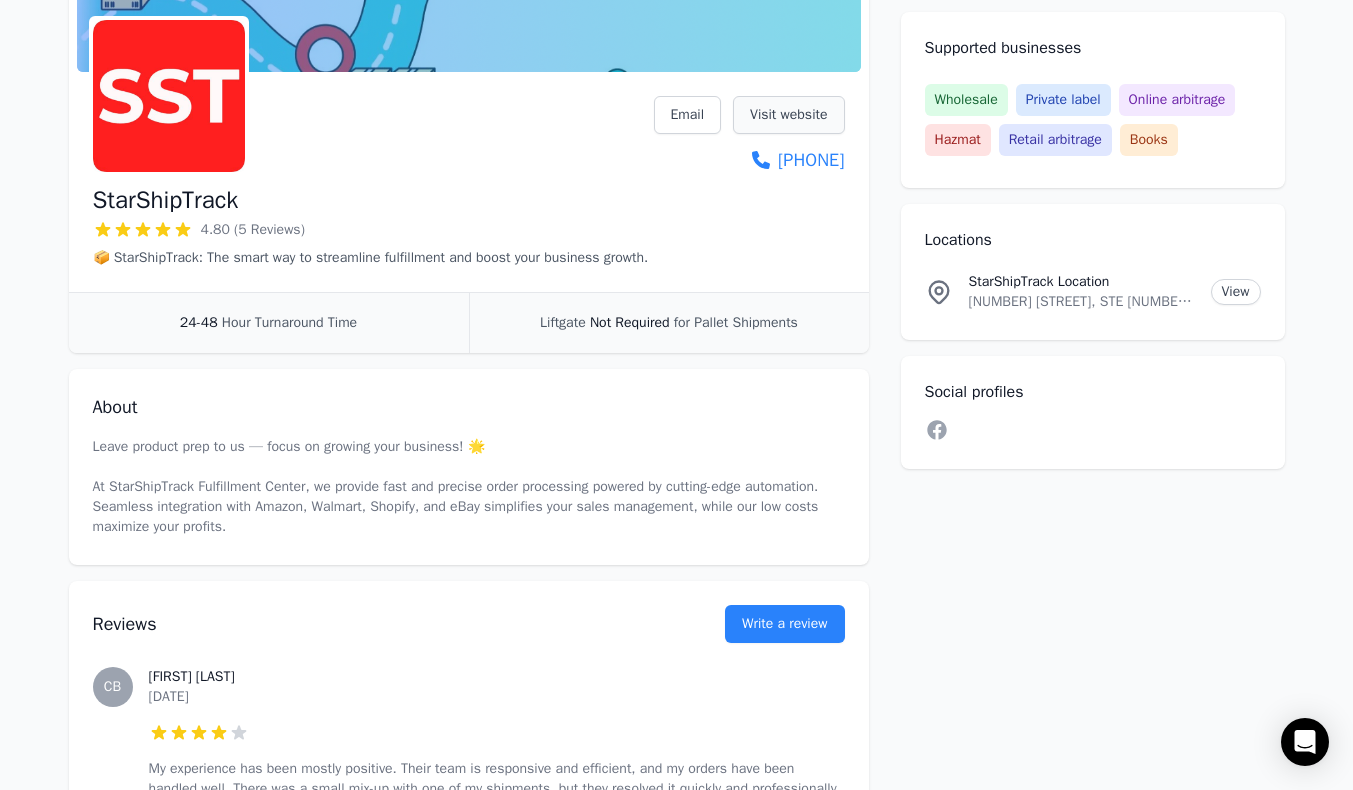 click on "Visit website" at bounding box center (788, 115) 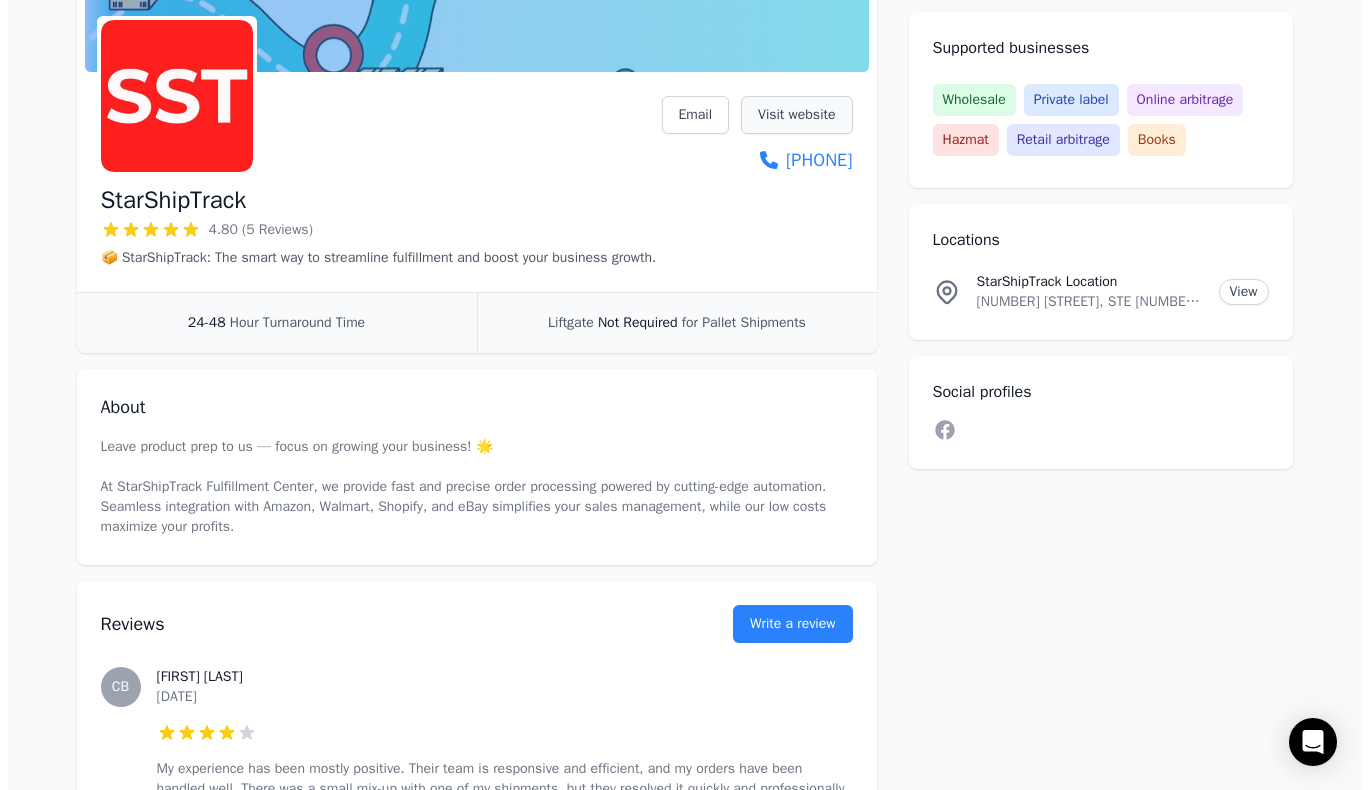 scroll, scrollTop: 0, scrollLeft: 0, axis: both 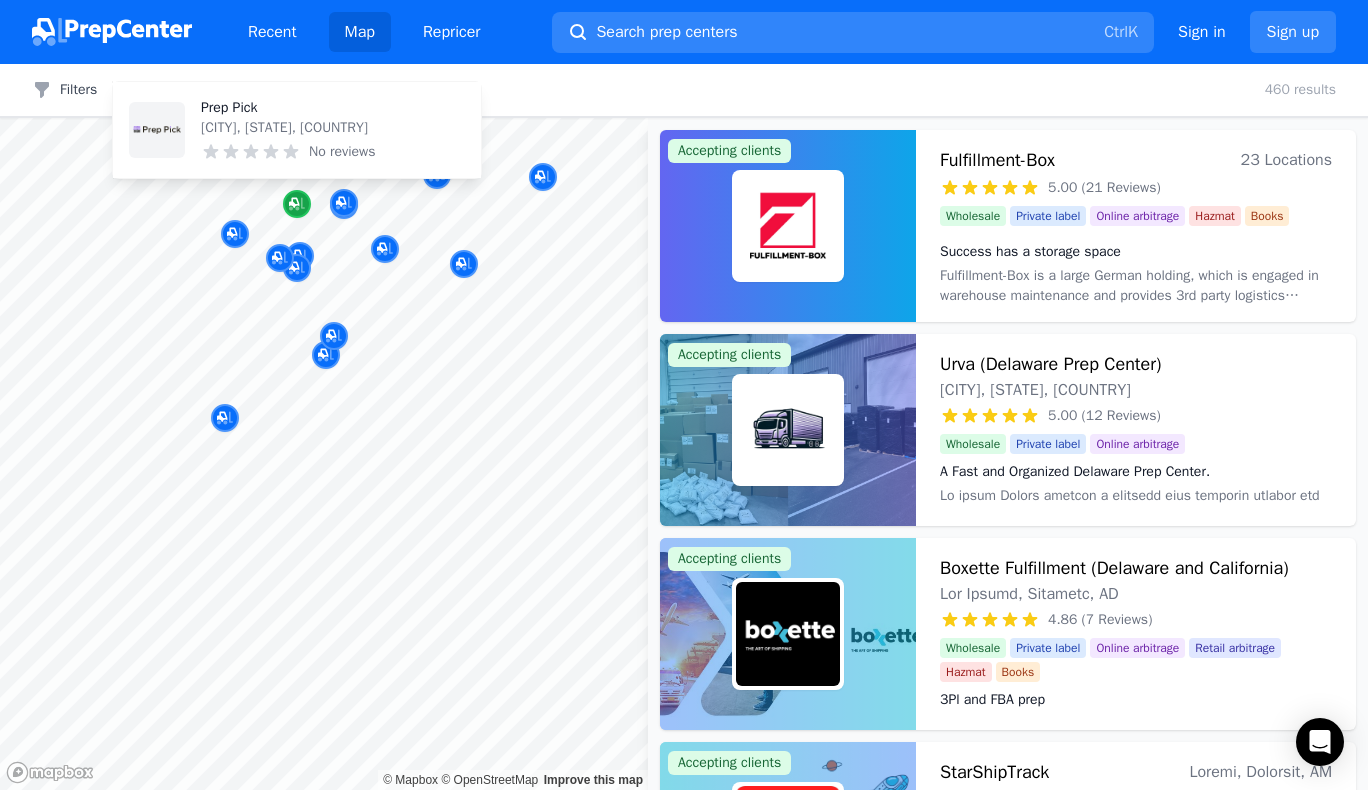 click at bounding box center [297, 204] 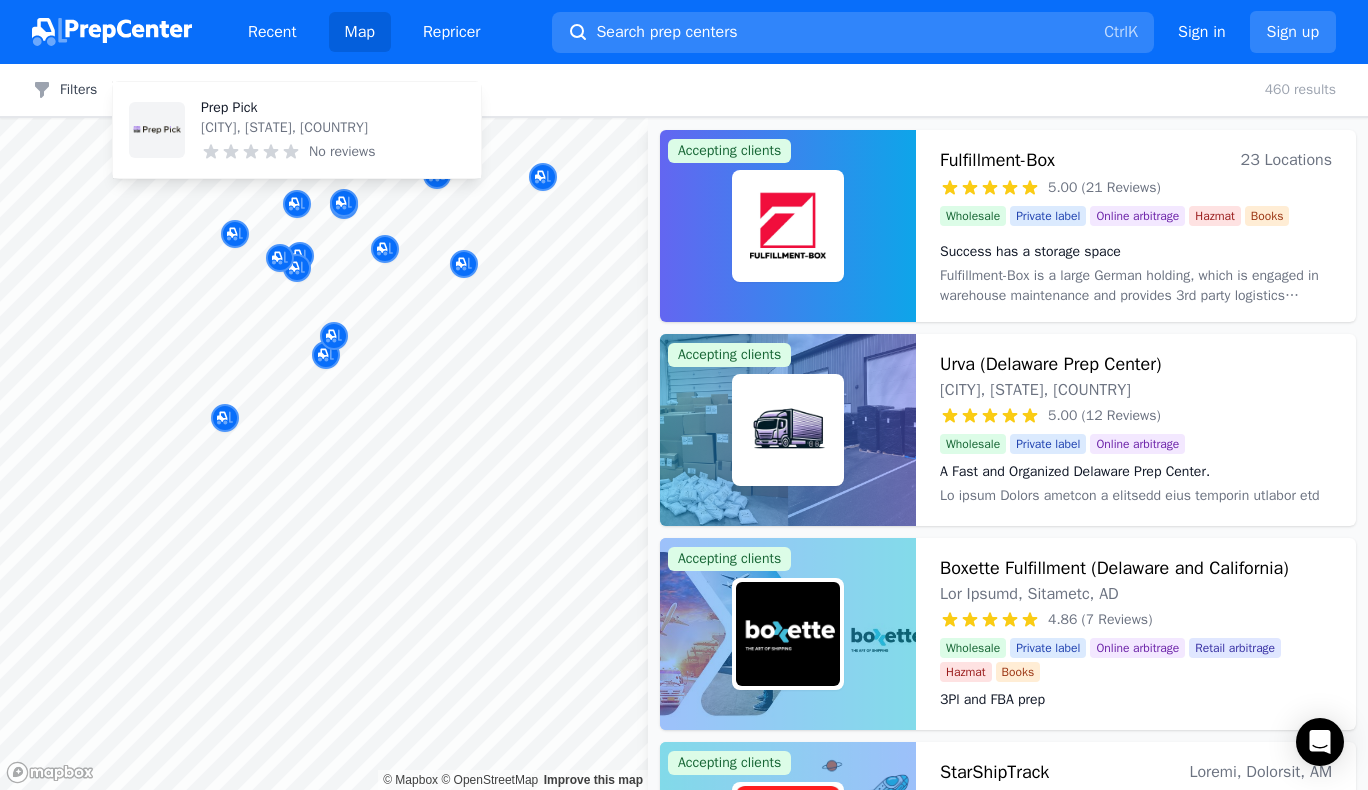 click on "[CITY], [STATE], [COUNTRY]" at bounding box center (288, 128) 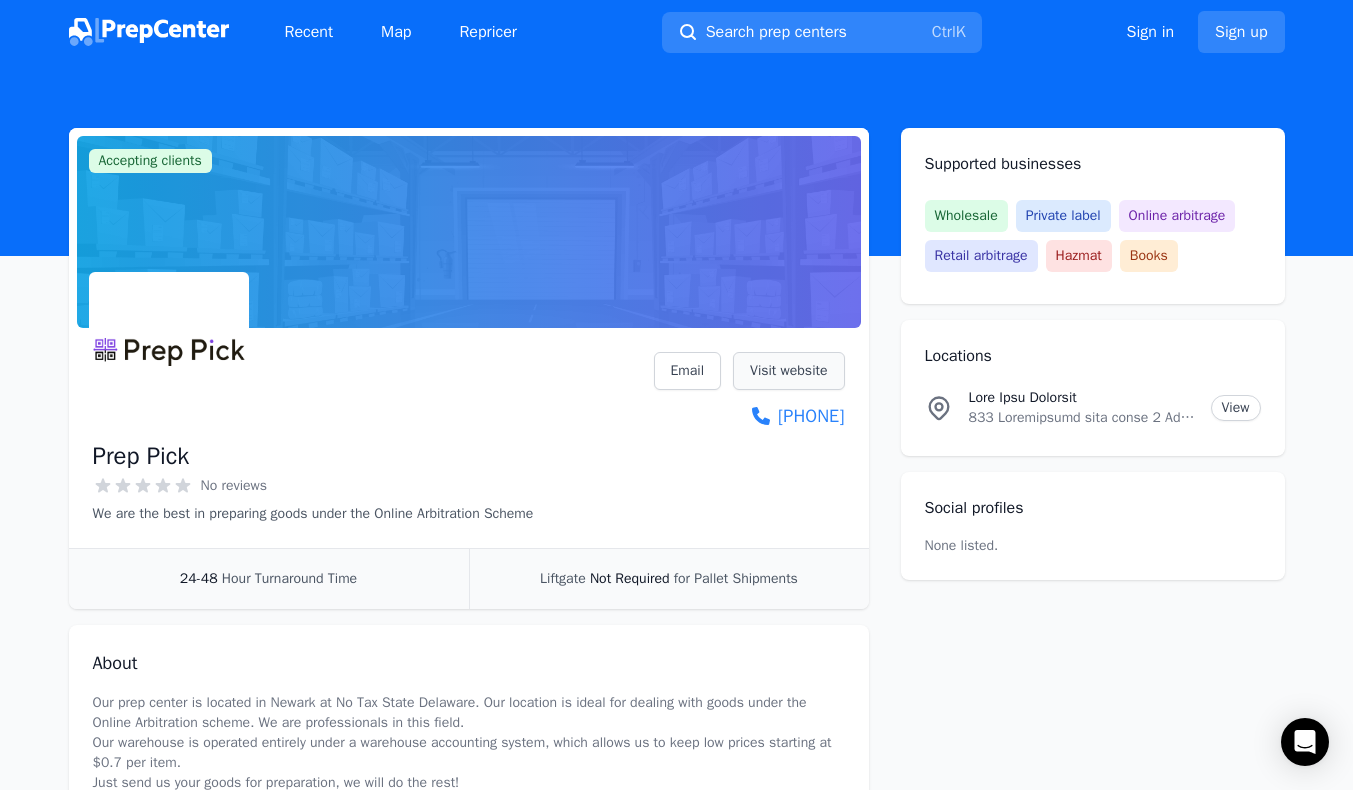 click on "Visit website" at bounding box center (788, 371) 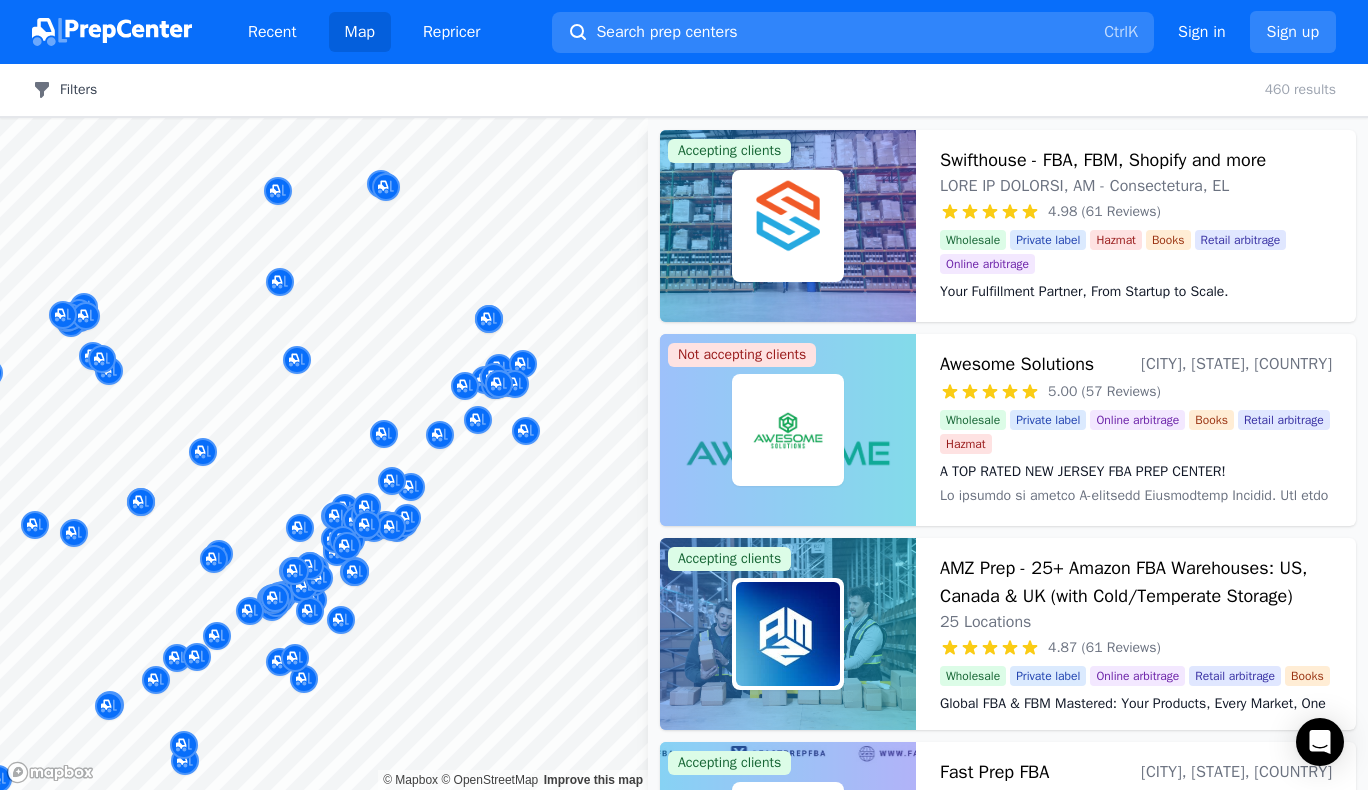 click on "Filters" at bounding box center [64, 90] 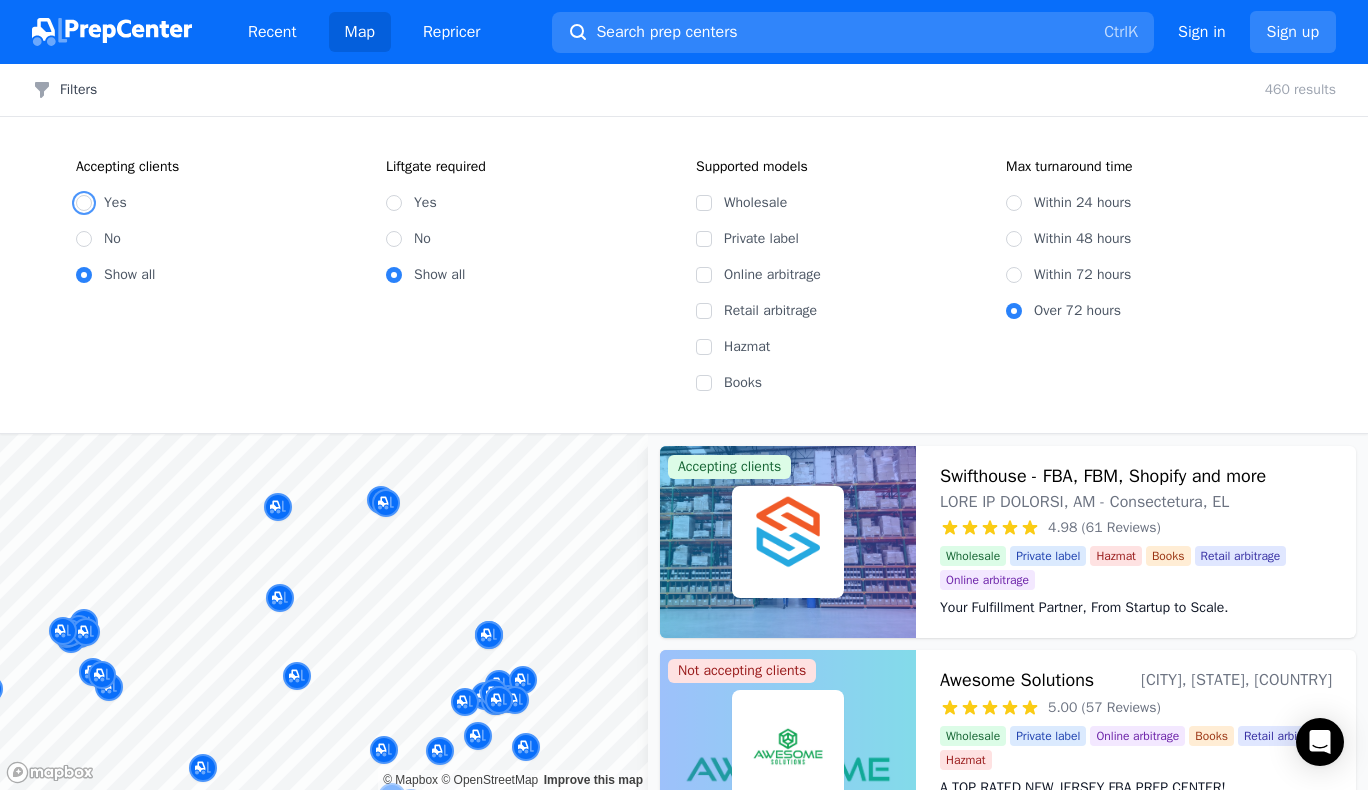 click on "Yes" at bounding box center (84, 203) 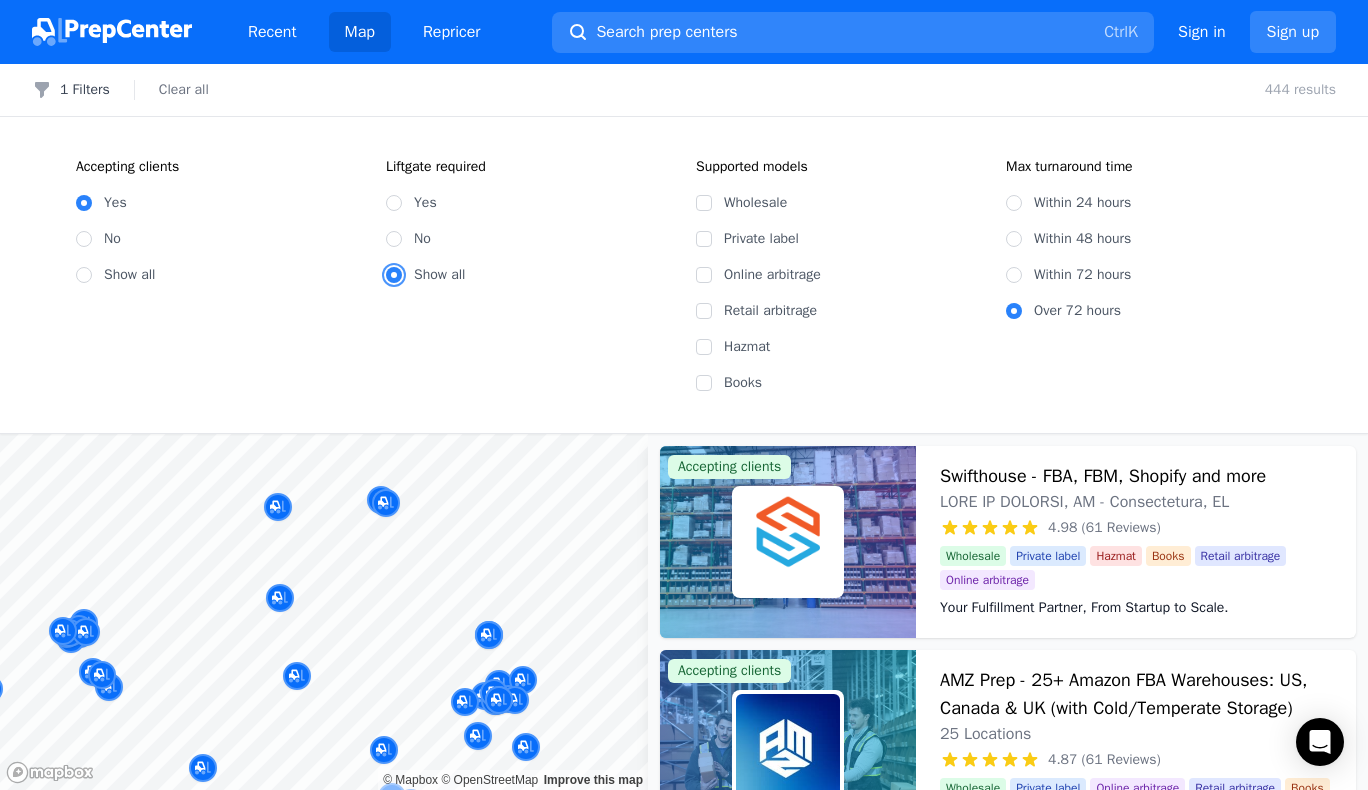 click on "Show all" at bounding box center (394, 275) 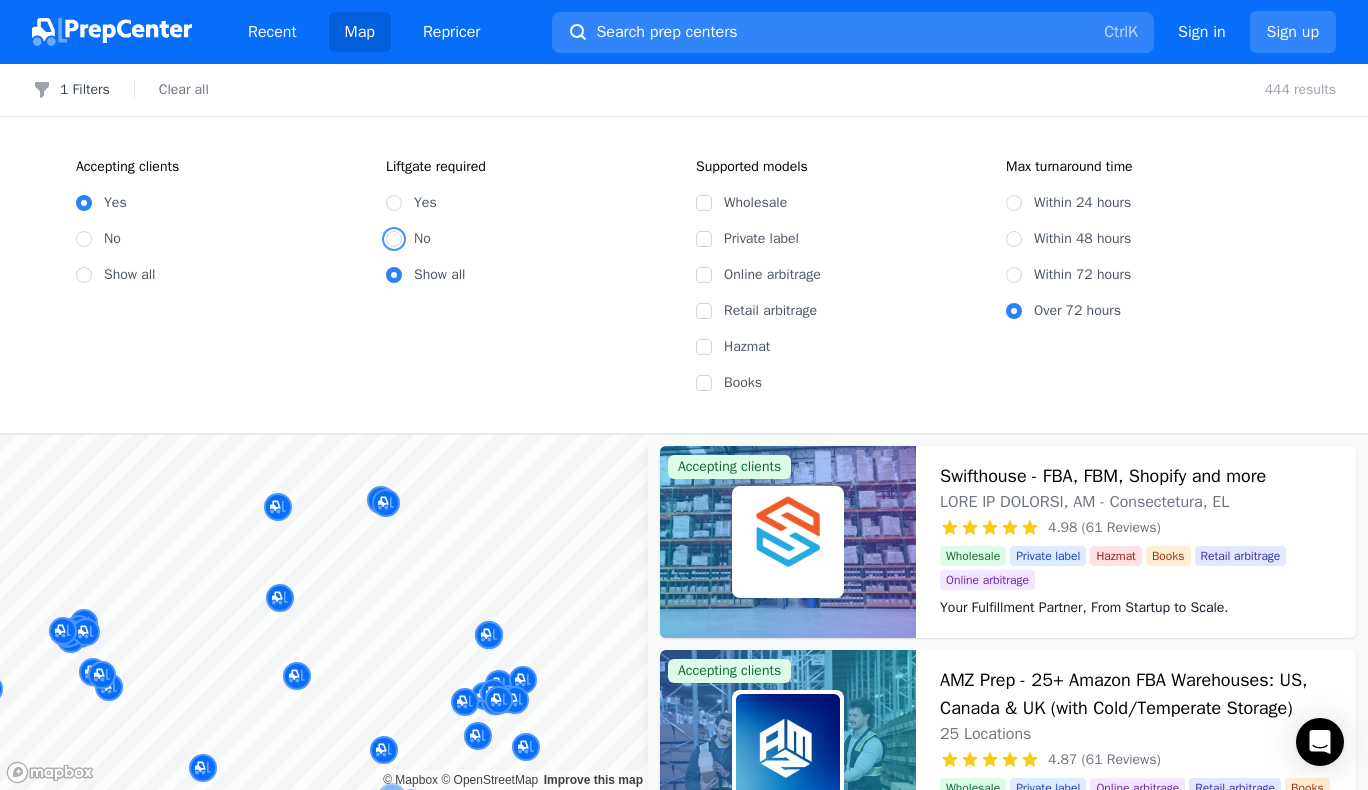 click on "No" at bounding box center (394, 239) 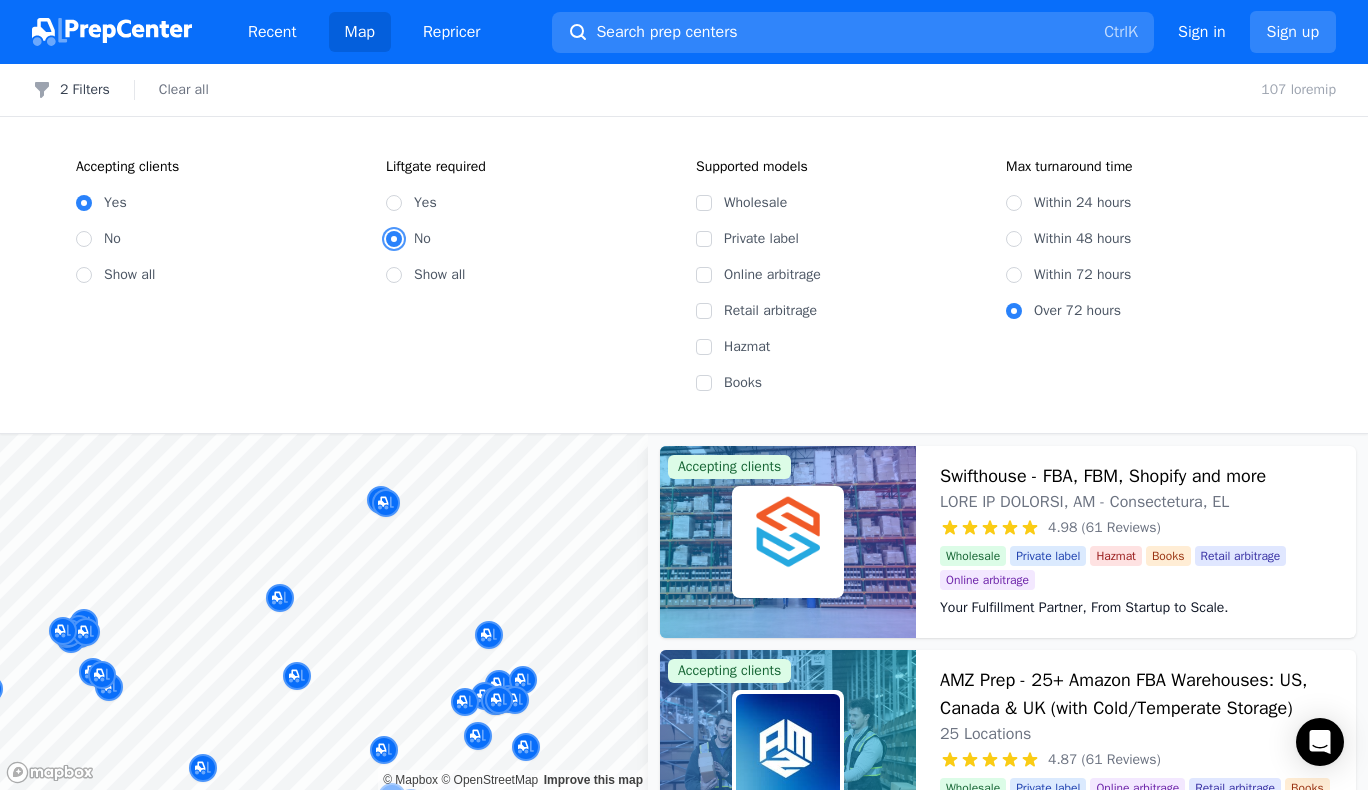 click on "No" at bounding box center (394, 239) 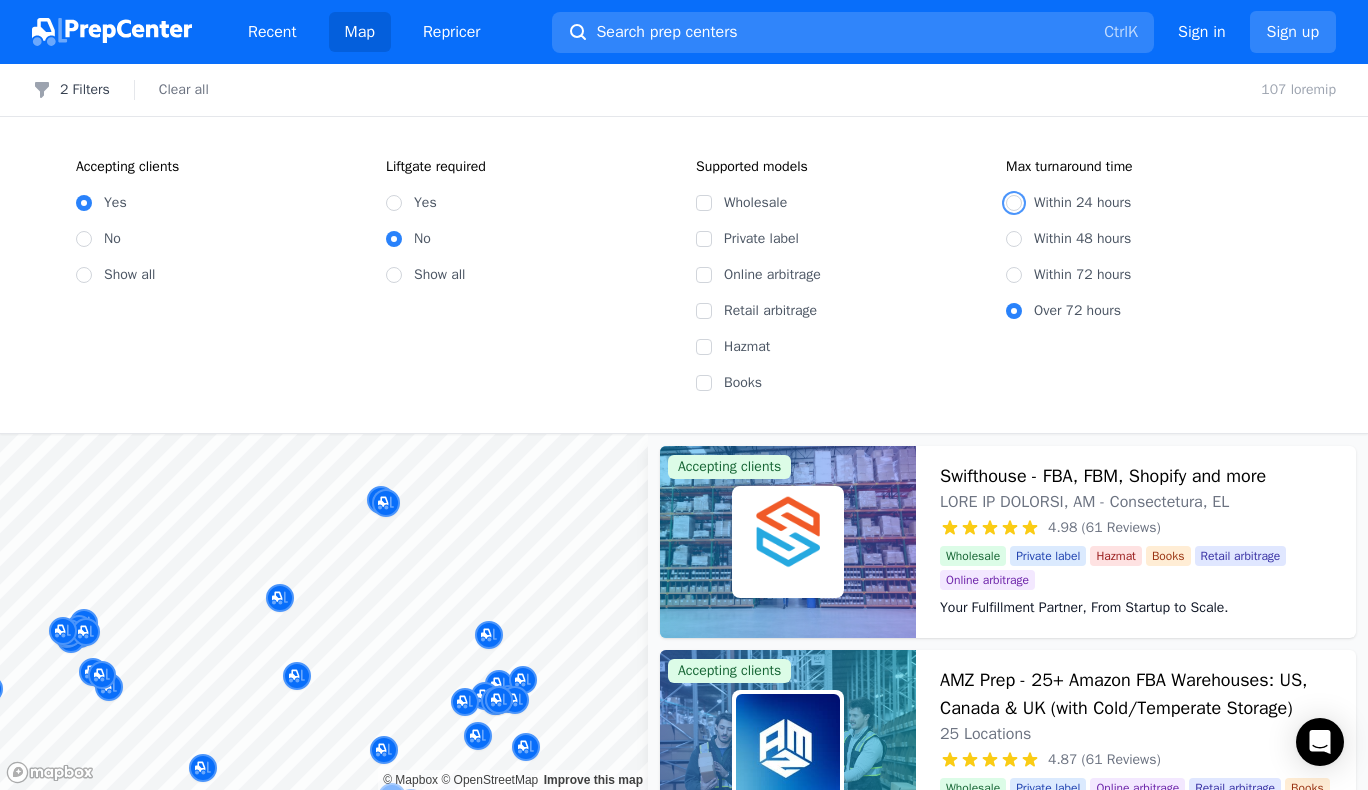click on "Within 24 hours" at bounding box center (1014, 203) 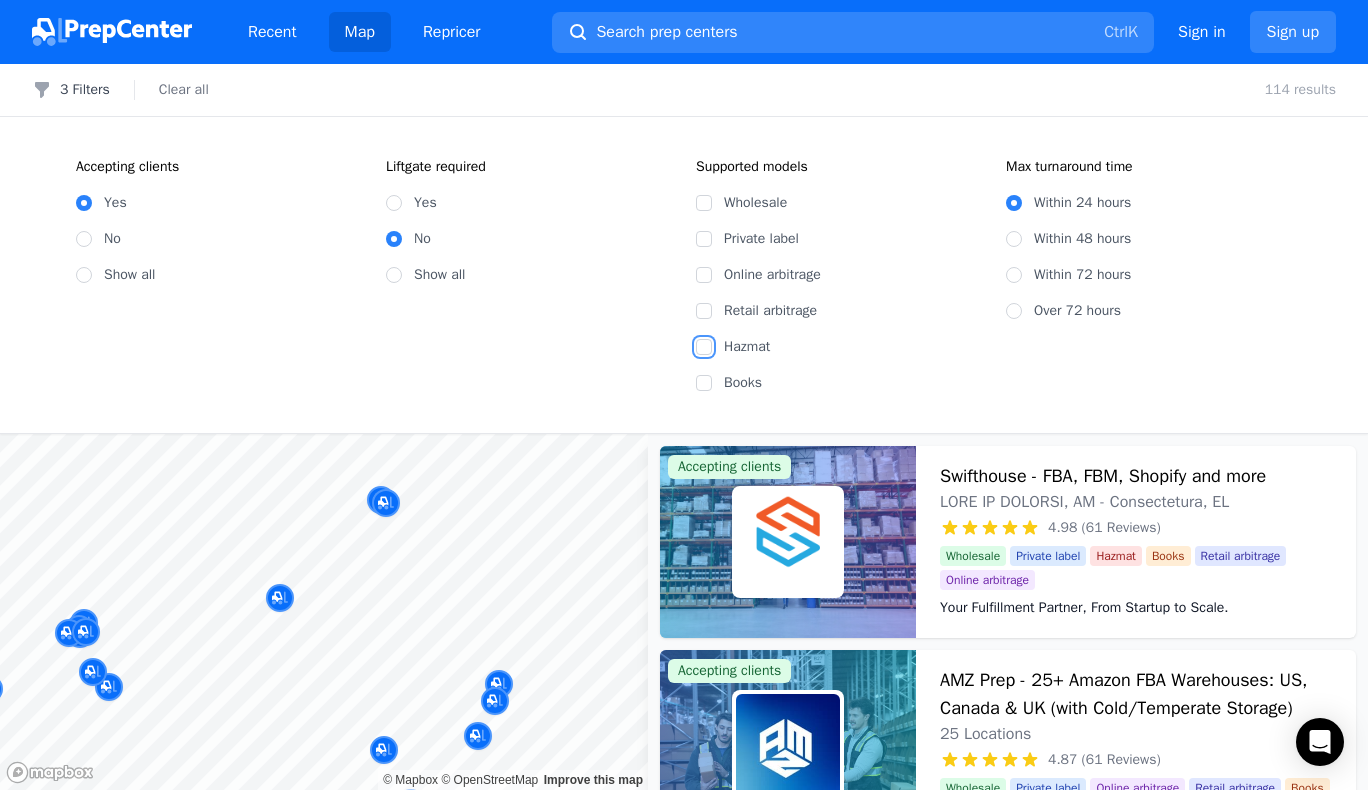 click on "Hazmat" at bounding box center (704, 347) 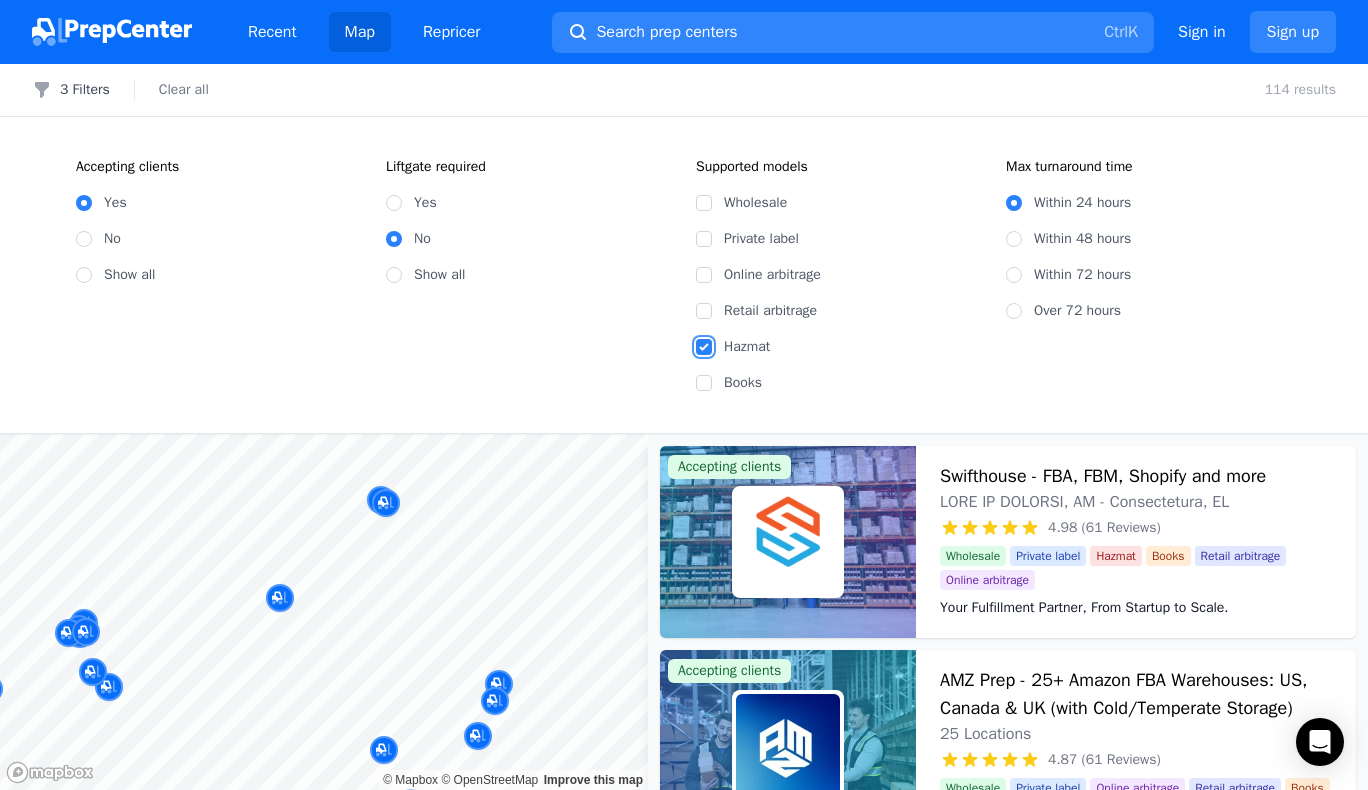 checkbox on "true" 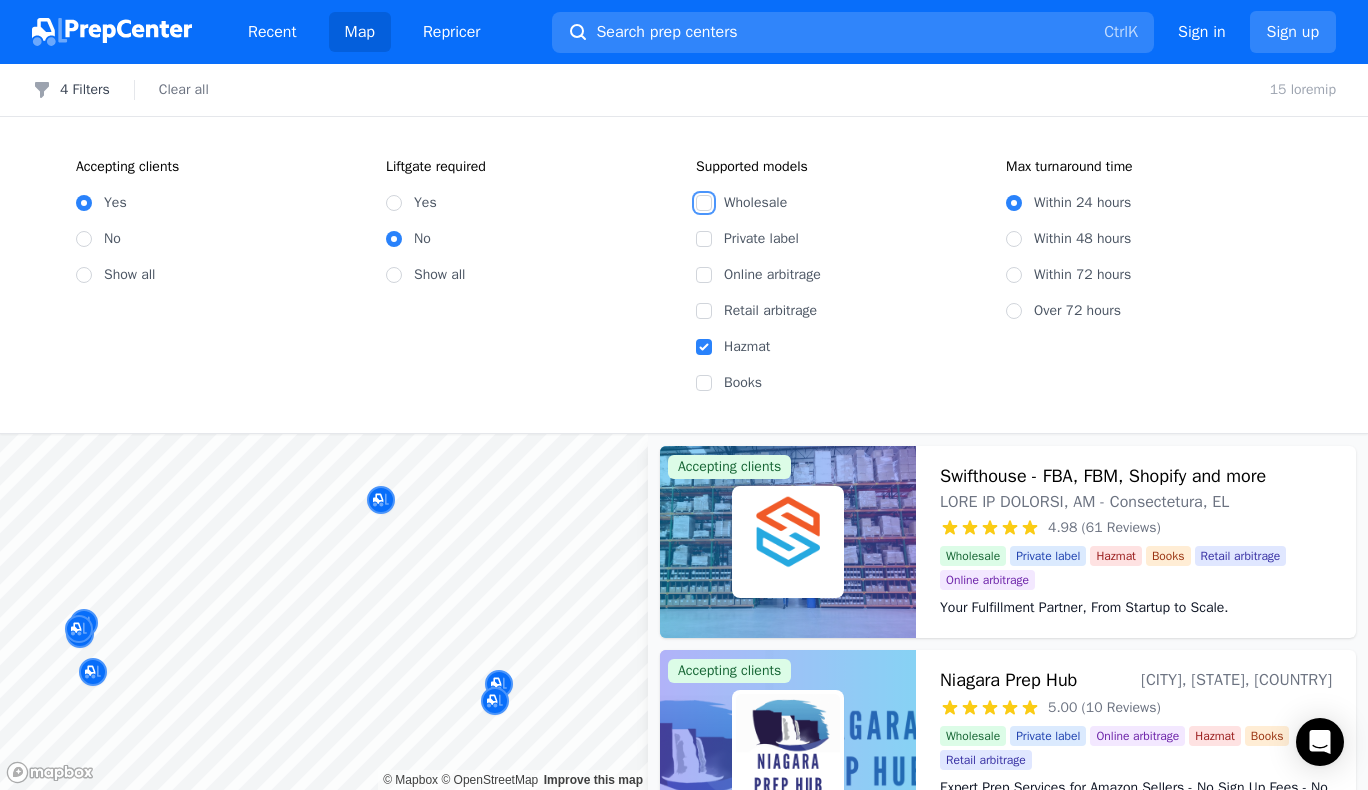 click on "Wholesale" at bounding box center [704, 203] 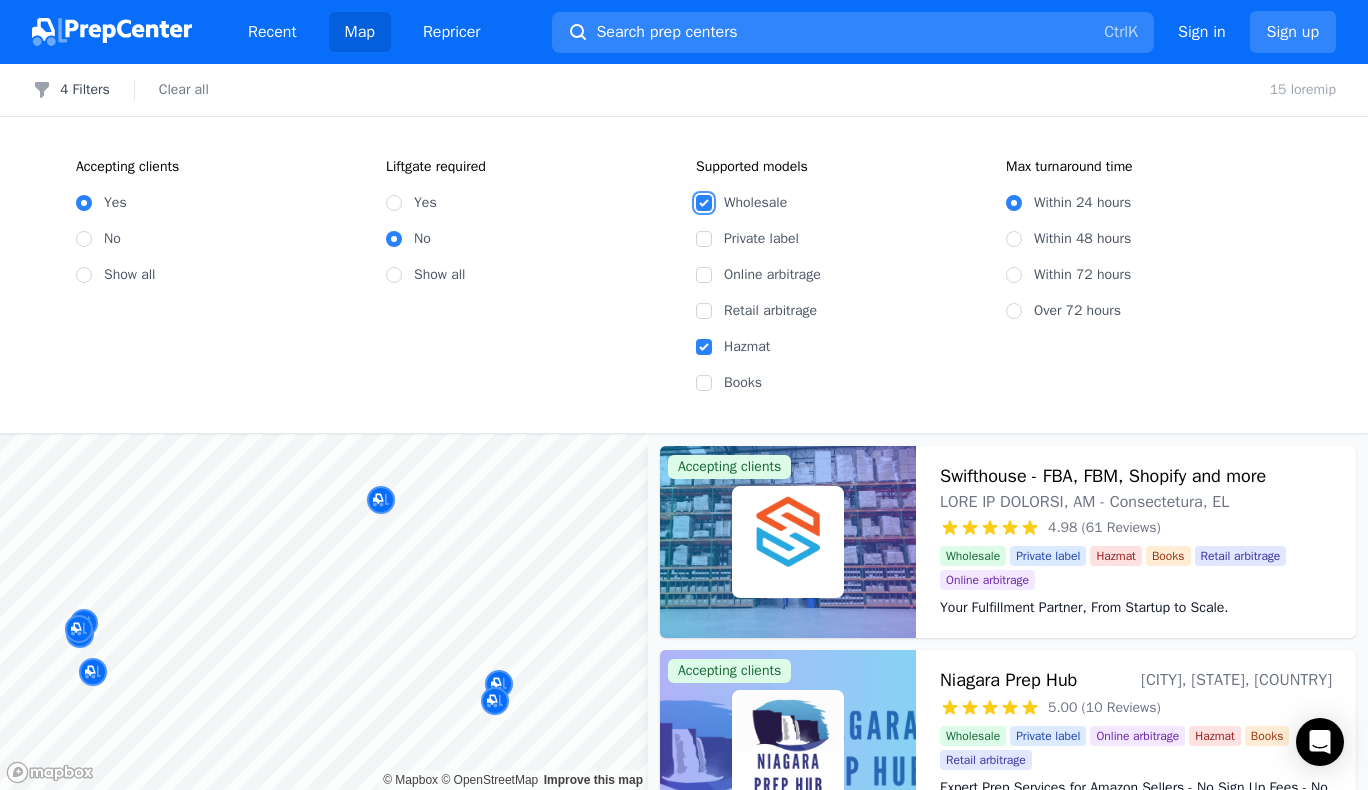 checkbox on "true" 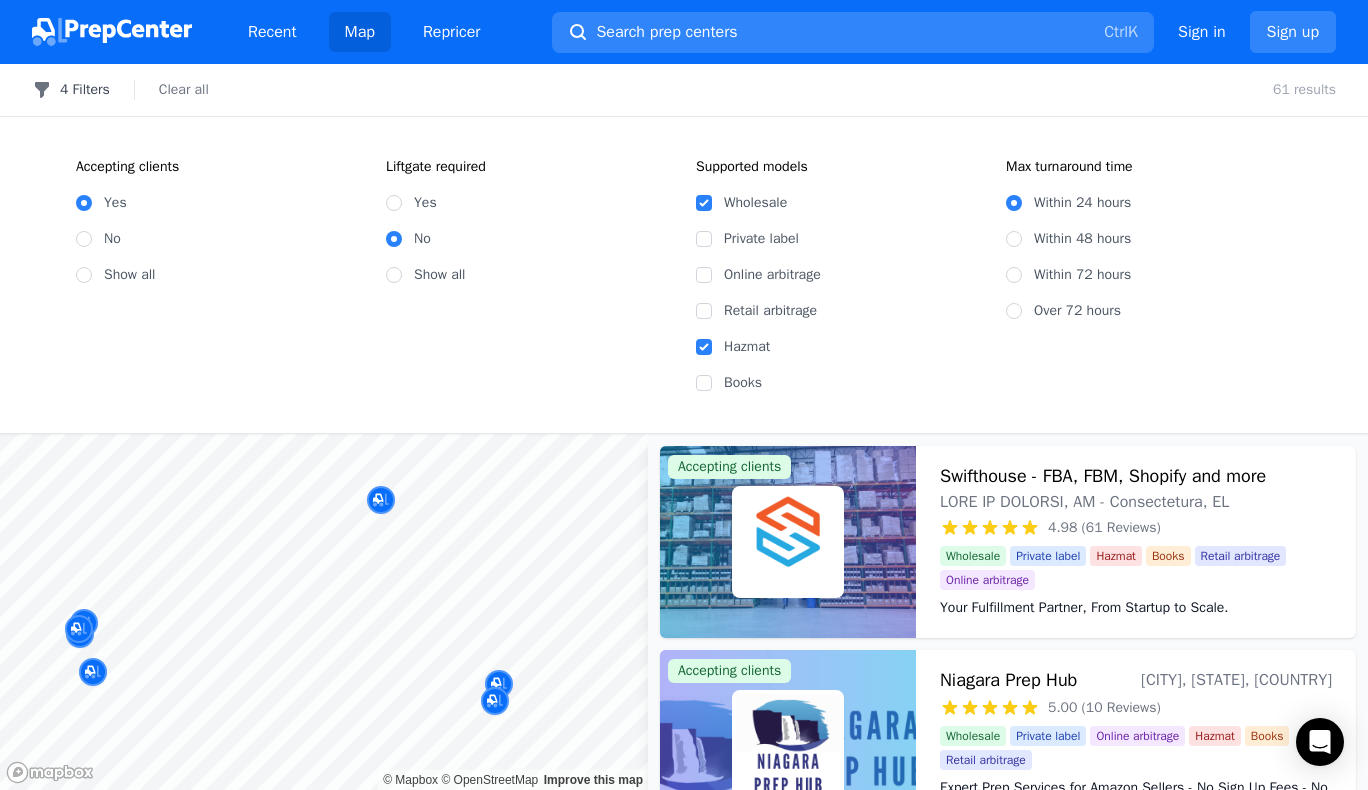 click on "4 Filters" at bounding box center (71, 90) 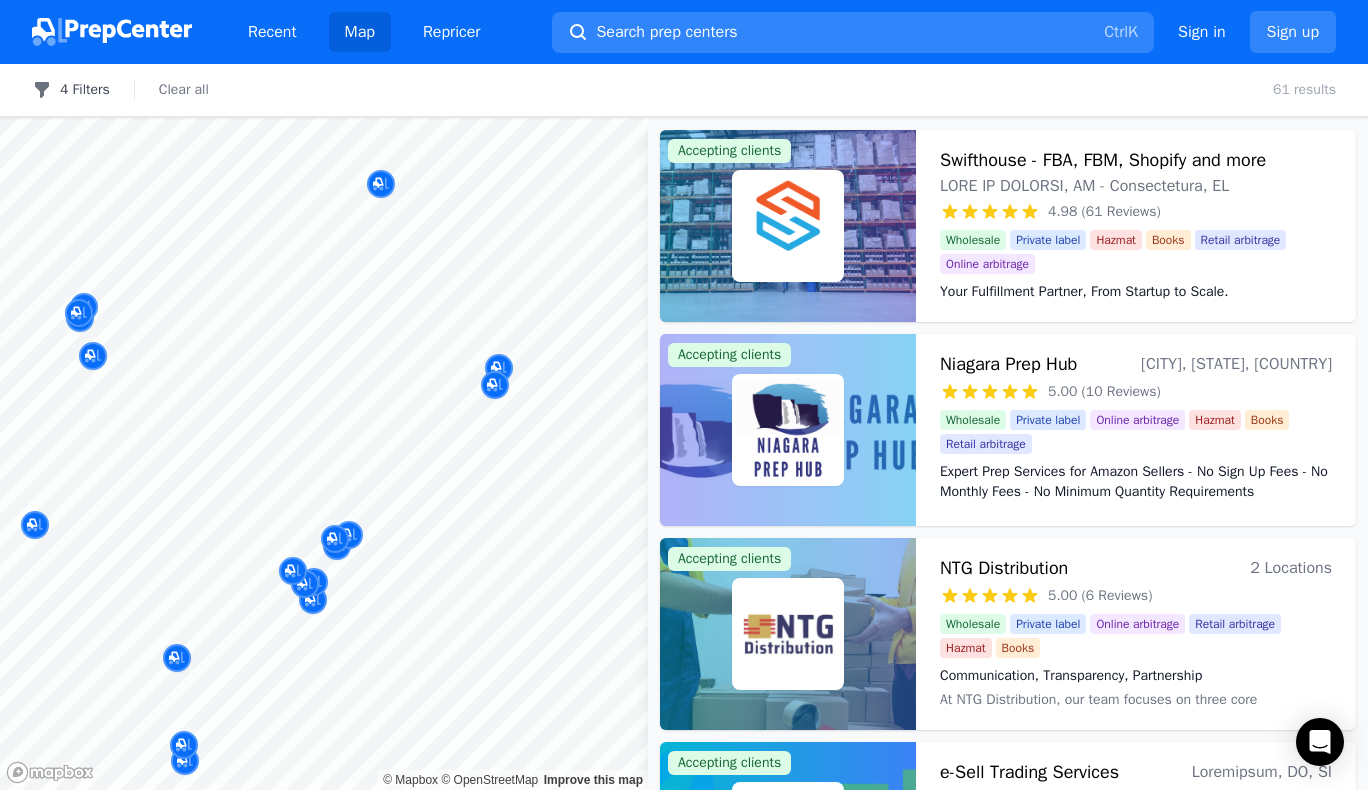 click on "4 Filters" at bounding box center [71, 90] 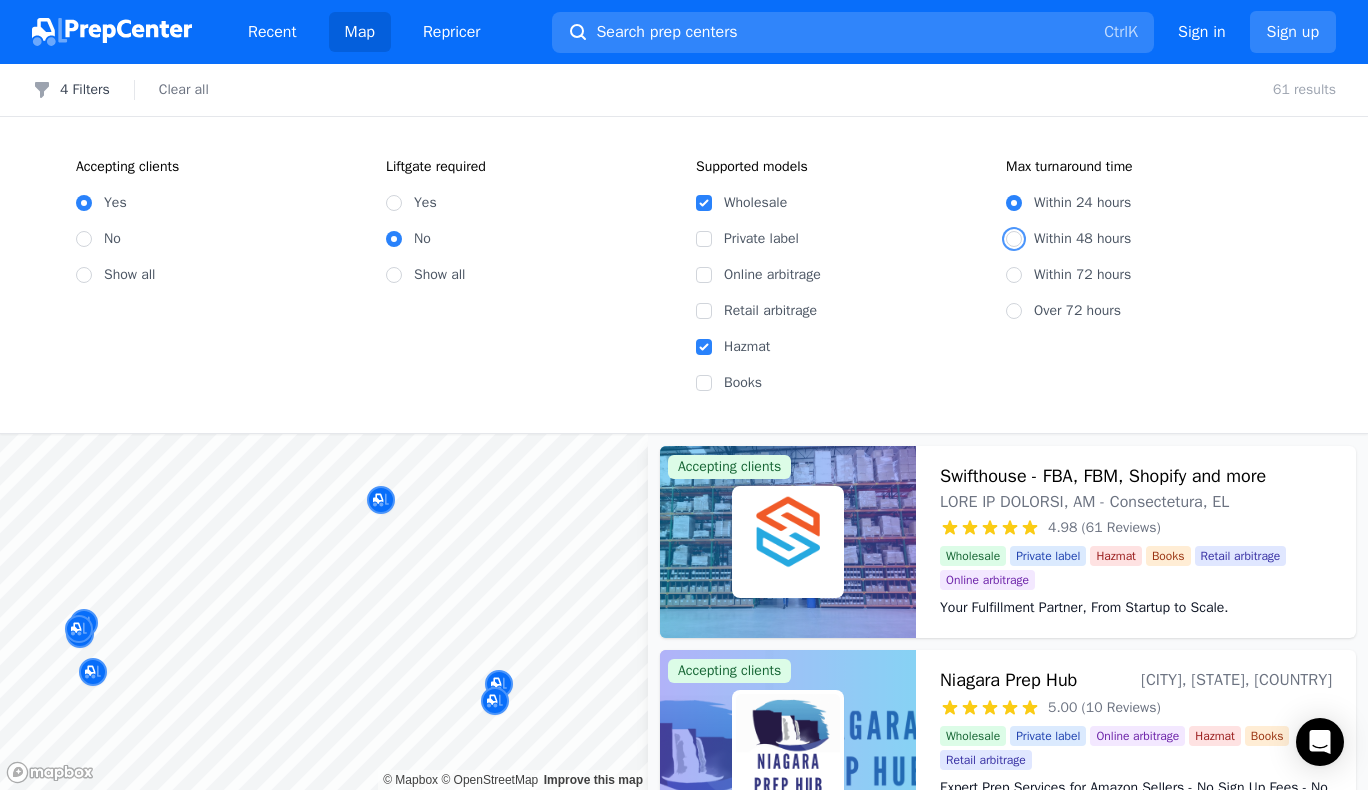 click on "Within 48 hours" at bounding box center (1014, 239) 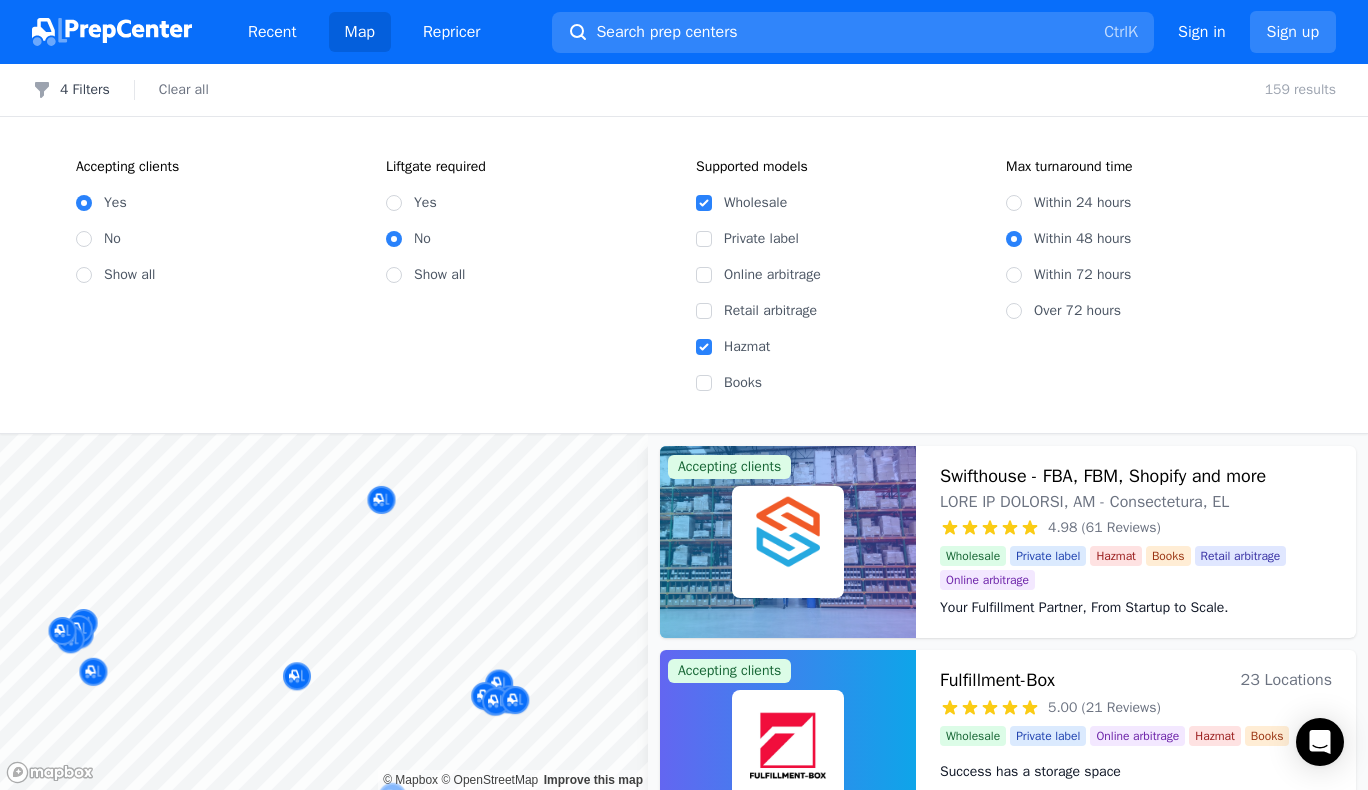 click on "Filters 4 Filters Clear all 159 results Accepting clients Yes No Show all Liftgate required Yes No Show all Supported models Wholesale Private label Online arbitrage Retail arbitrage Hazmat Books Max turnaround time Within 24 hours Within 48 hours Within 72 hours Over 72 hours Map © Mapbox   © OpenStreetMap   Improve this map Accepting clients Swifthouse - FBA, FBM, Shopify and more [CITY], [STATE] - [STATE], [COUNTRY] 4.98 (61 Reviews) Your Fulfillment Partner, From Startup to Scale. Wholesale Private label Hazmat Books Retail arbitrage Online arbitrage Your Fulfillment Partner, From Startup to Scale. Accepting clients Fulfillment-Box 23 Locations 5.00 (21 Reviews) Success has a storage space Wholesale Private label Online arbitrage Hazmat Books Success has a storage space Accepting clients Ultimate Prep Center [CITY], [STATE], [COUNTRY] 5.00 (20 Reviews) Sales-Tax Free State Fast & Reliable Prep Center Wholesale Private label Online arbitrage Retail arbitrage Hazmat Books Accepting clients Prep Center [STATE] Wholesale" at bounding box center [684, 427] 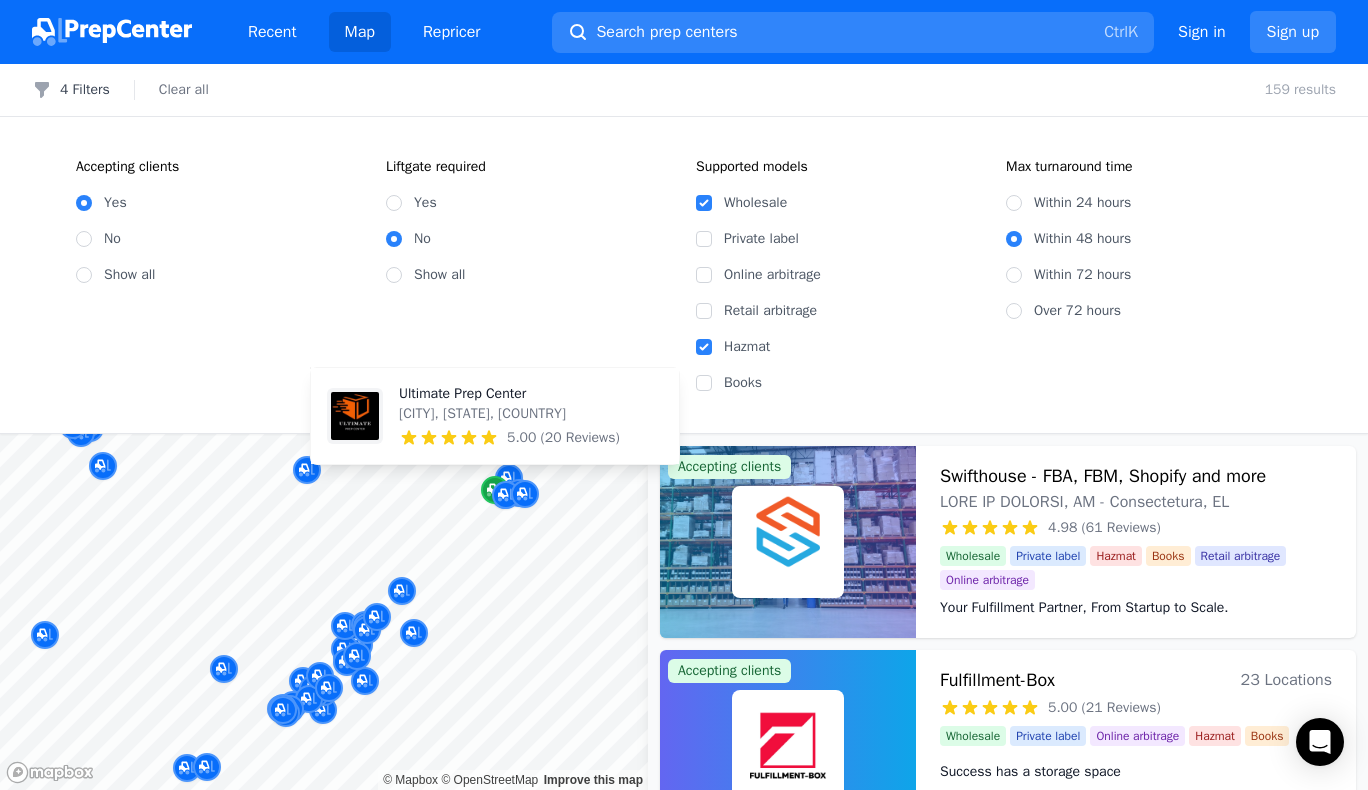click at bounding box center [495, 490] 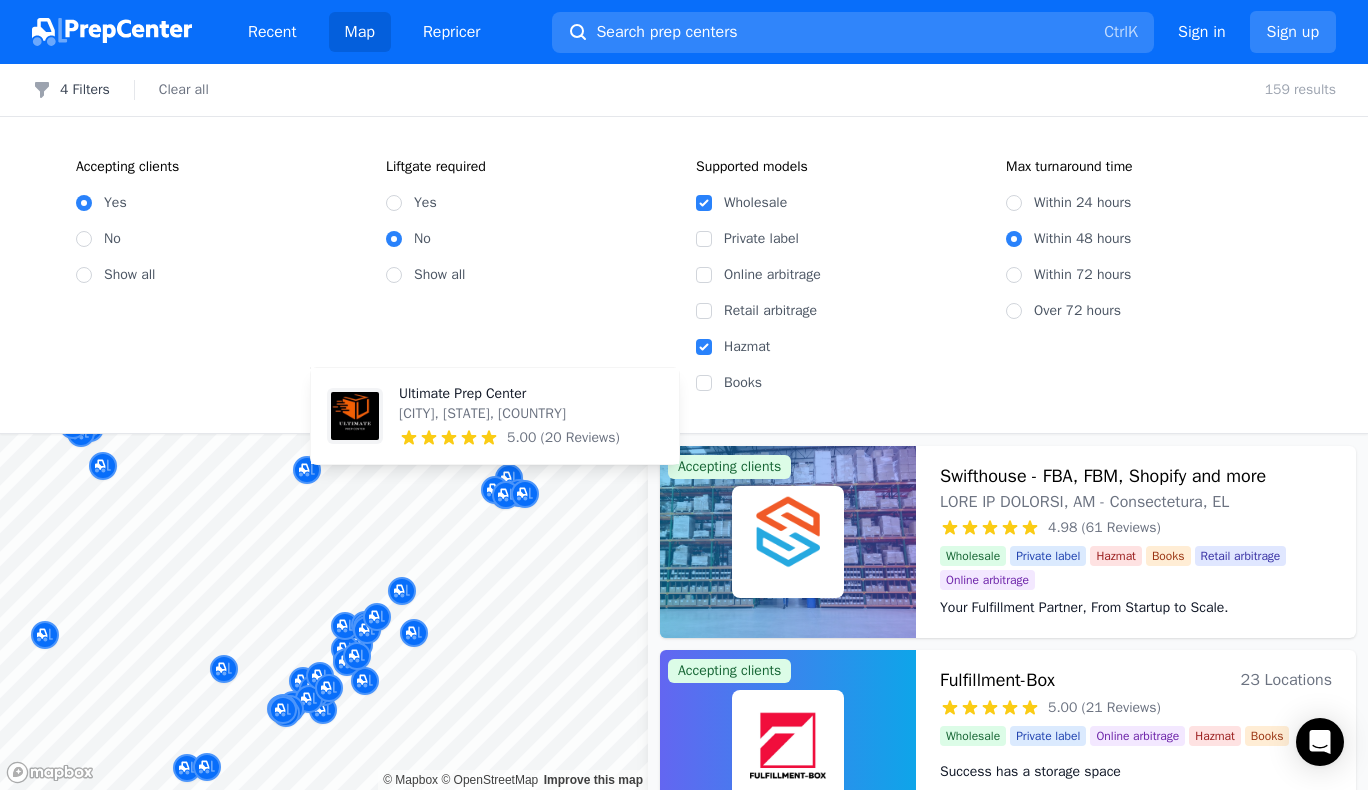 click on "Ultimate Prep Center" at bounding box center (509, 394) 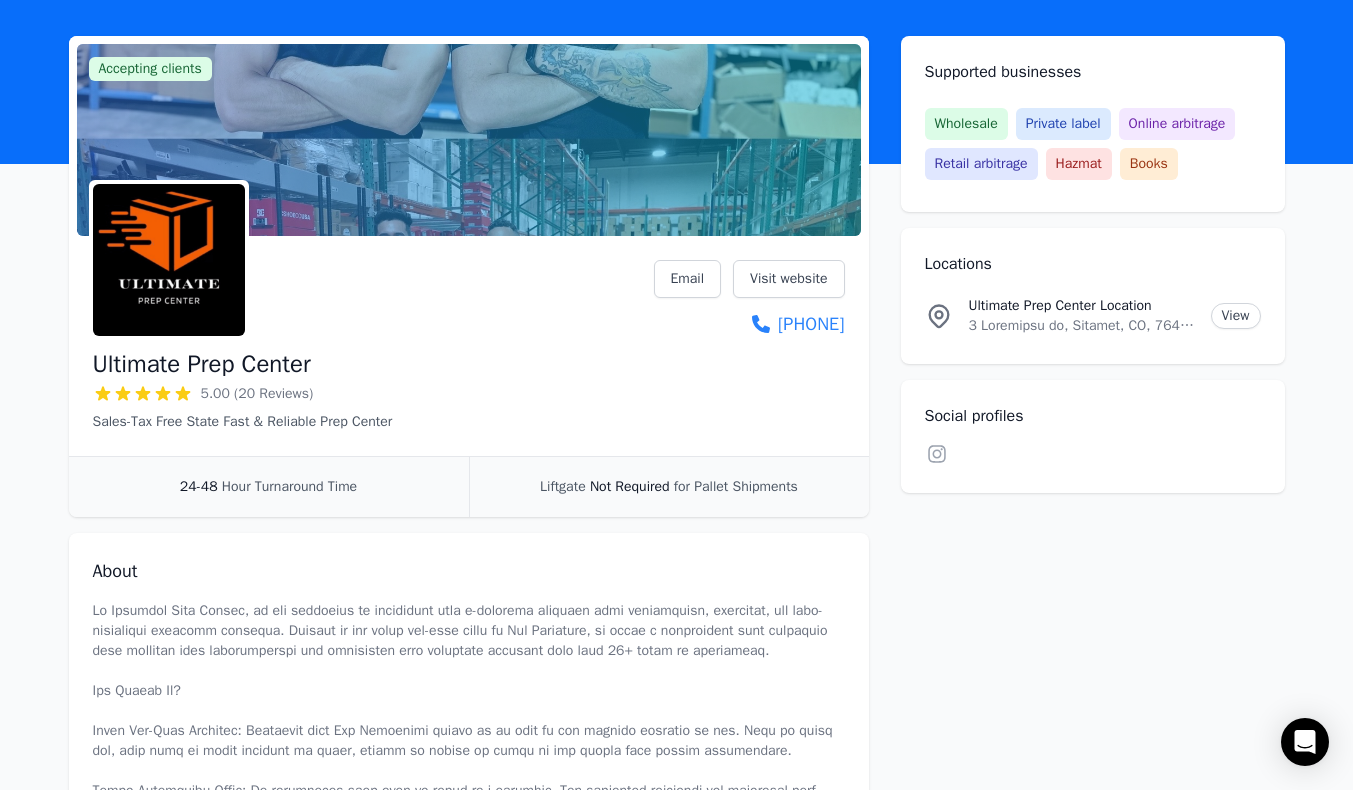 scroll, scrollTop: 91, scrollLeft: 0, axis: vertical 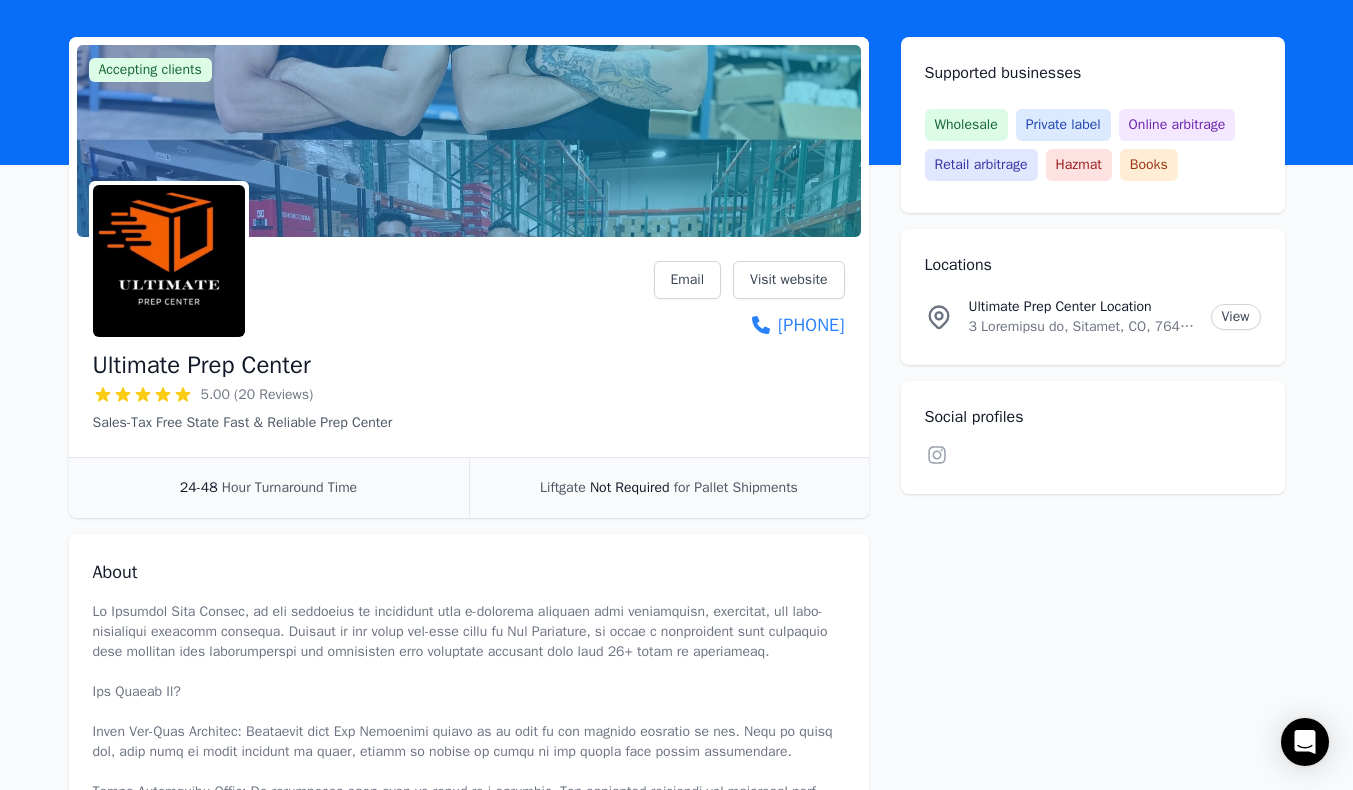click at bounding box center (469, 141) 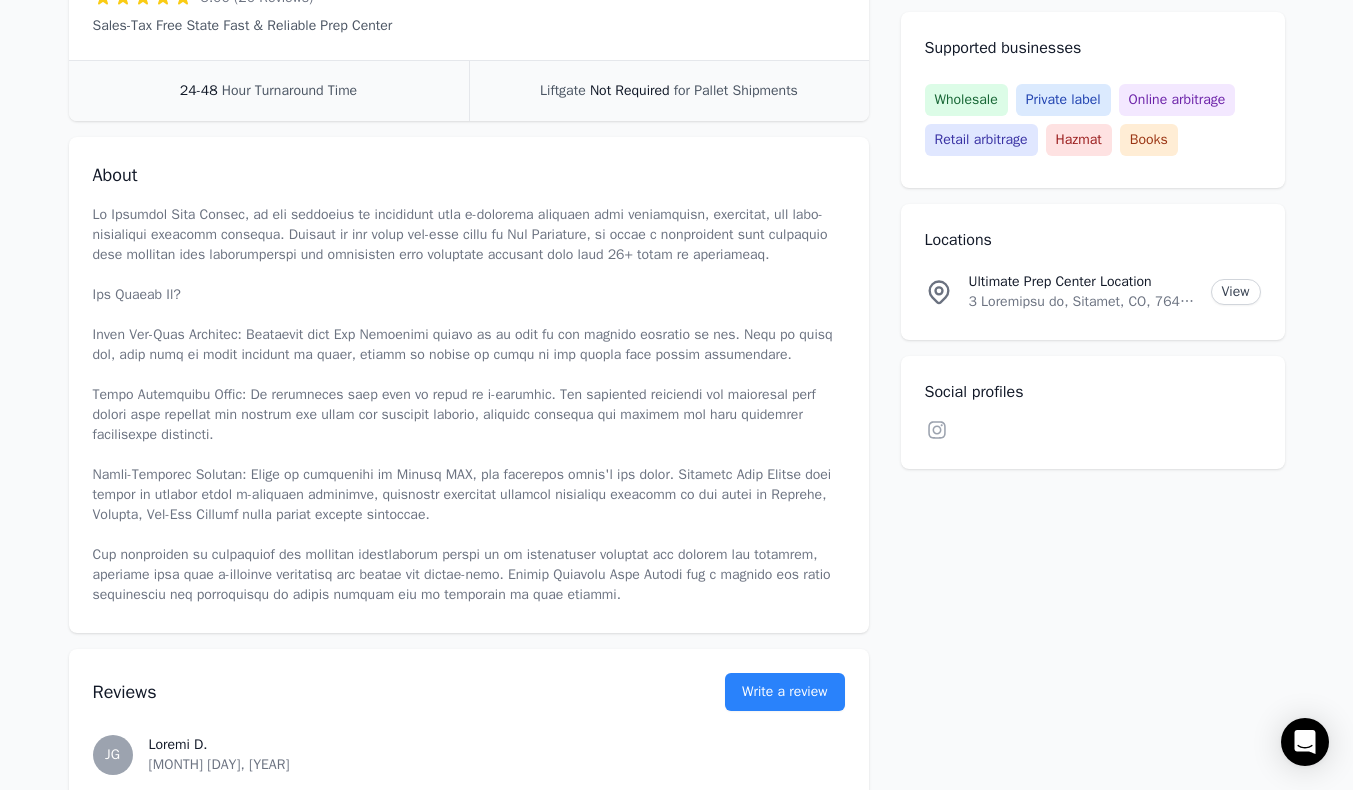 scroll, scrollTop: 245, scrollLeft: 0, axis: vertical 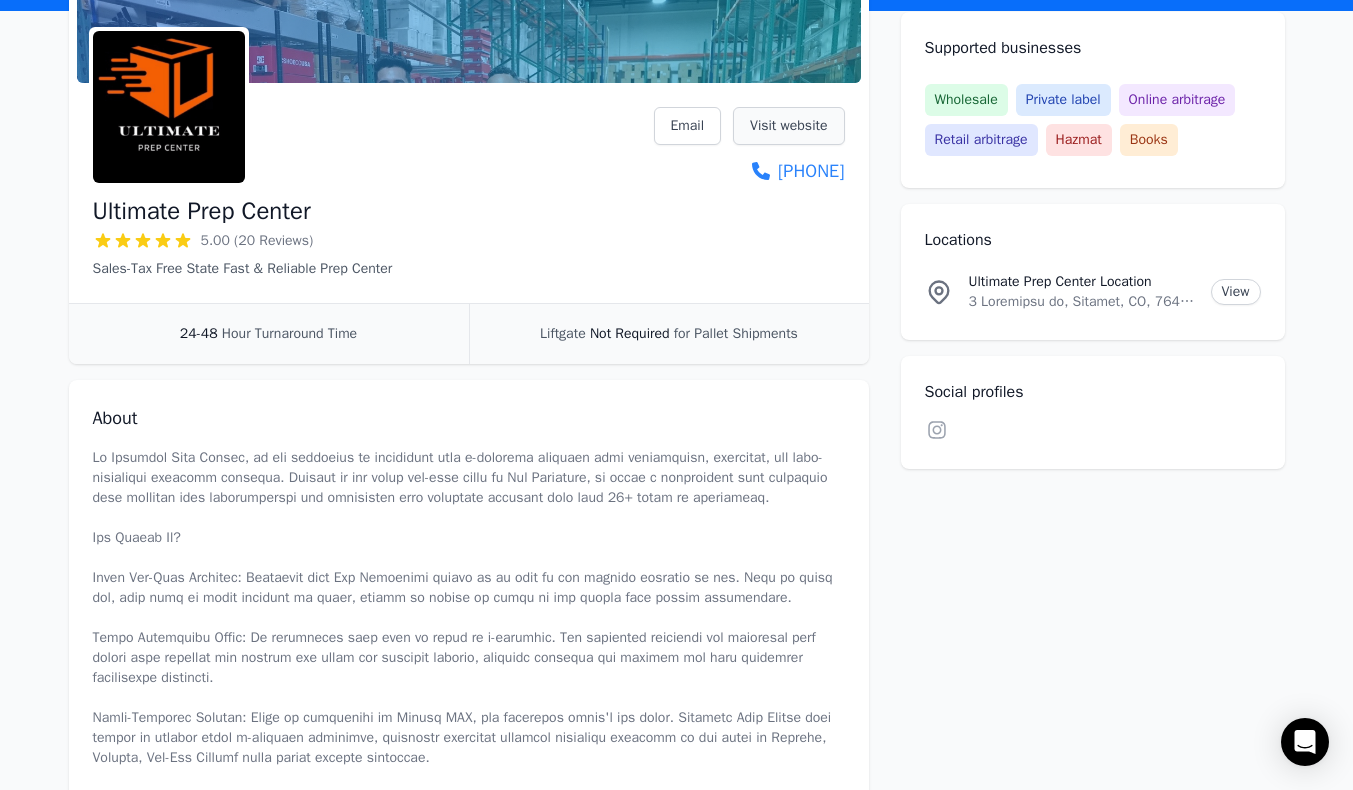click on "Visit website" at bounding box center [788, 126] 